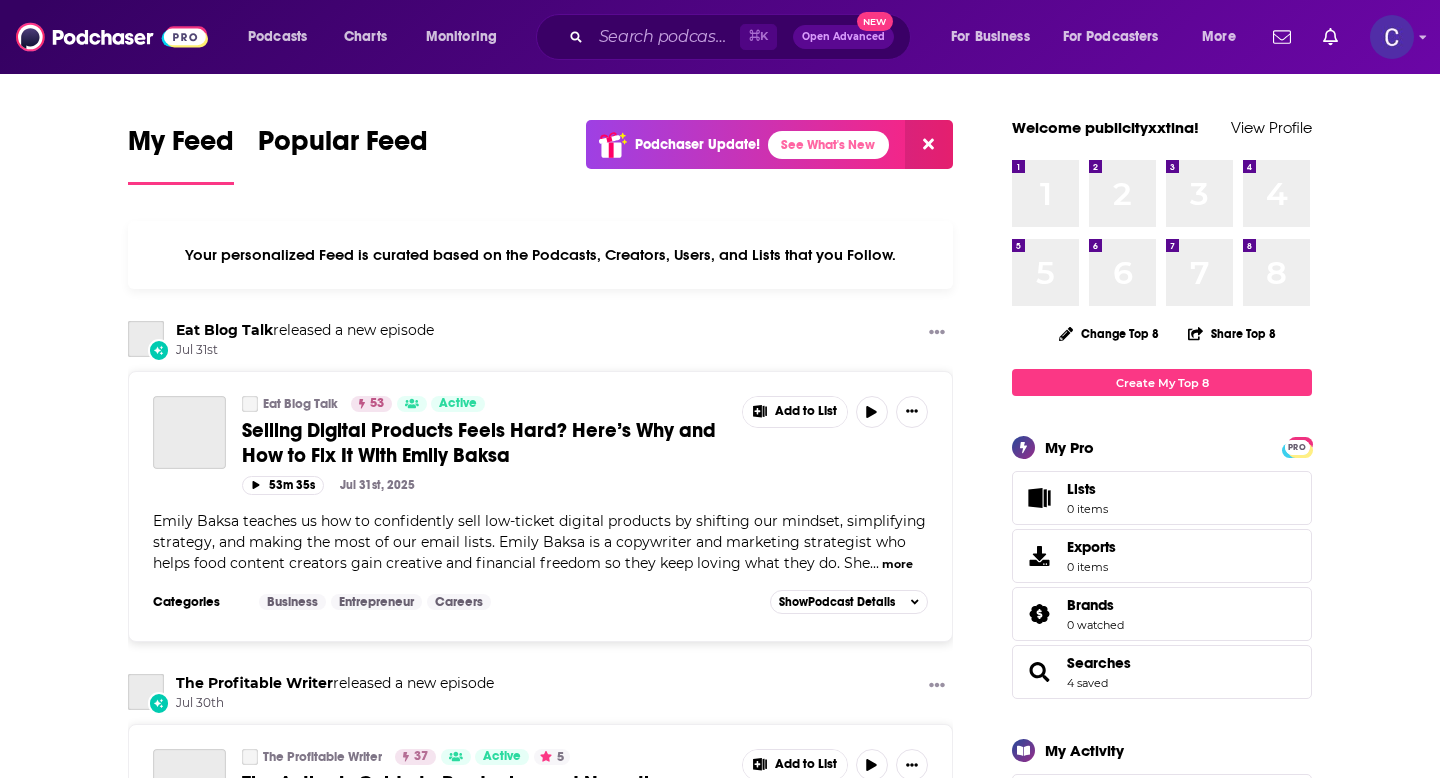 scroll, scrollTop: 0, scrollLeft: 0, axis: both 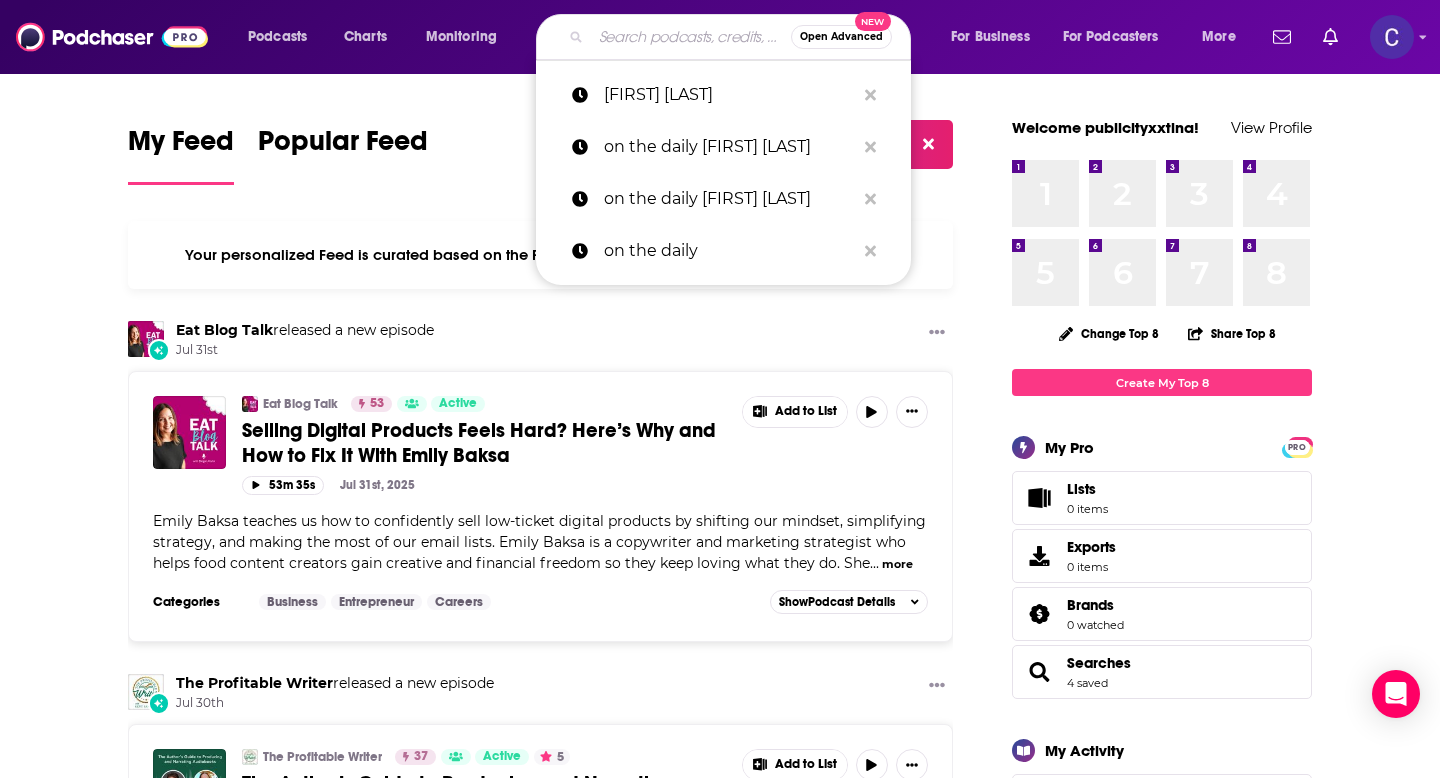 click at bounding box center [691, 37] 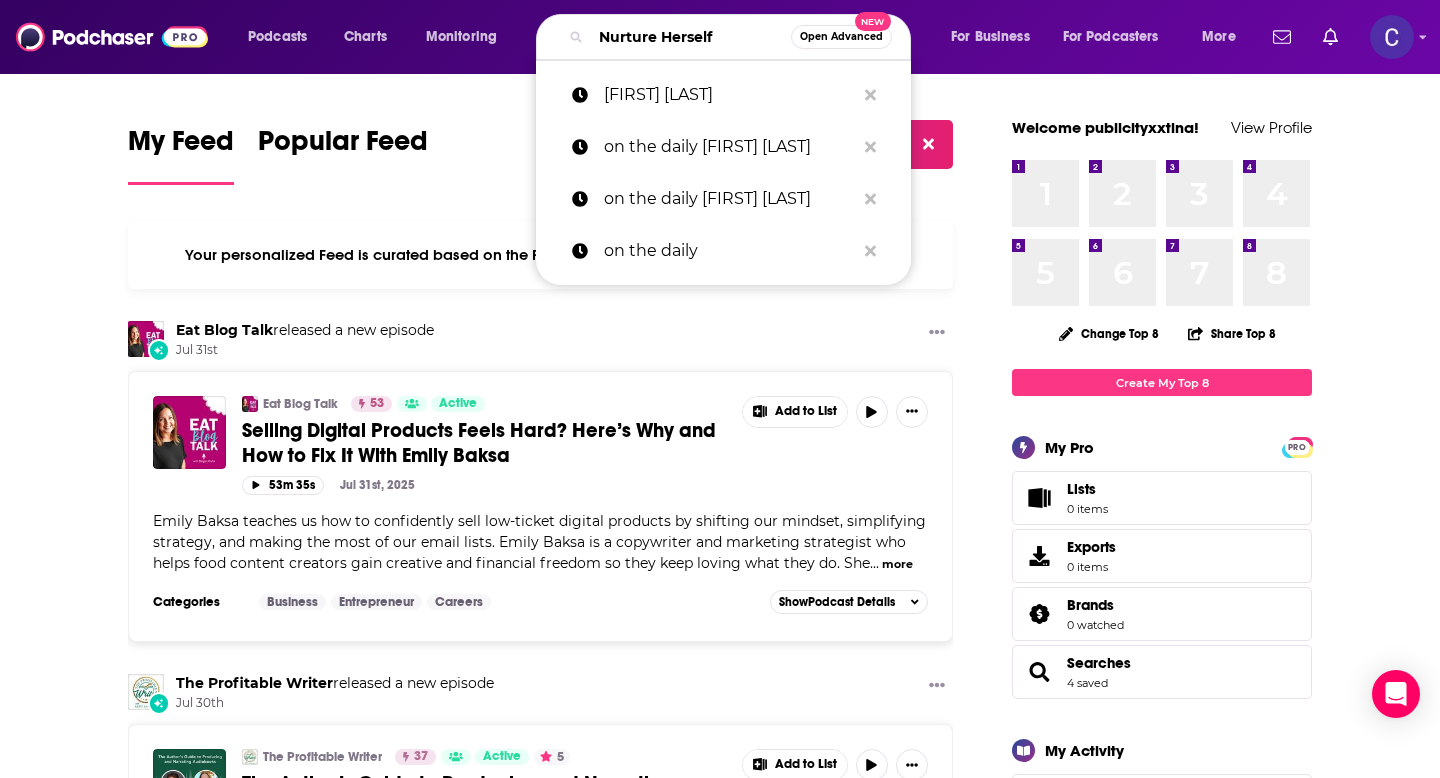 type on "Nurture Herself" 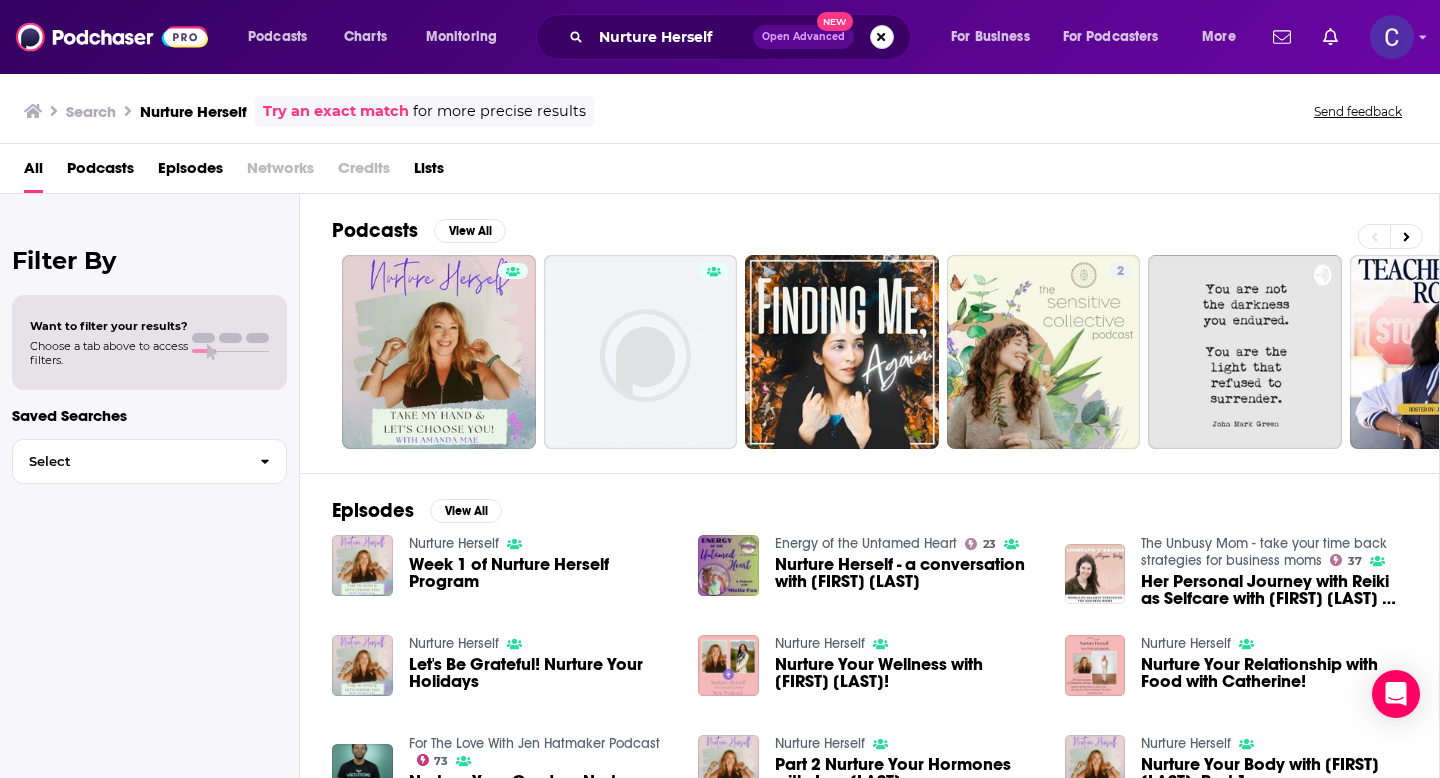 click at bounding box center (882, 37) 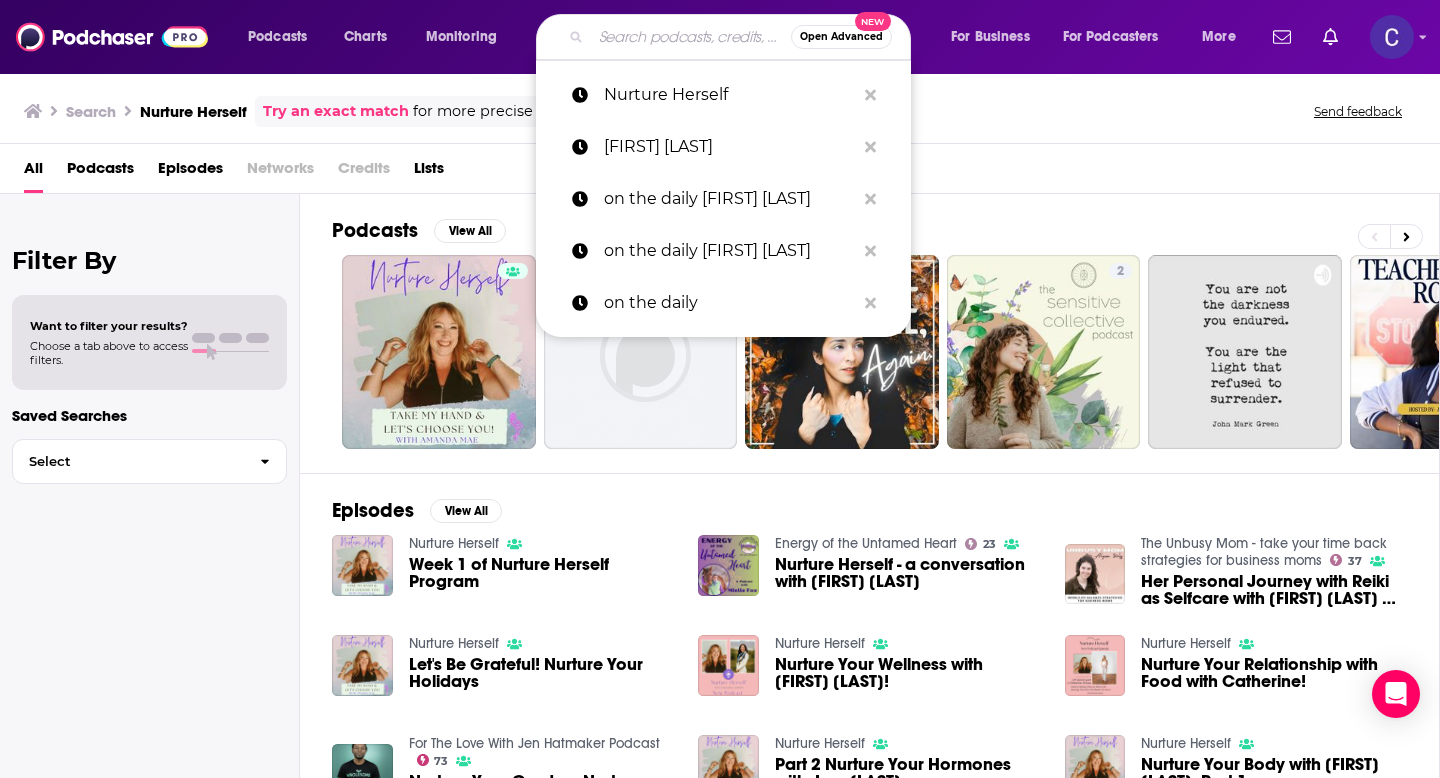 click at bounding box center (691, 37) 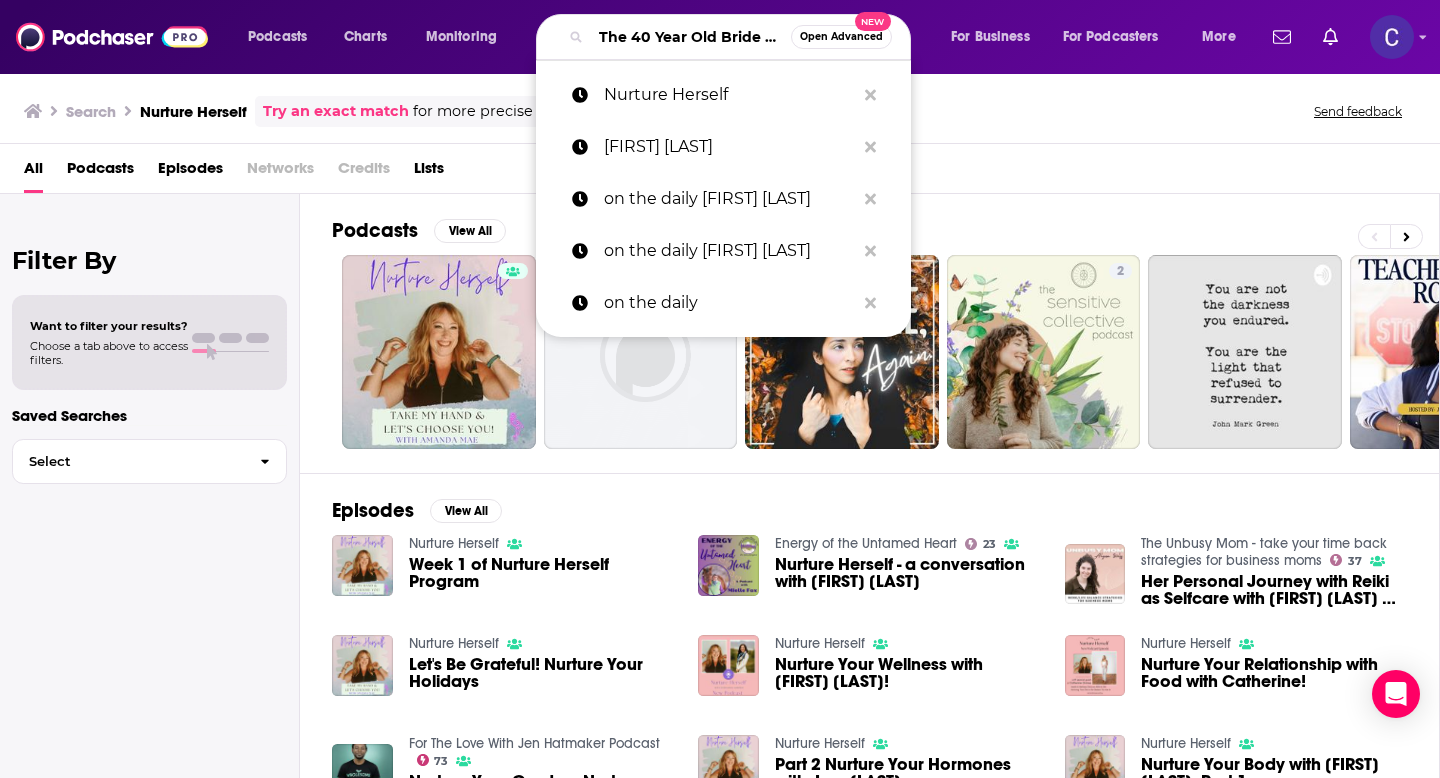 scroll, scrollTop: 0, scrollLeft: 80, axis: horizontal 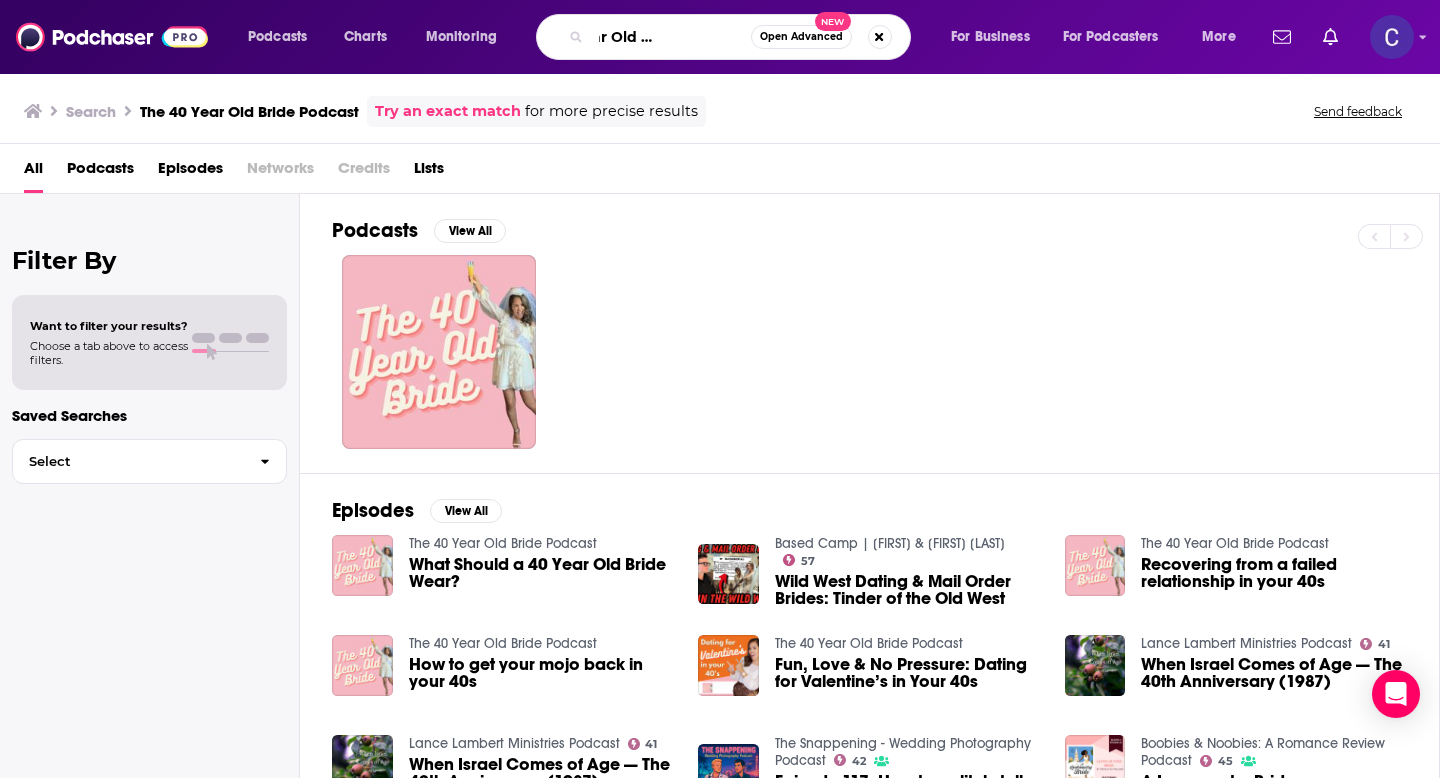 drag, startPoint x: 604, startPoint y: 36, endPoint x: 824, endPoint y: 36, distance: 220 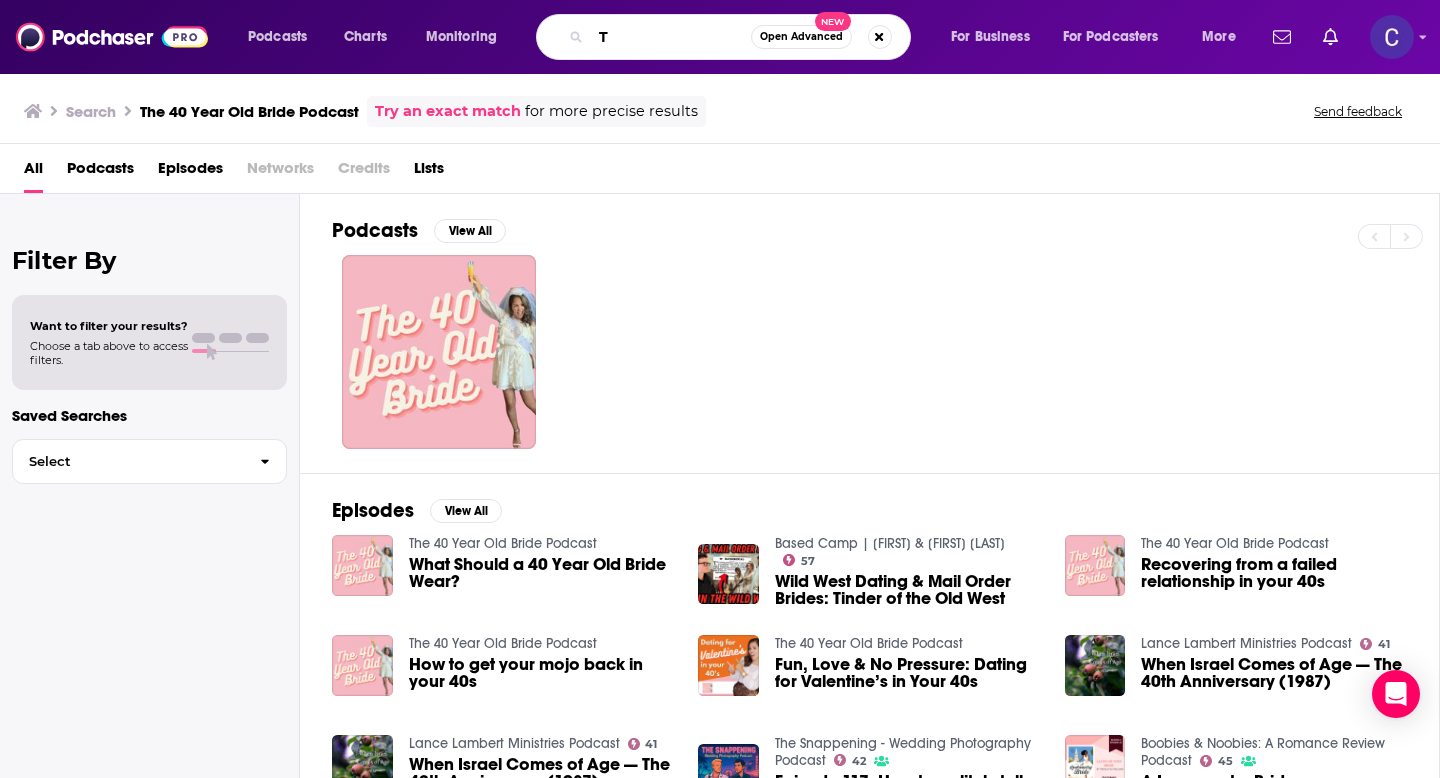 scroll, scrollTop: 0, scrollLeft: 0, axis: both 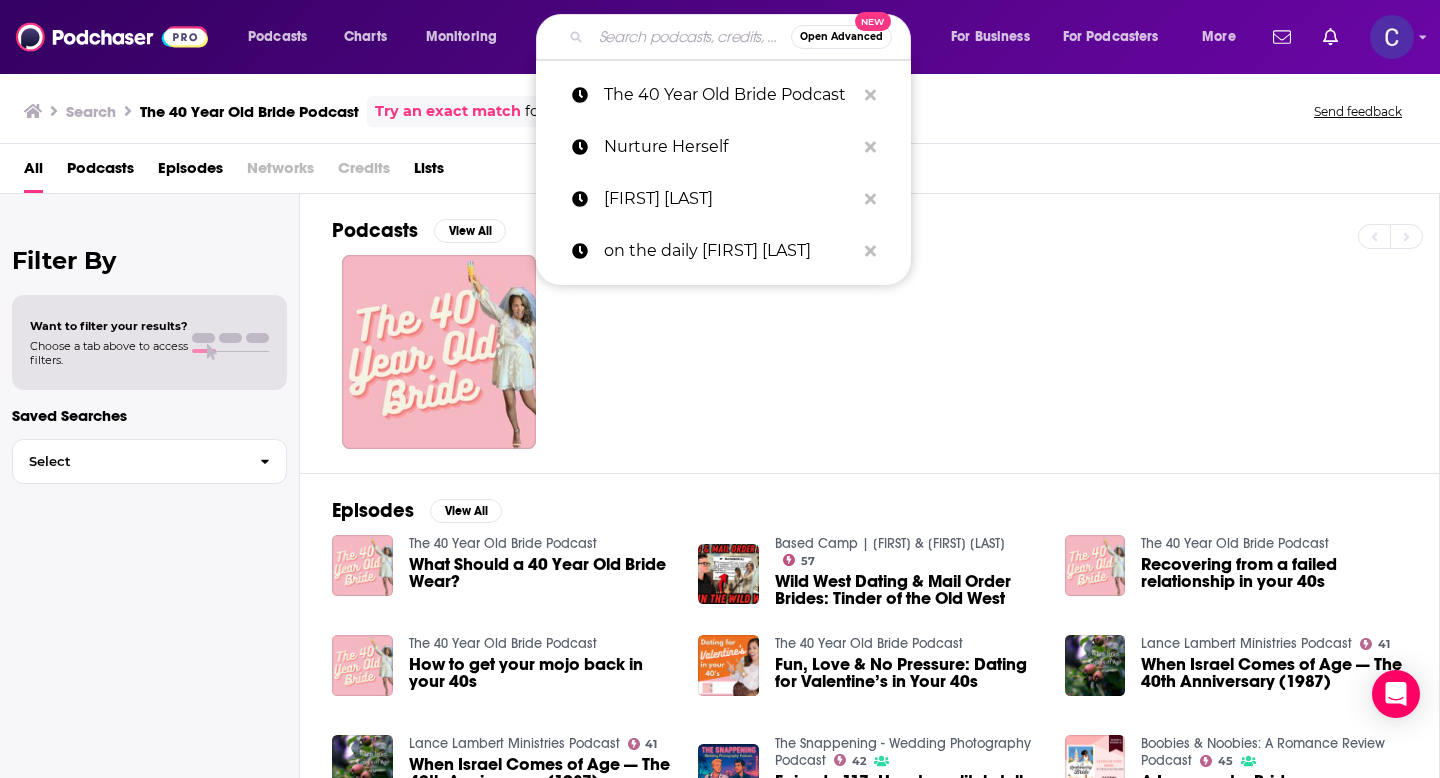 paste on "The [FIRST] [LAST] Lives Next Door" 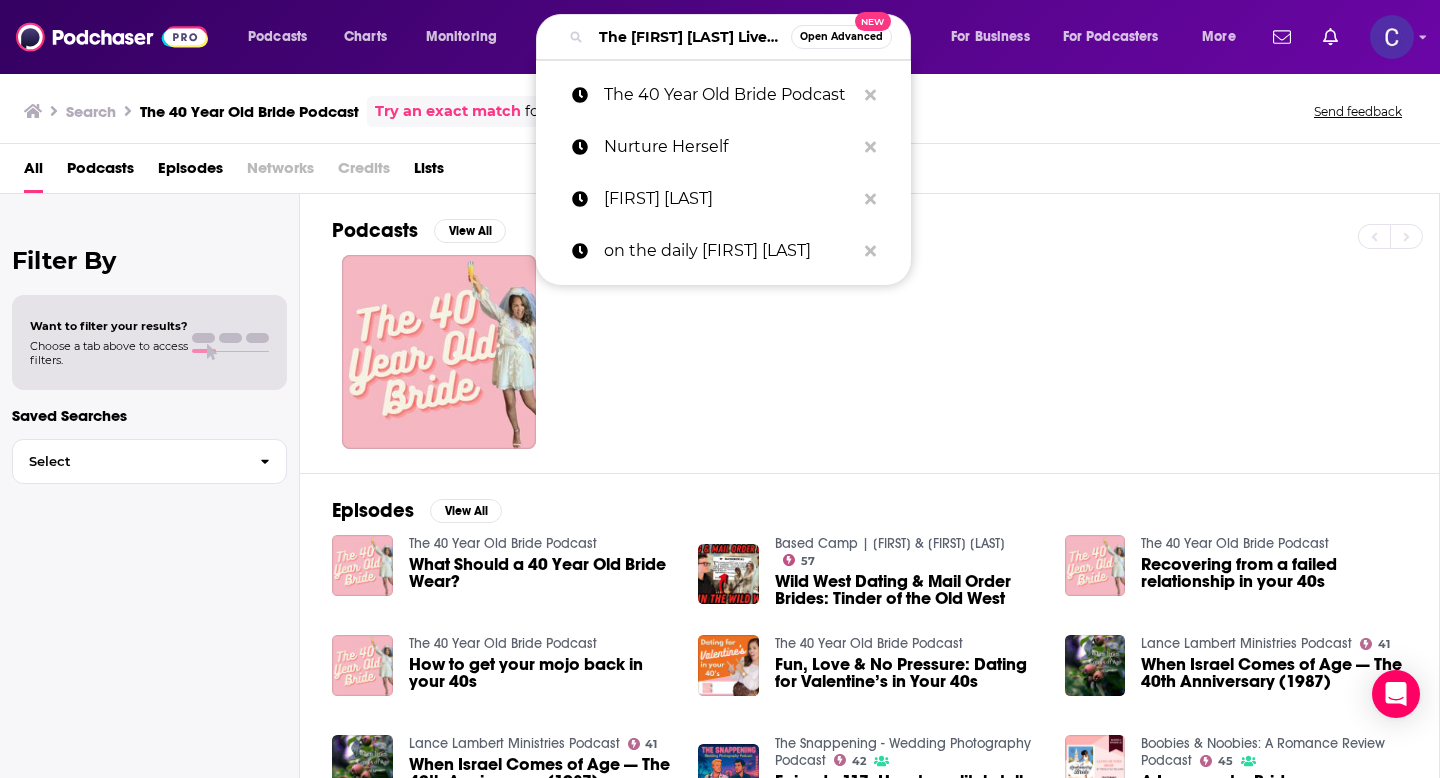 scroll, scrollTop: 0, scrollLeft: 71, axis: horizontal 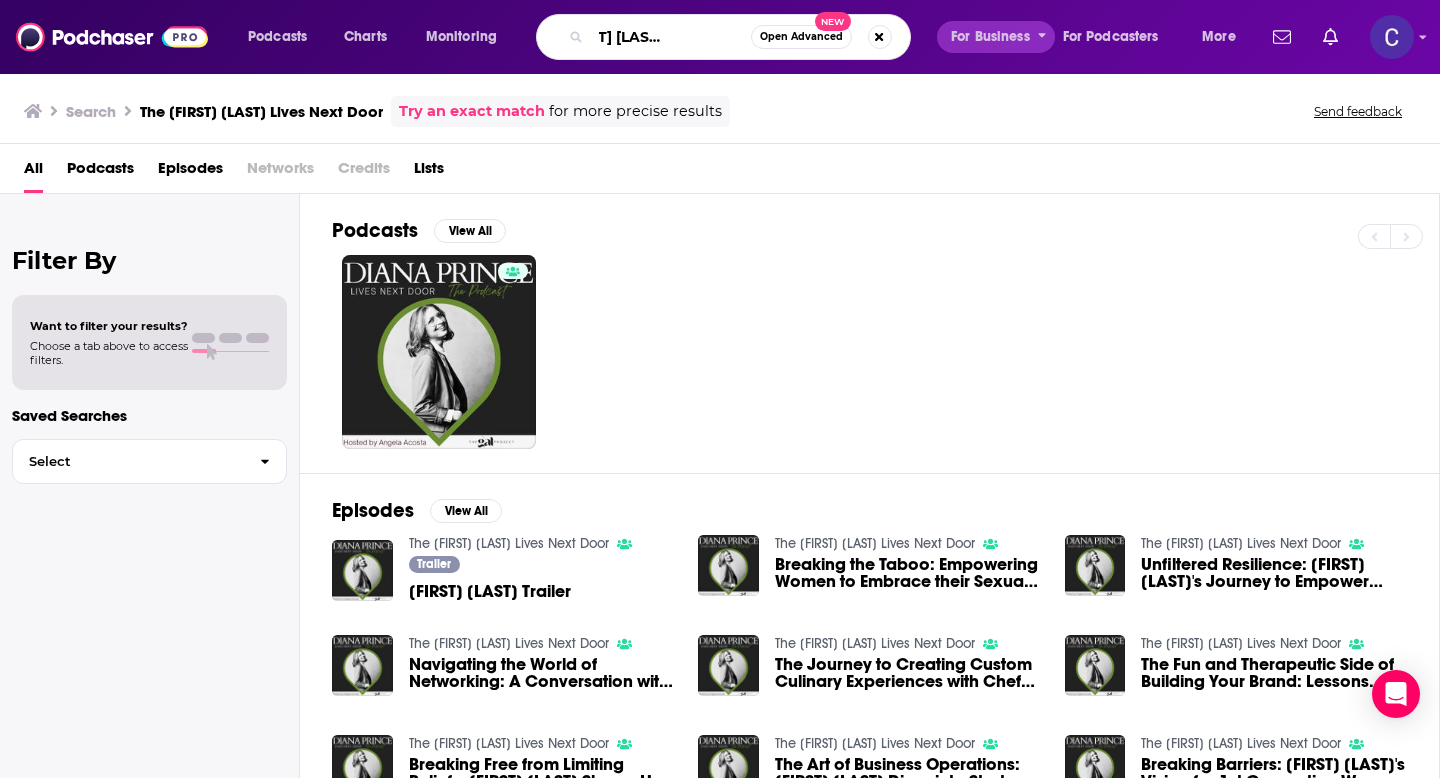 drag, startPoint x: 599, startPoint y: 35, endPoint x: 986, endPoint y: 35, distance: 387 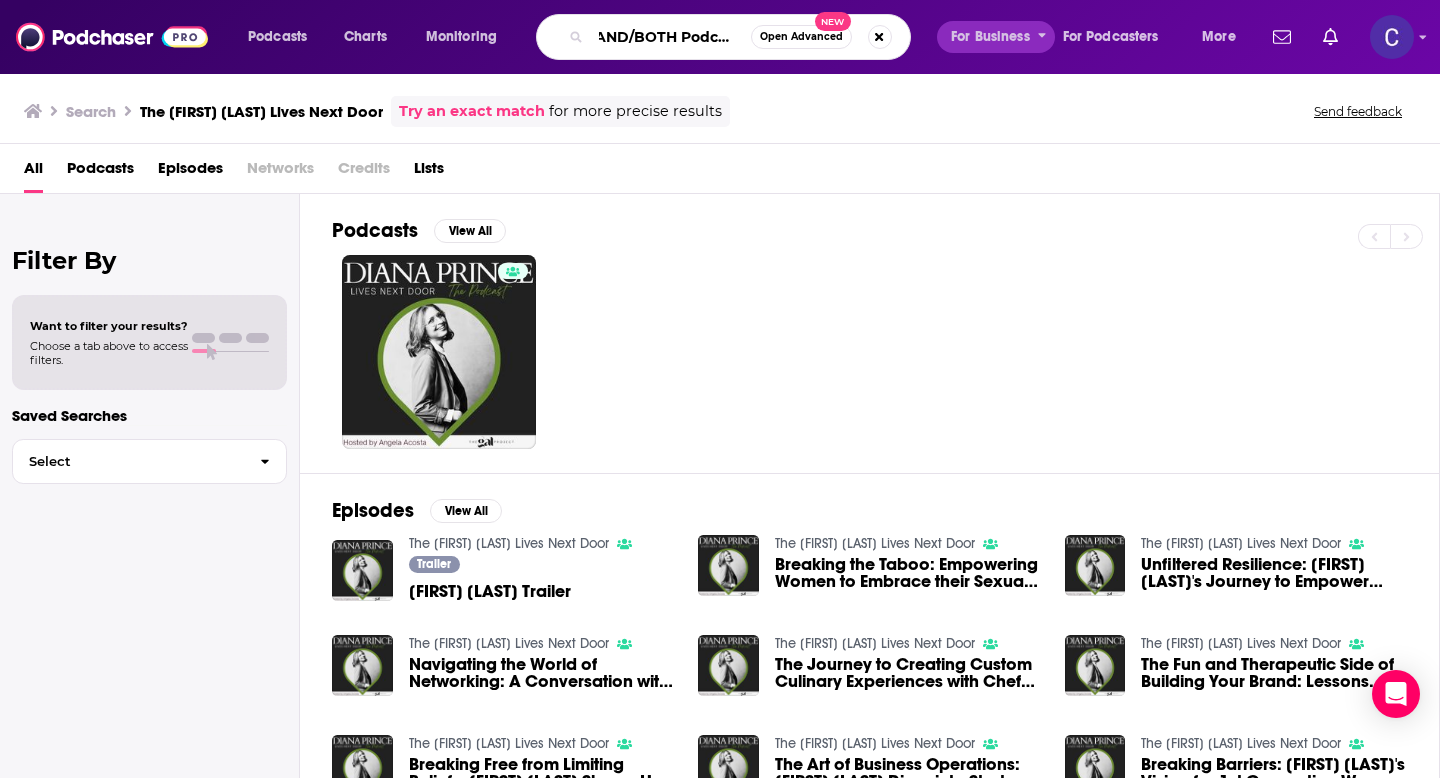 scroll, scrollTop: 0, scrollLeft: 2, axis: horizontal 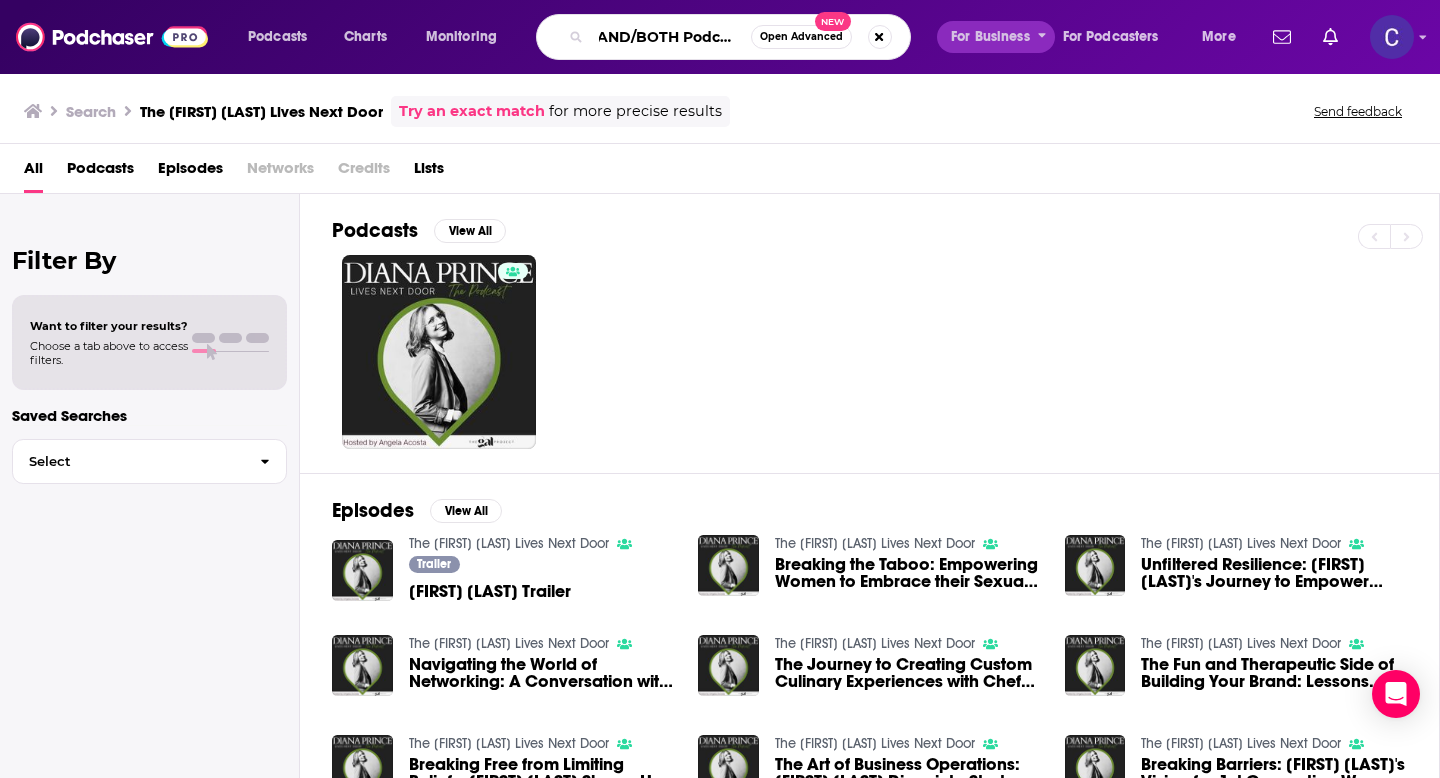 type on "AND/BOTH Podcast" 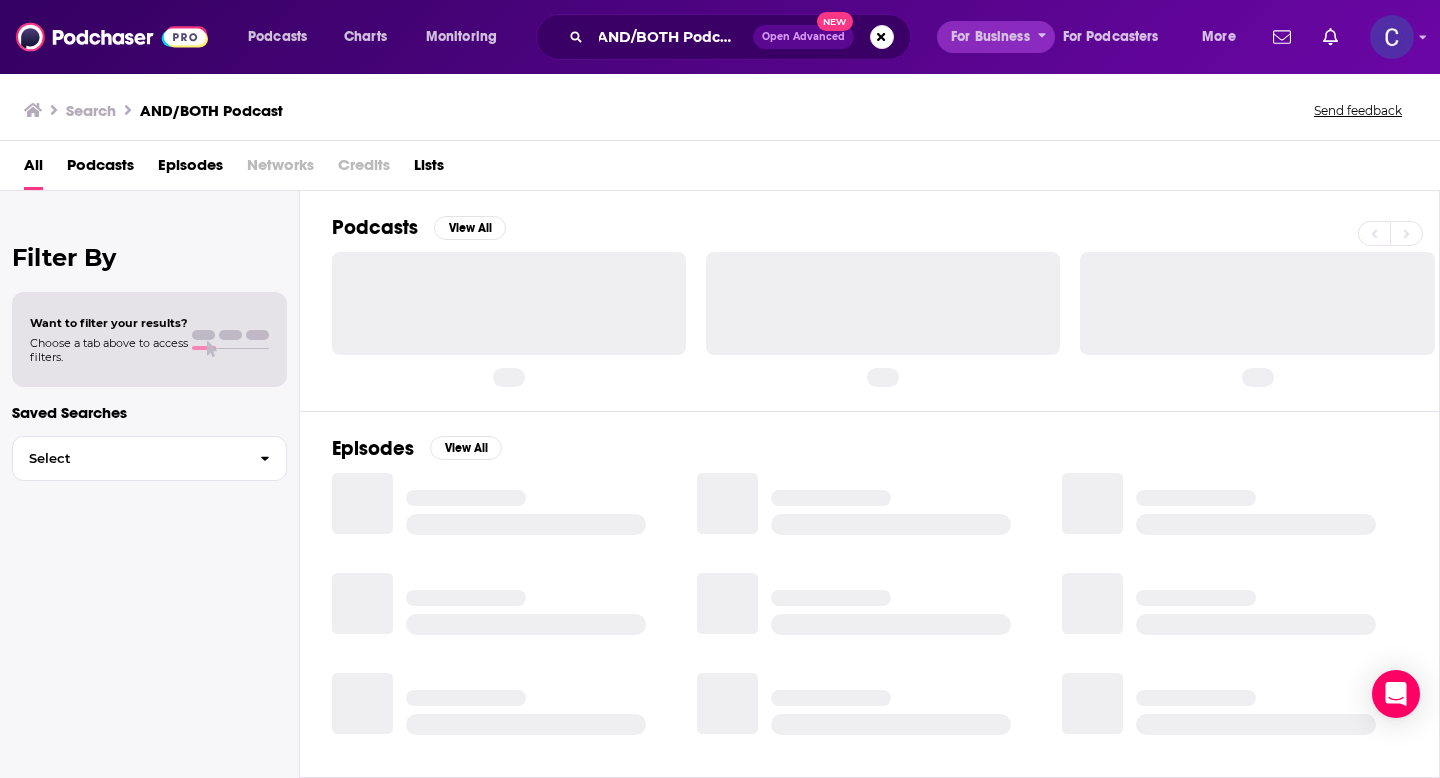 scroll, scrollTop: 0, scrollLeft: 0, axis: both 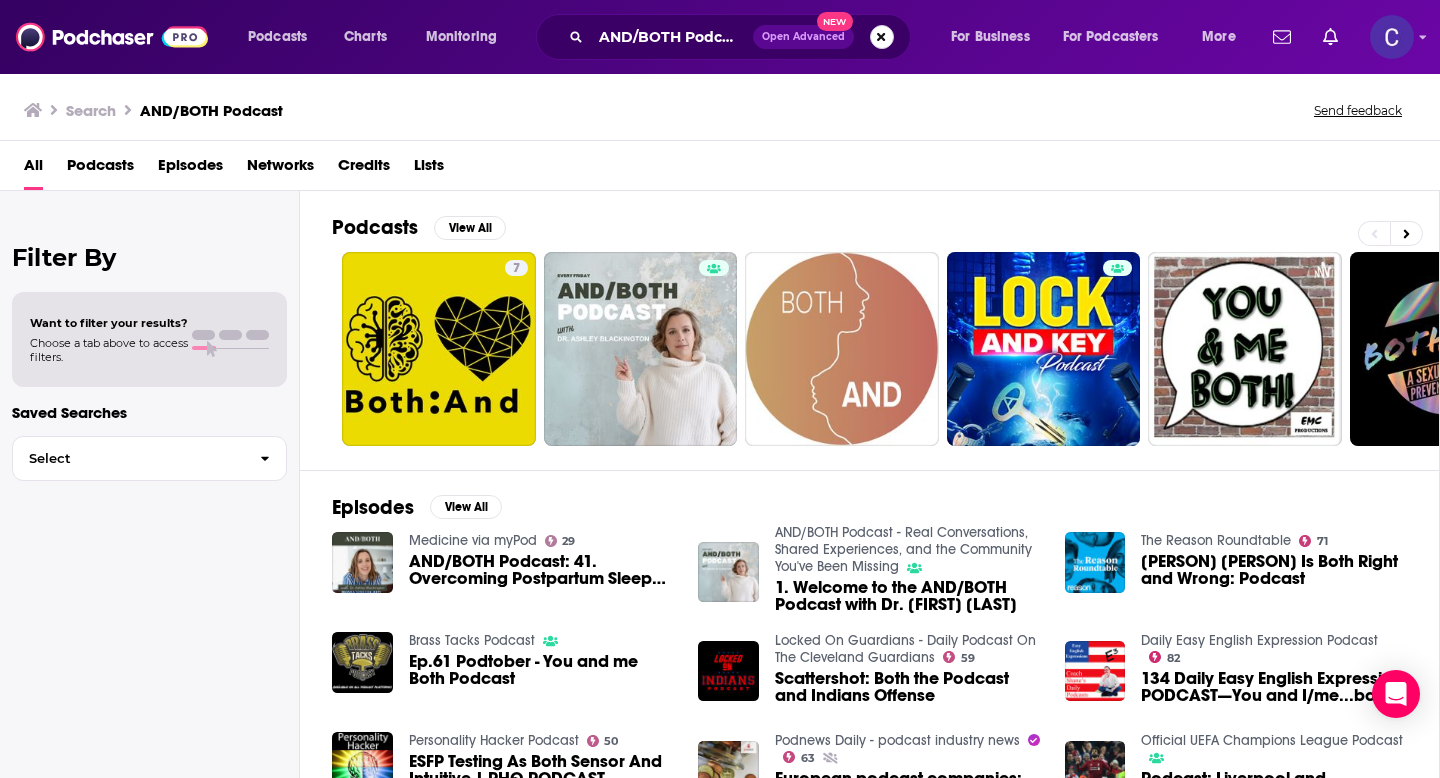 click at bounding box center [882, 37] 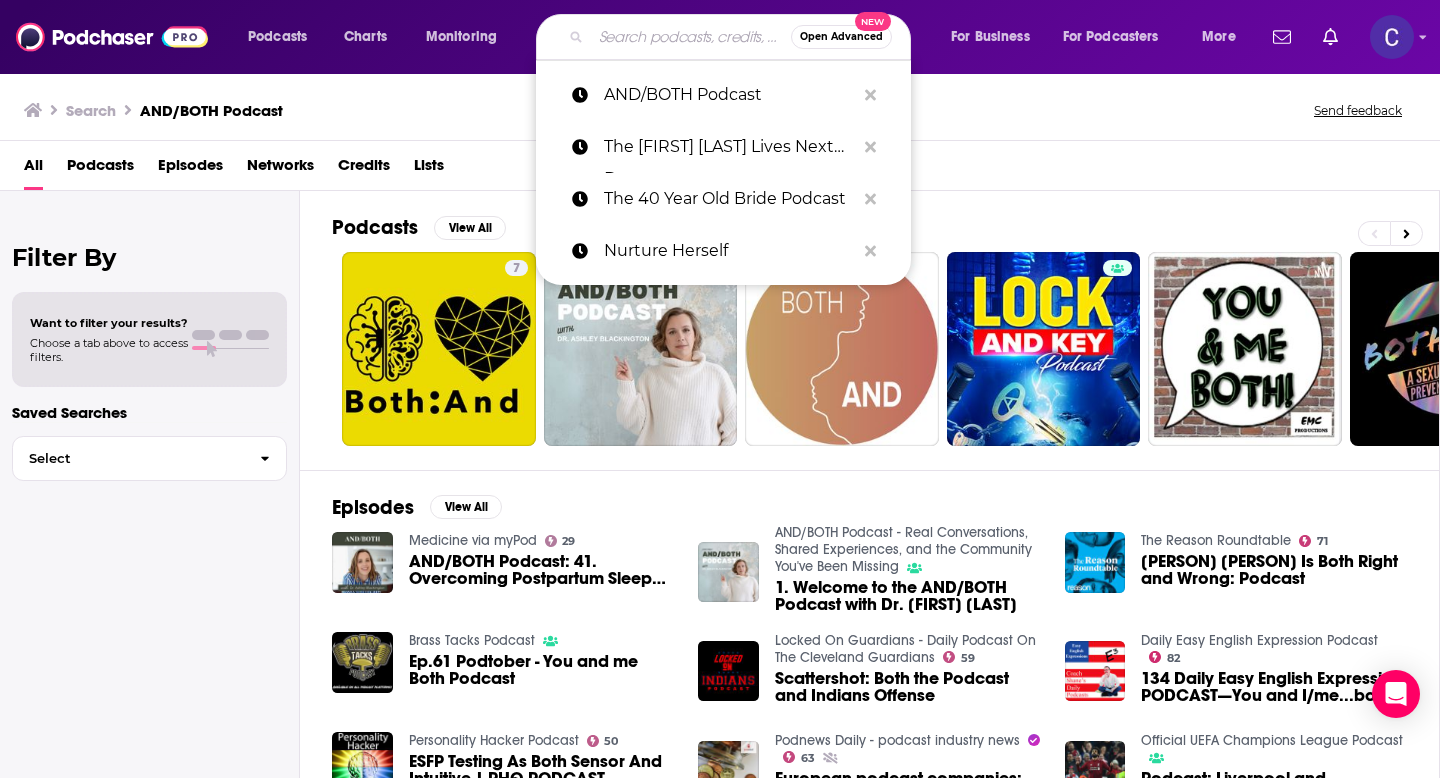 scroll, scrollTop: 0, scrollLeft: 0, axis: both 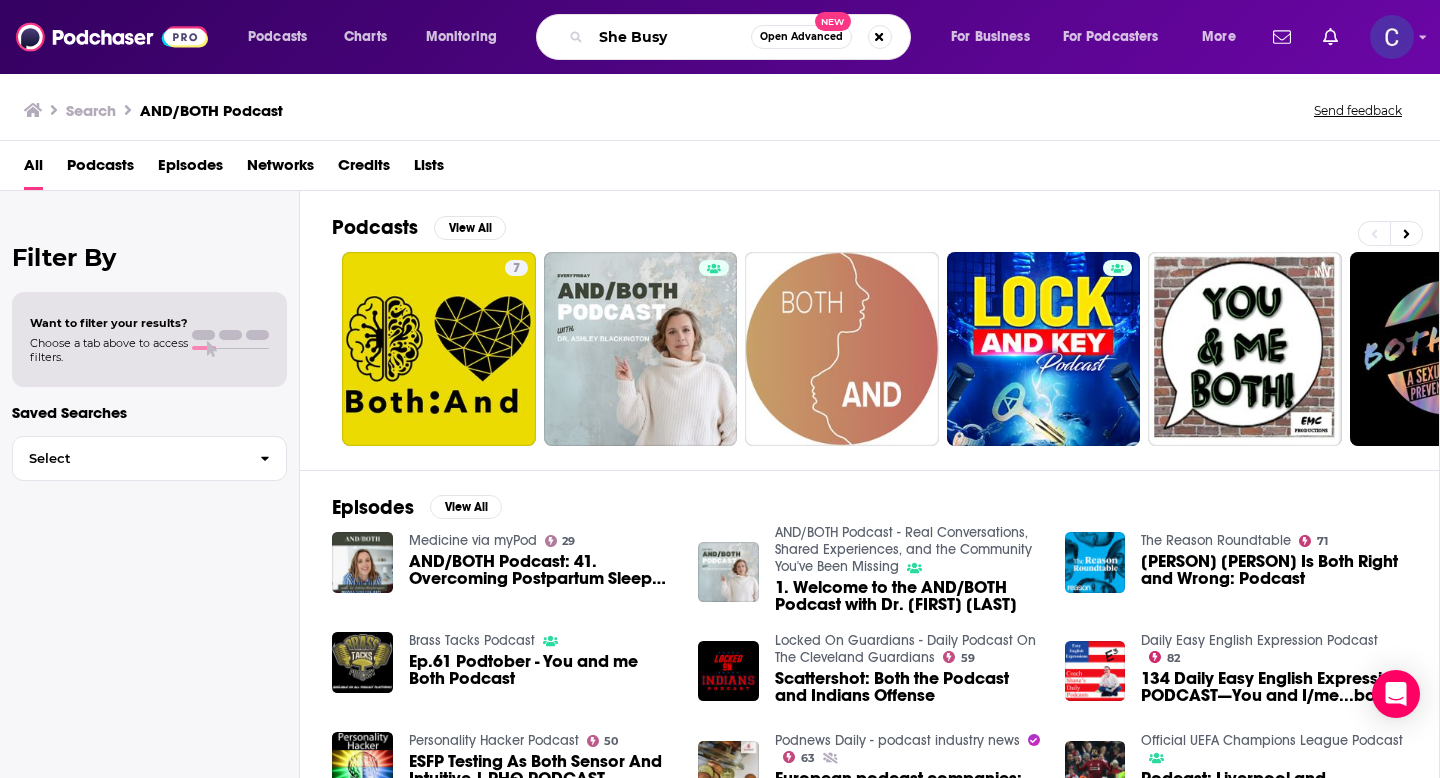 type on "She Busy" 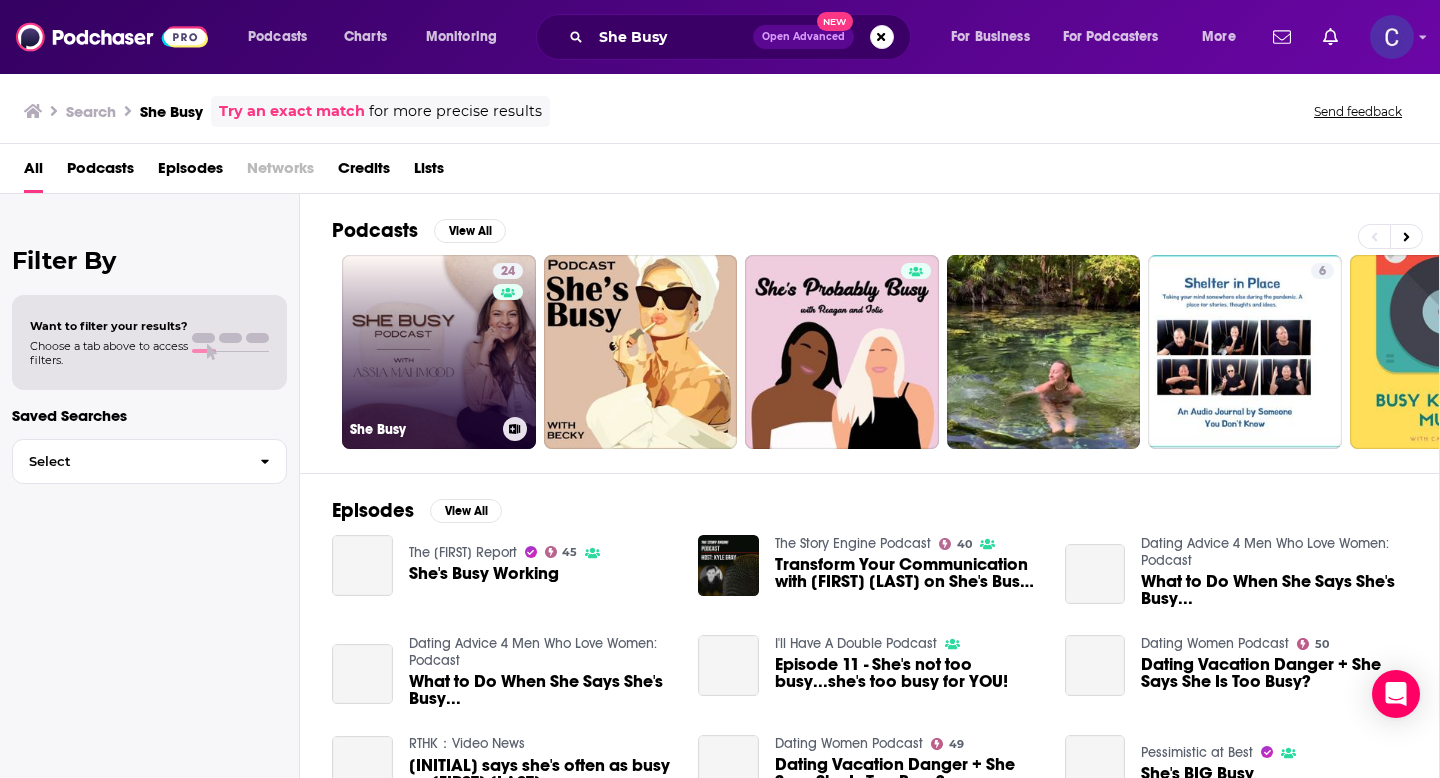 click on "24 She Busy" at bounding box center (439, 352) 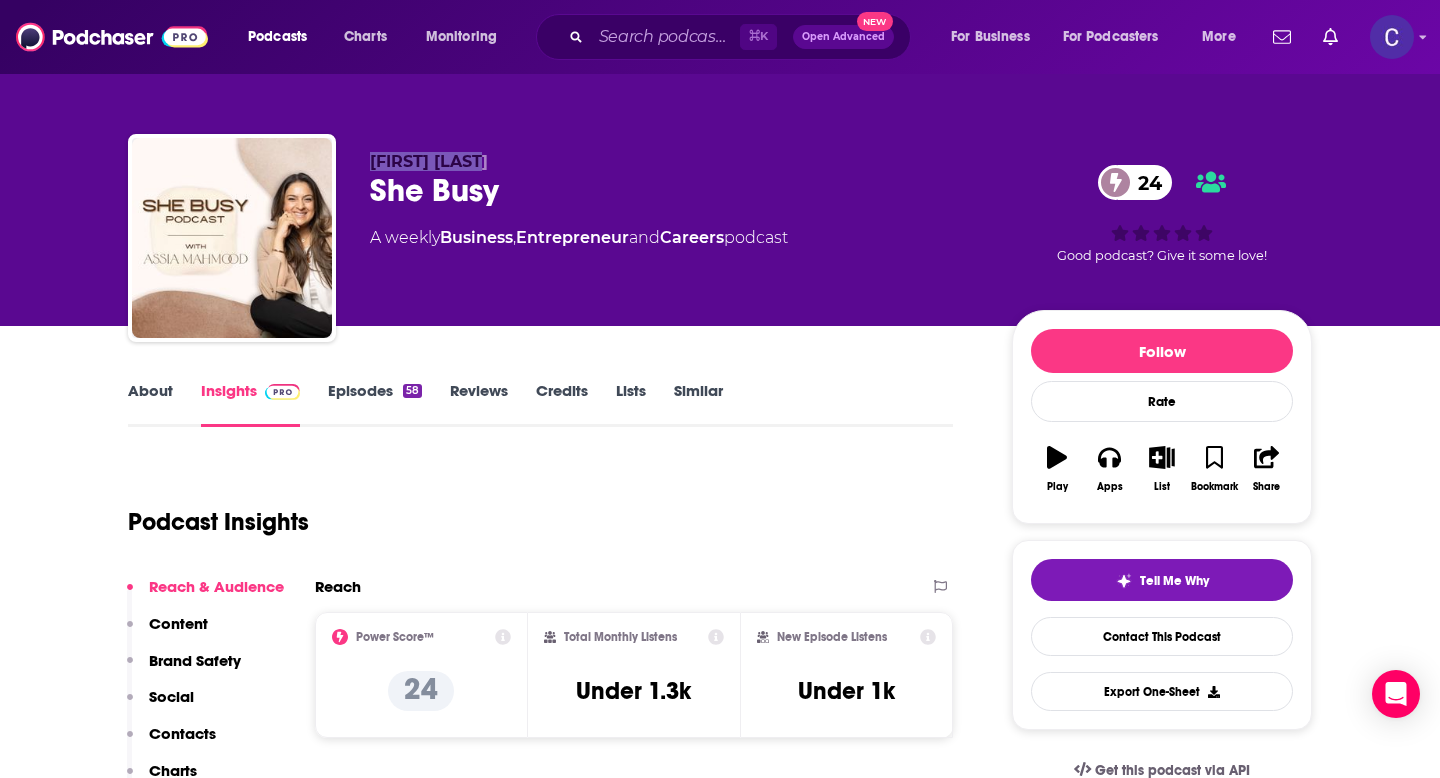 drag, startPoint x: 361, startPoint y: 158, endPoint x: 648, endPoint y: 158, distance: 287 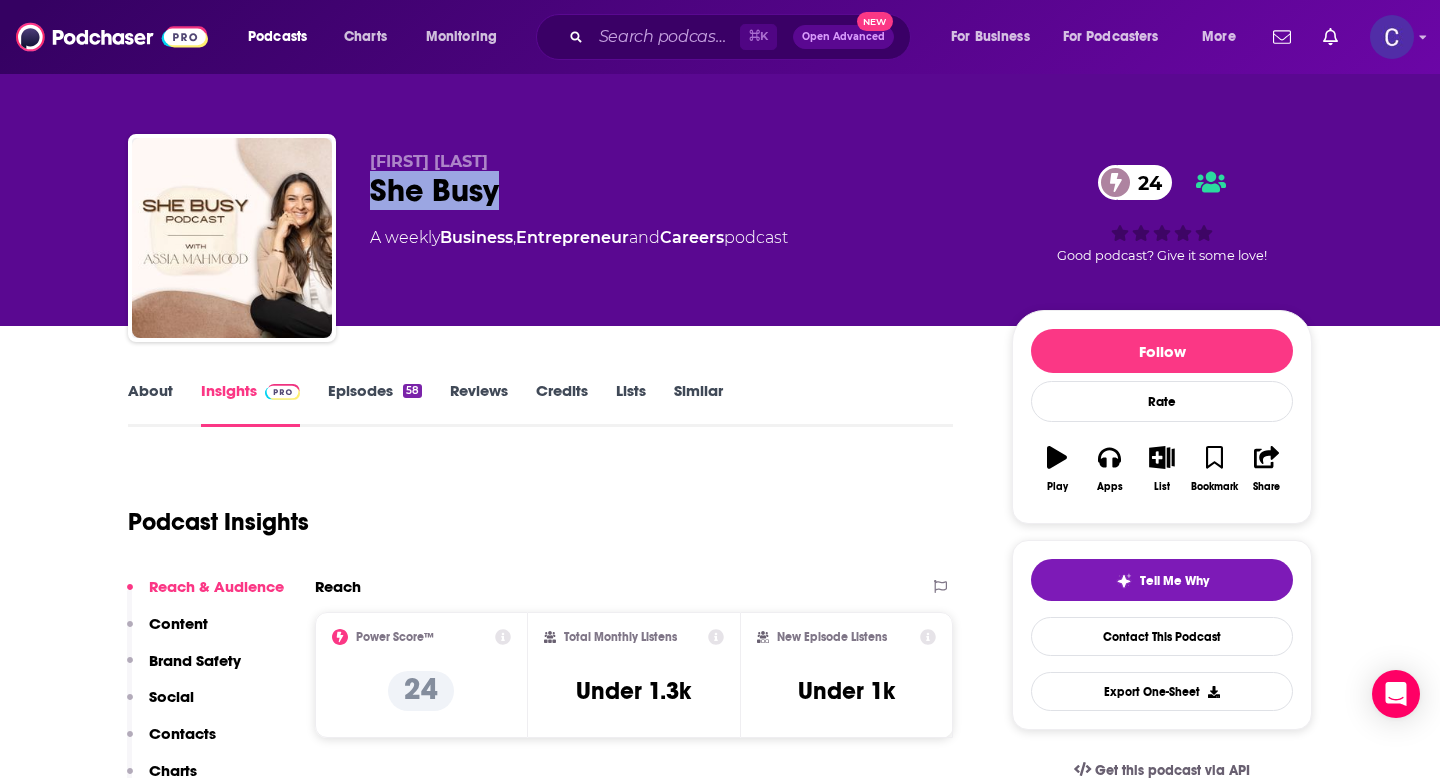 drag, startPoint x: 370, startPoint y: 194, endPoint x: 569, endPoint y: 194, distance: 199 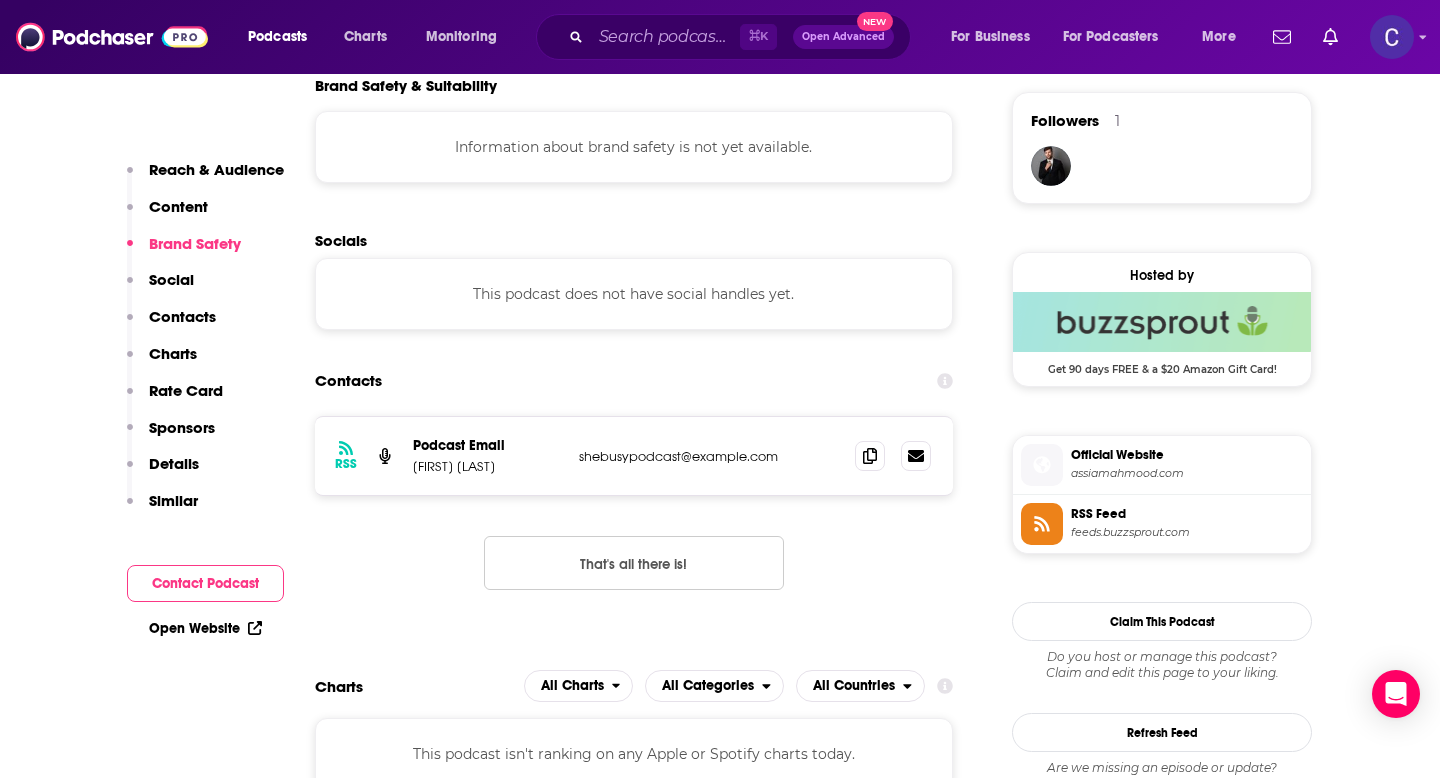scroll, scrollTop: 1455, scrollLeft: 0, axis: vertical 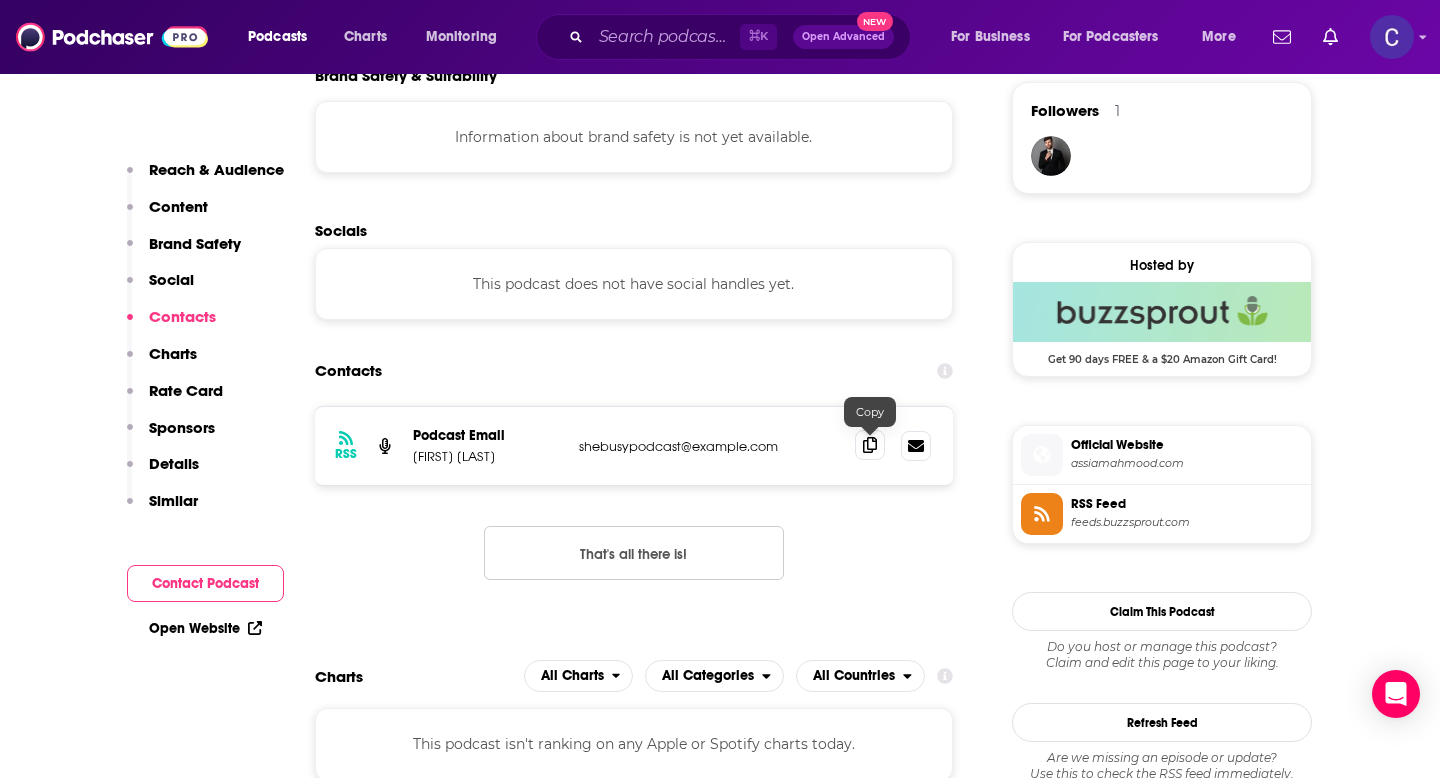 click at bounding box center (870, 445) 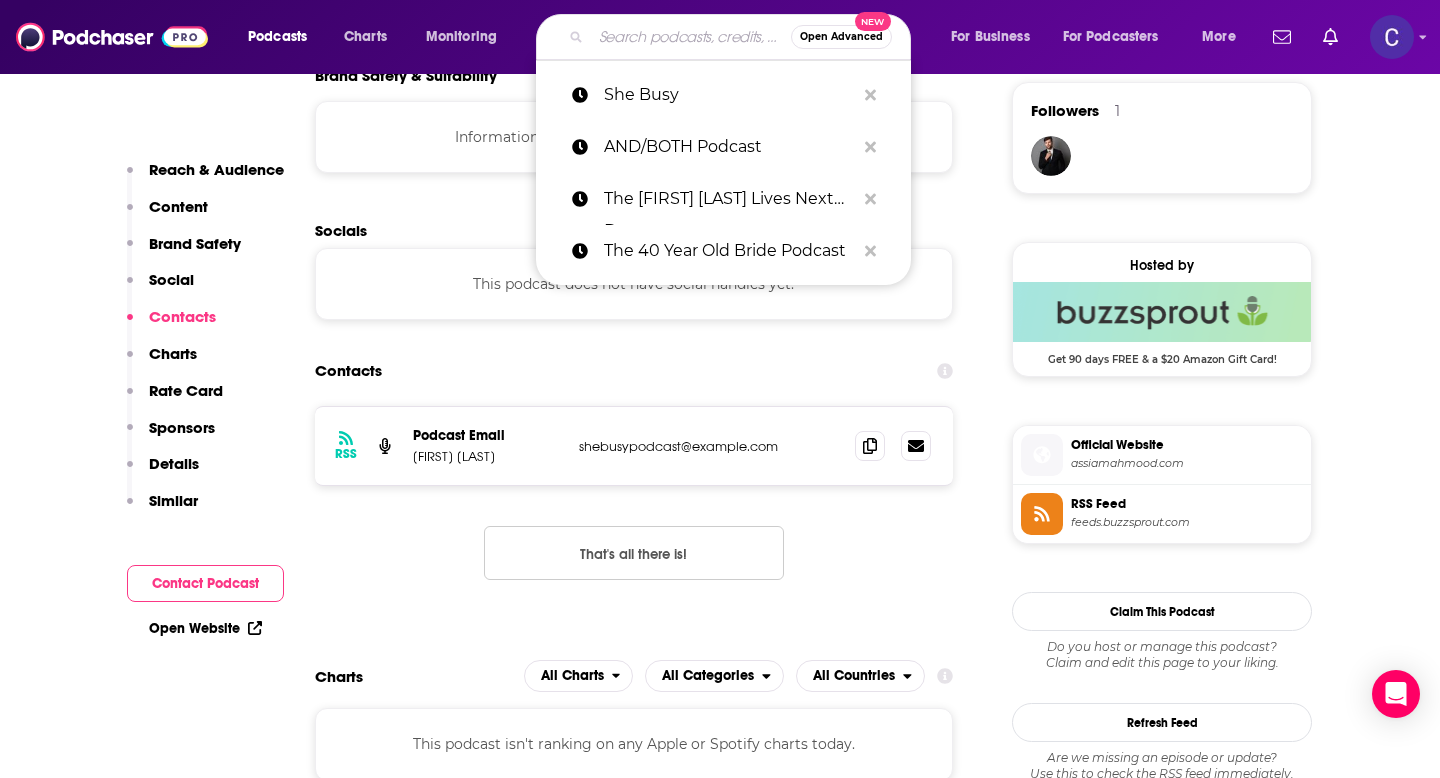 click at bounding box center (691, 37) 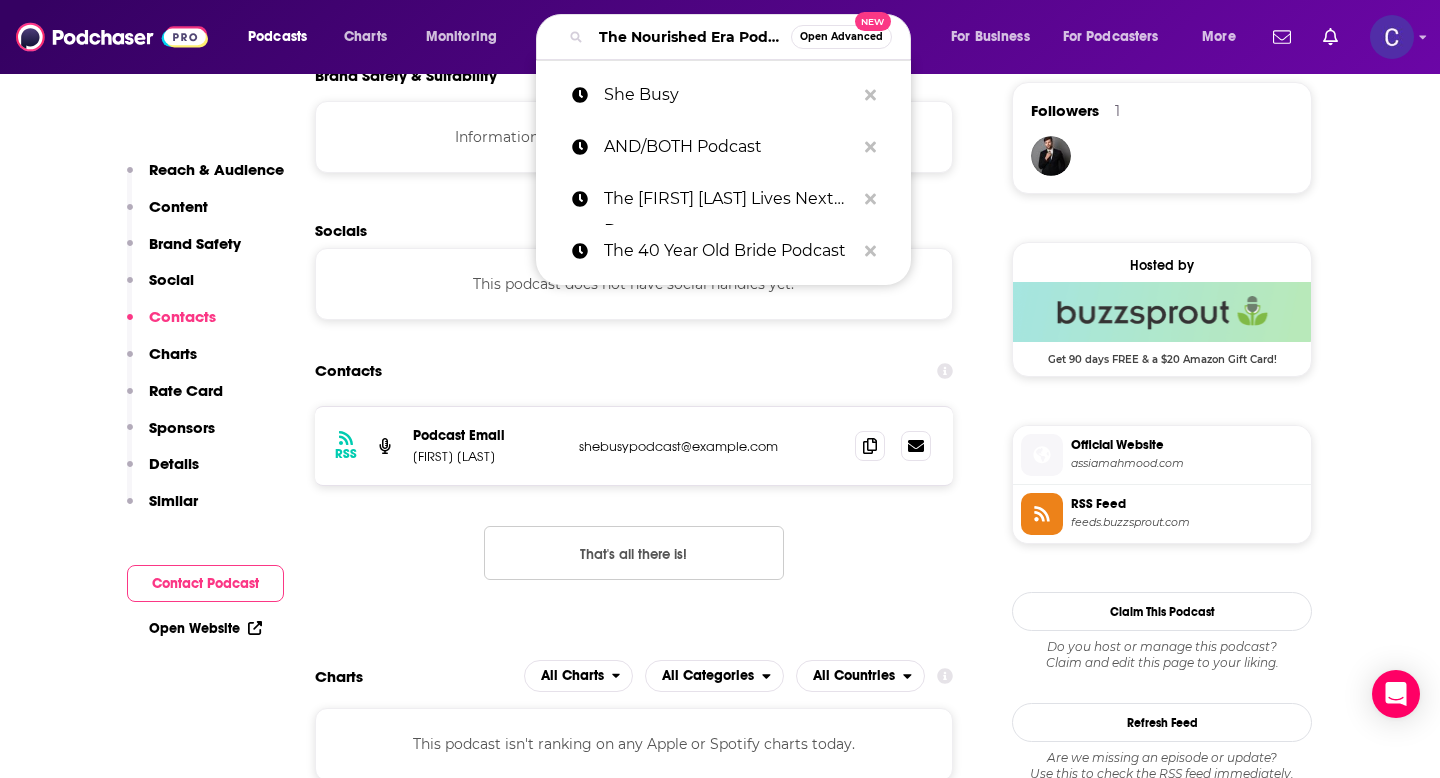 scroll, scrollTop: 0, scrollLeft: 56, axis: horizontal 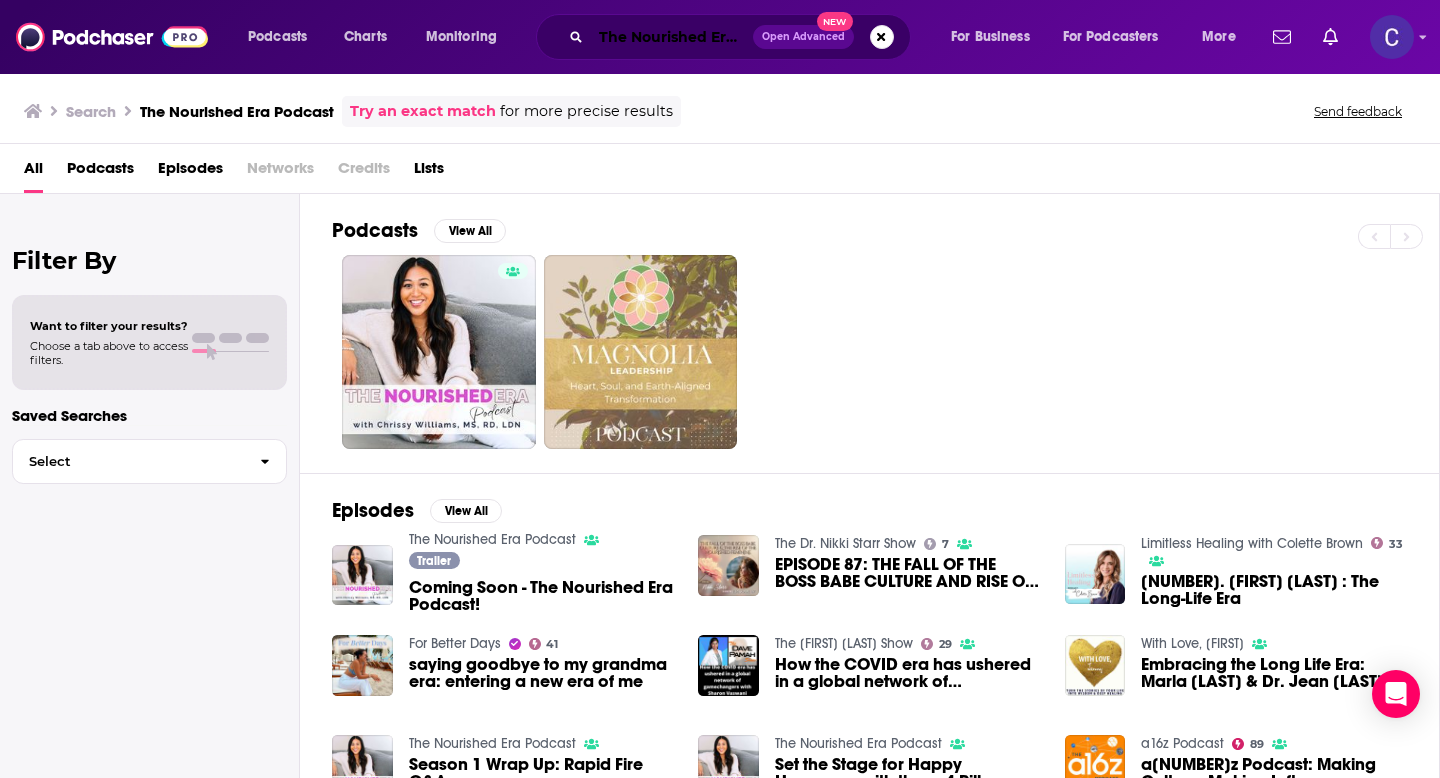 click on "The Nourished Era Podcast" at bounding box center (672, 37) 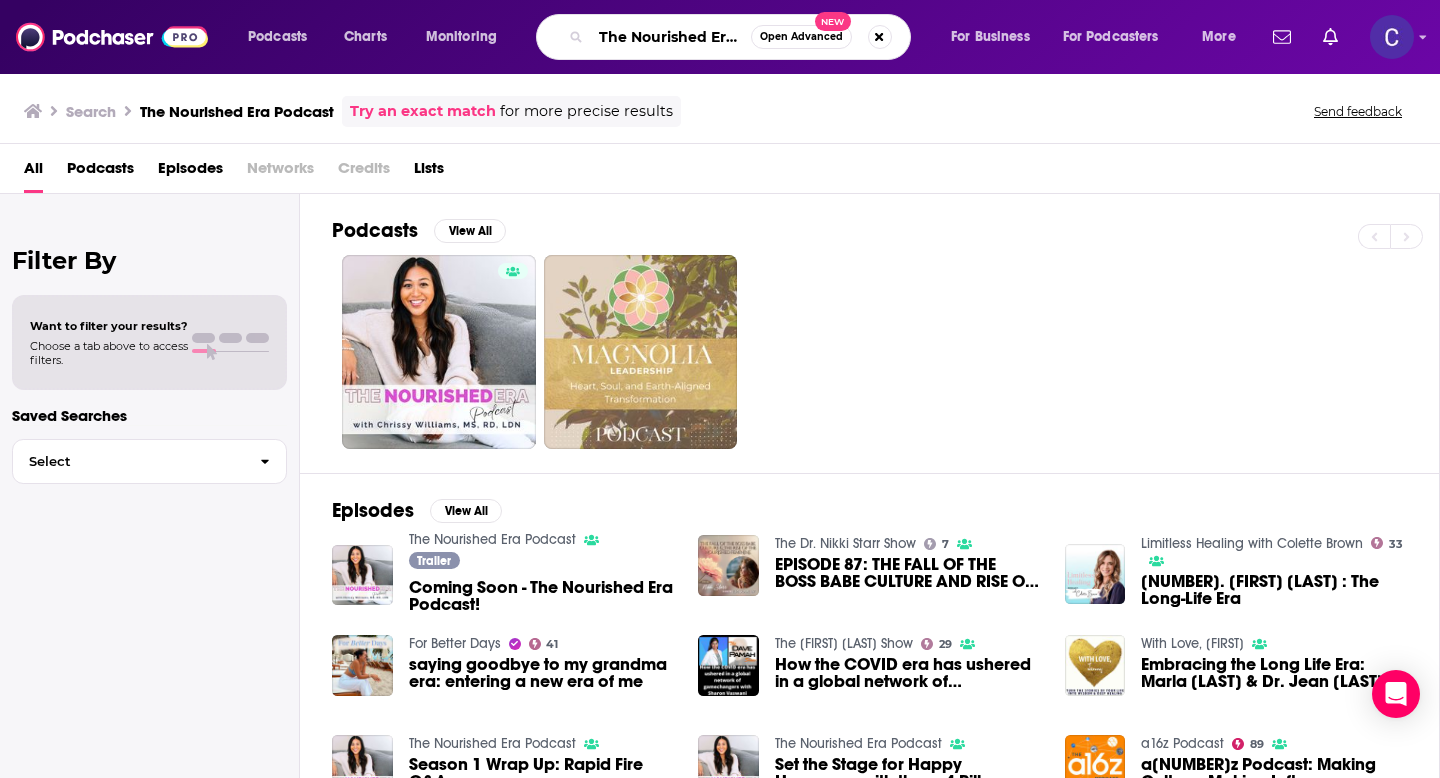 drag, startPoint x: 598, startPoint y: 35, endPoint x: 1002, endPoint y: 52, distance: 404.3575 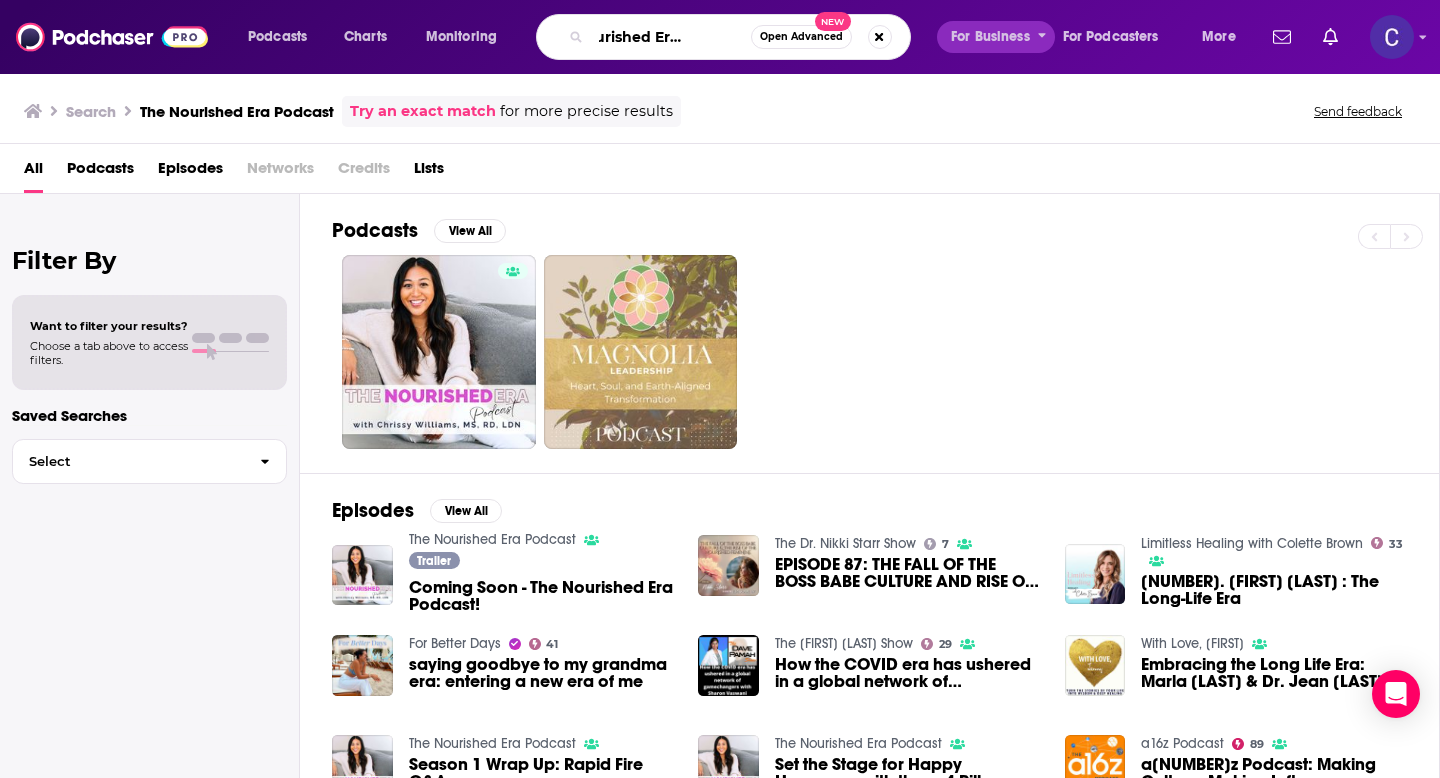 paste on "My Best Fail" 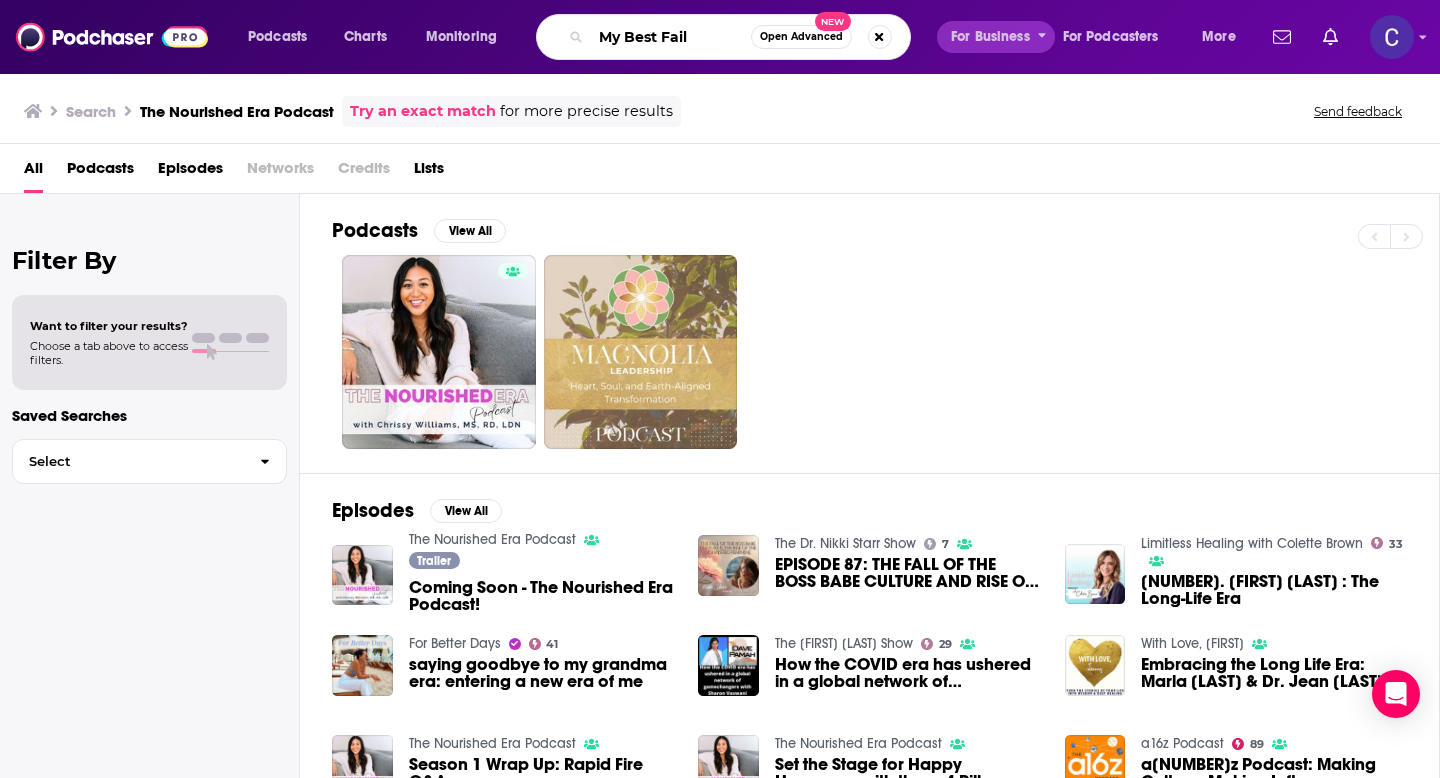 scroll, scrollTop: 0, scrollLeft: 0, axis: both 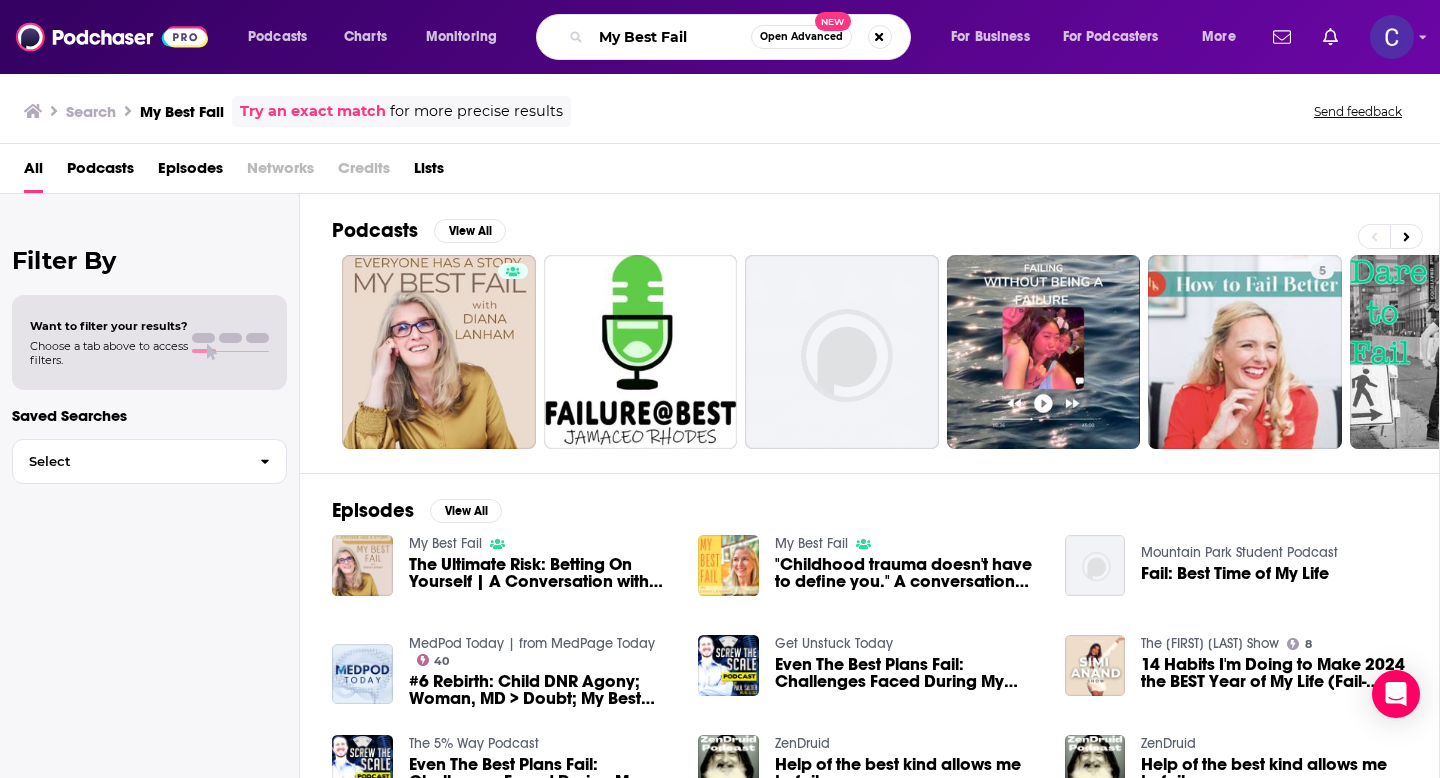 drag, startPoint x: 703, startPoint y: 39, endPoint x: 461, endPoint y: 39, distance: 242 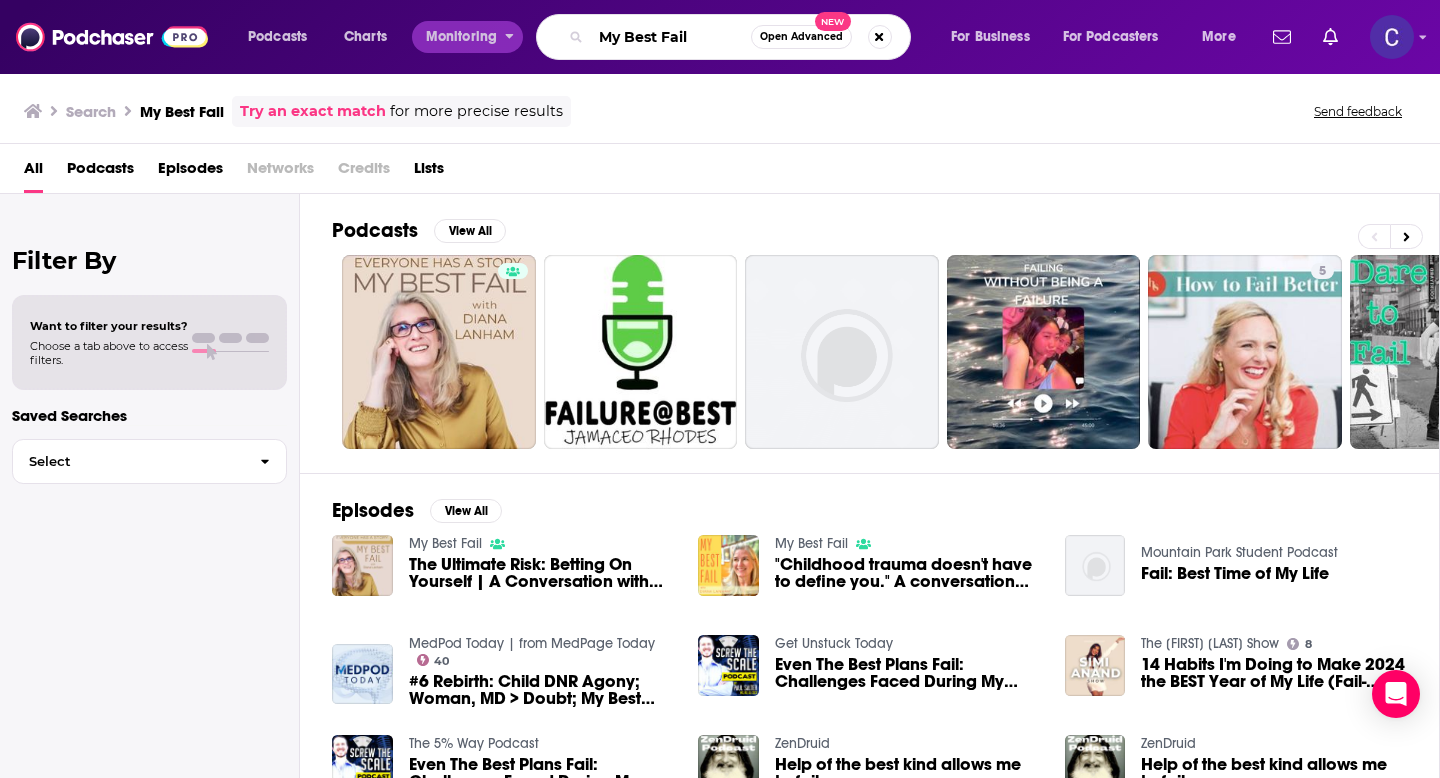paste on "Life Beyond Limits" 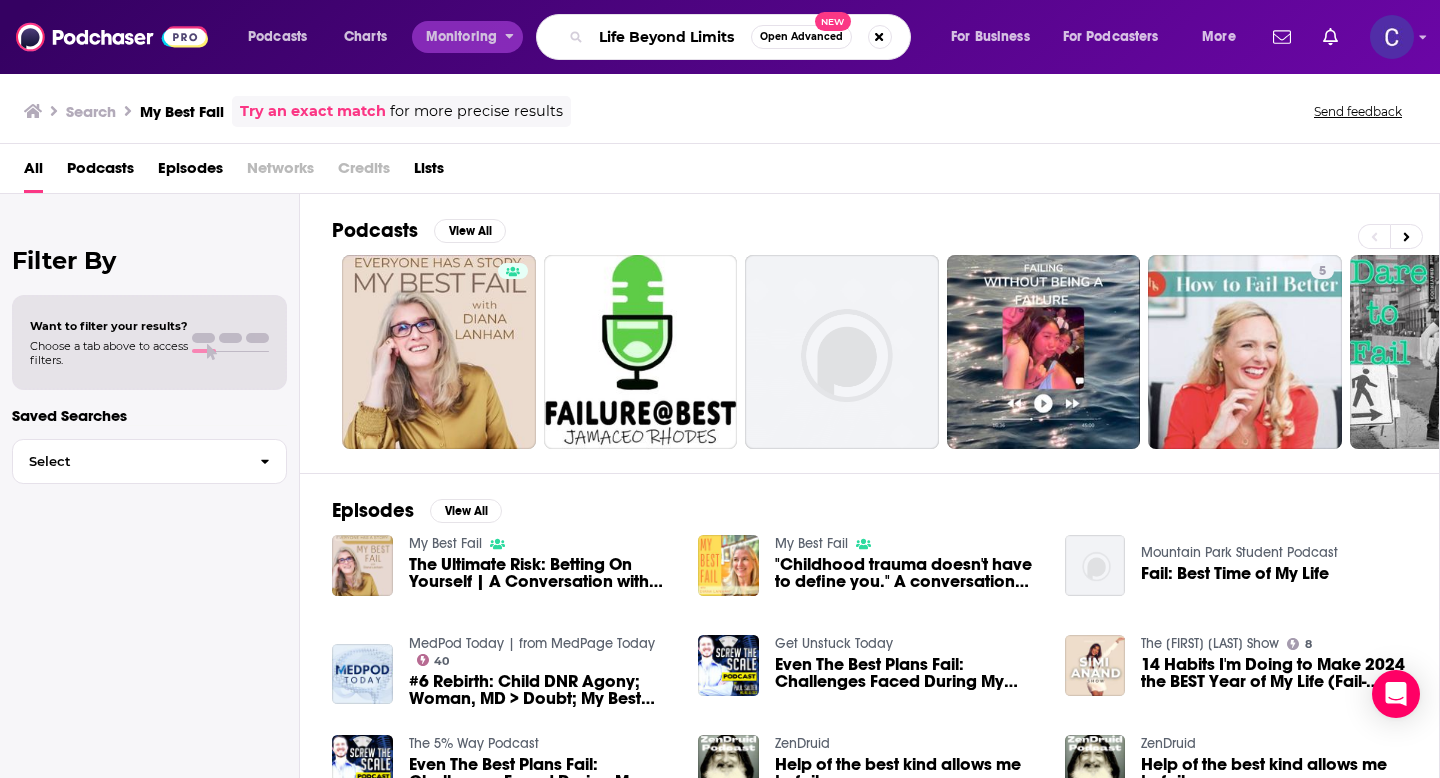 type on "Life Beyond Limits" 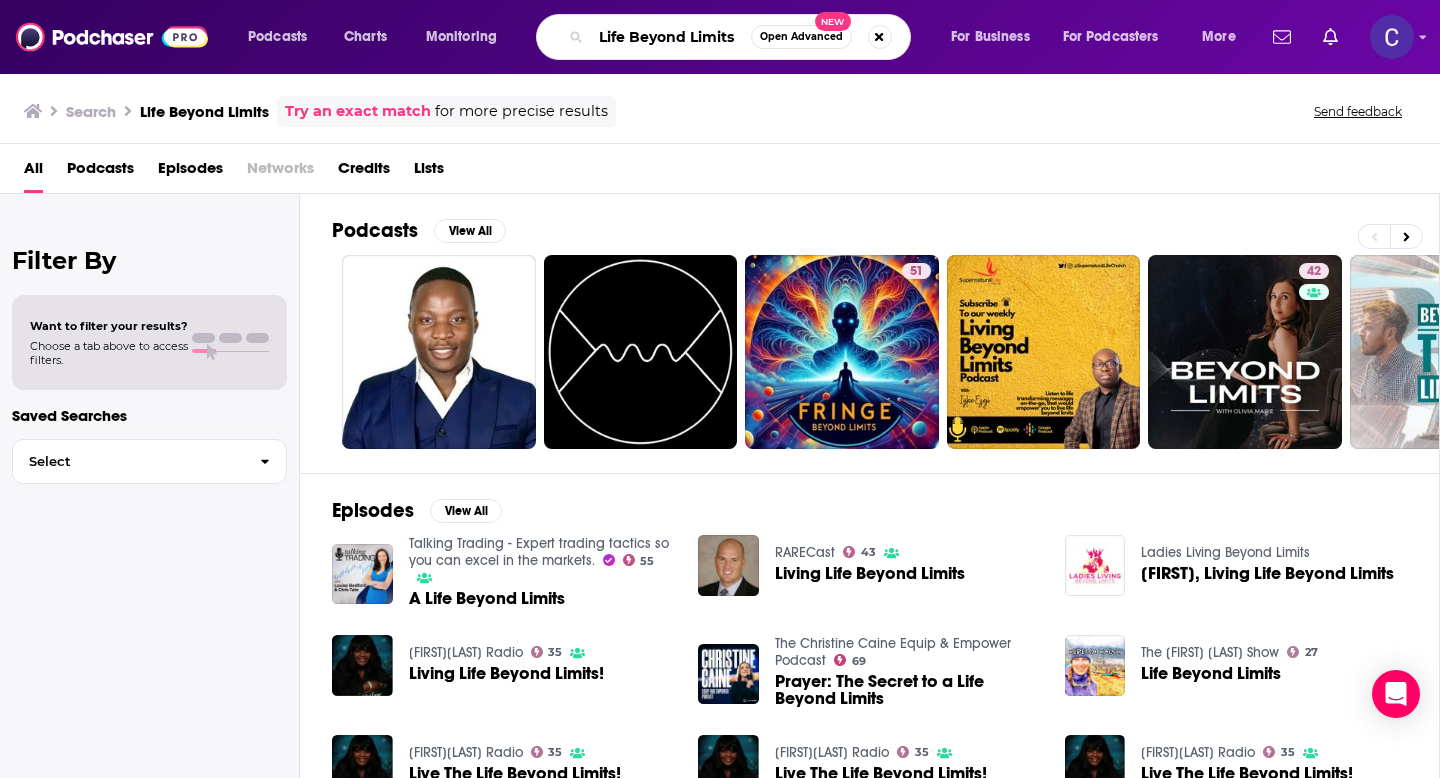 drag, startPoint x: 734, startPoint y: 42, endPoint x: 426, endPoint y: 42, distance: 308 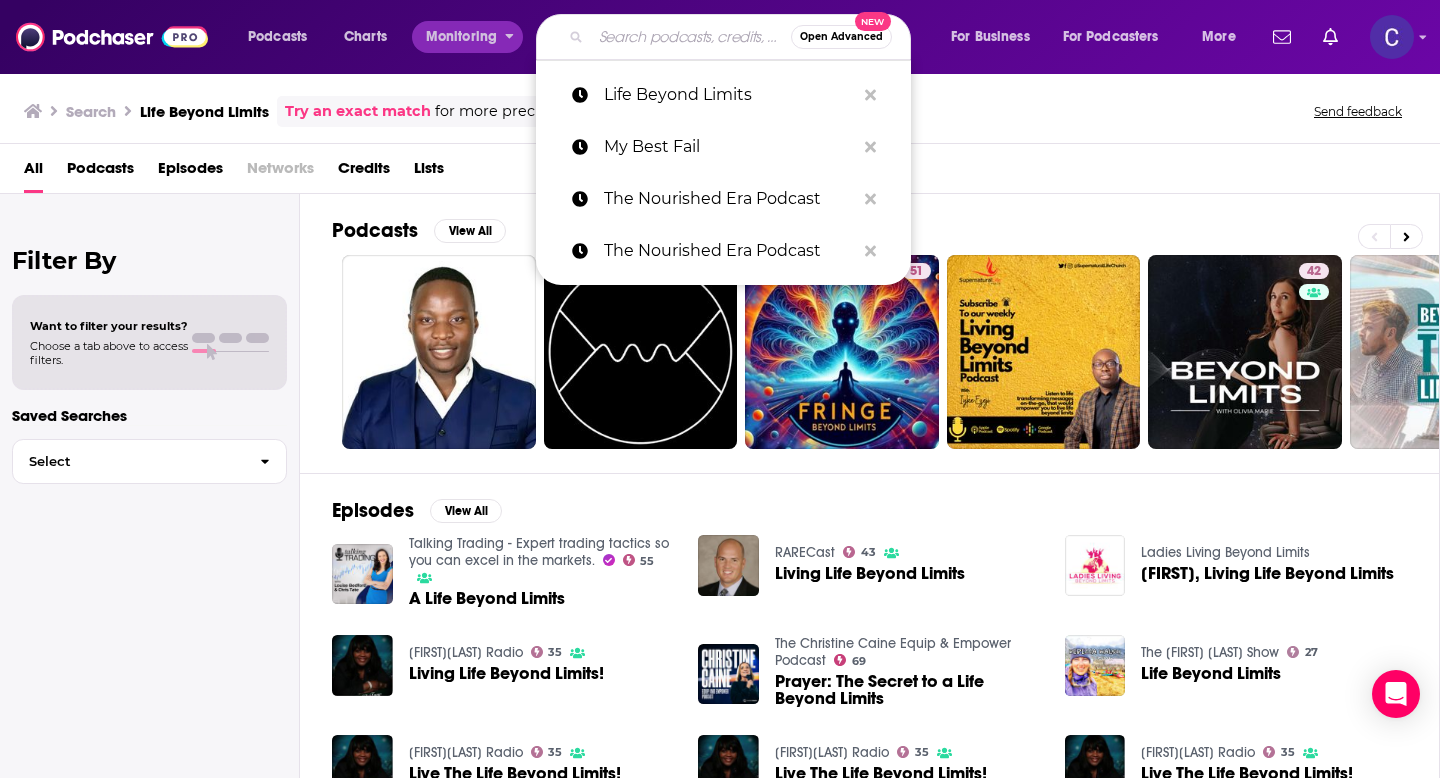 paste on "Spark Your Power" 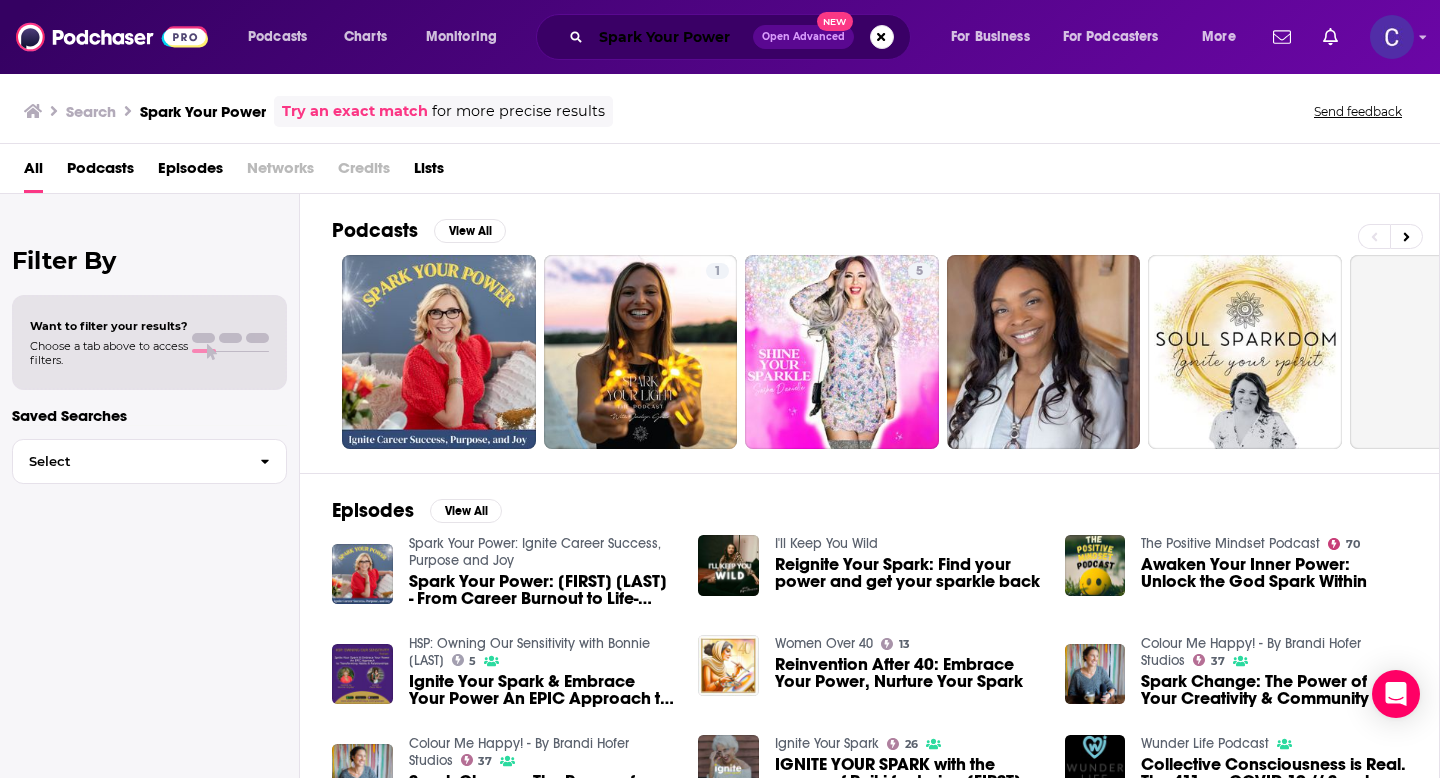 drag, startPoint x: 730, startPoint y: 37, endPoint x: 492, endPoint y: 37, distance: 238 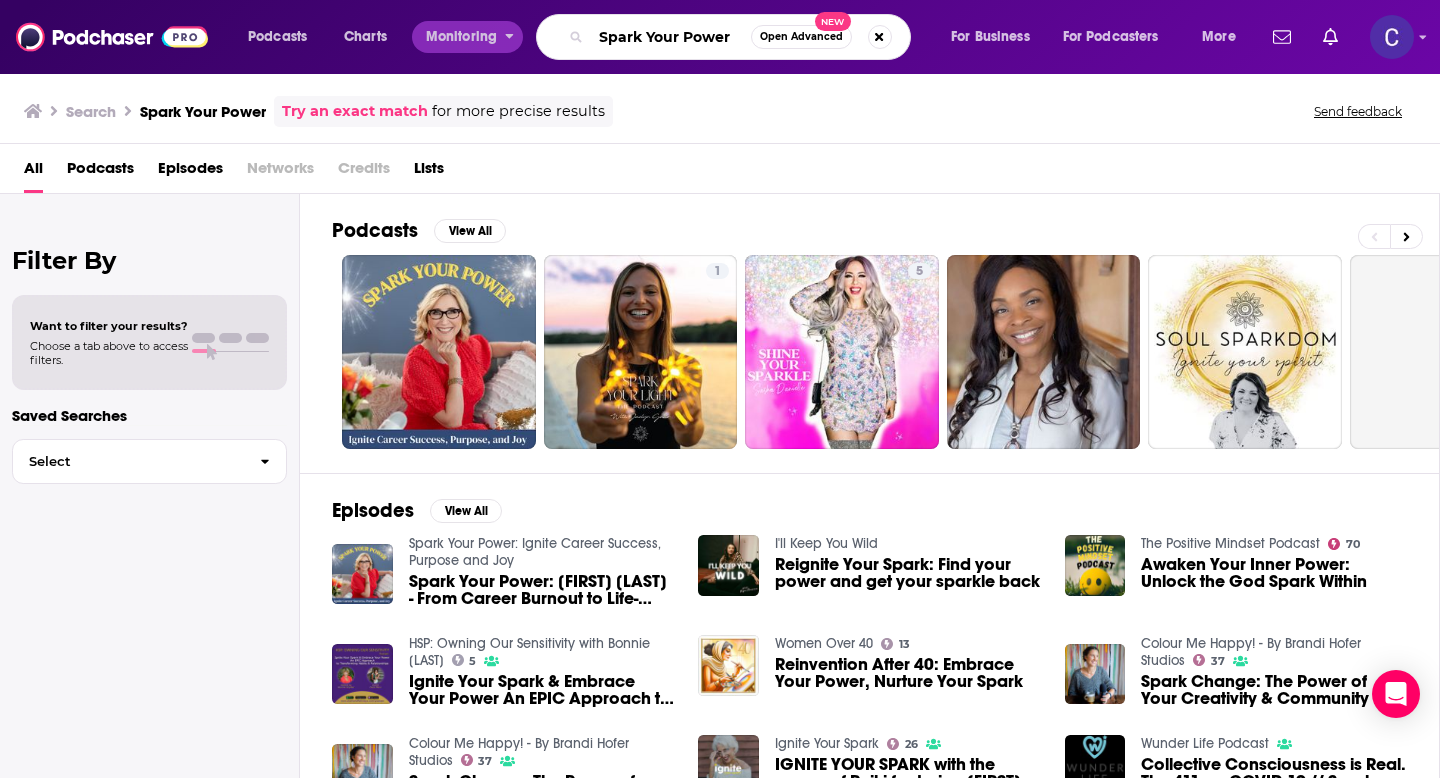 paste on "Glow Up, Gyrl" 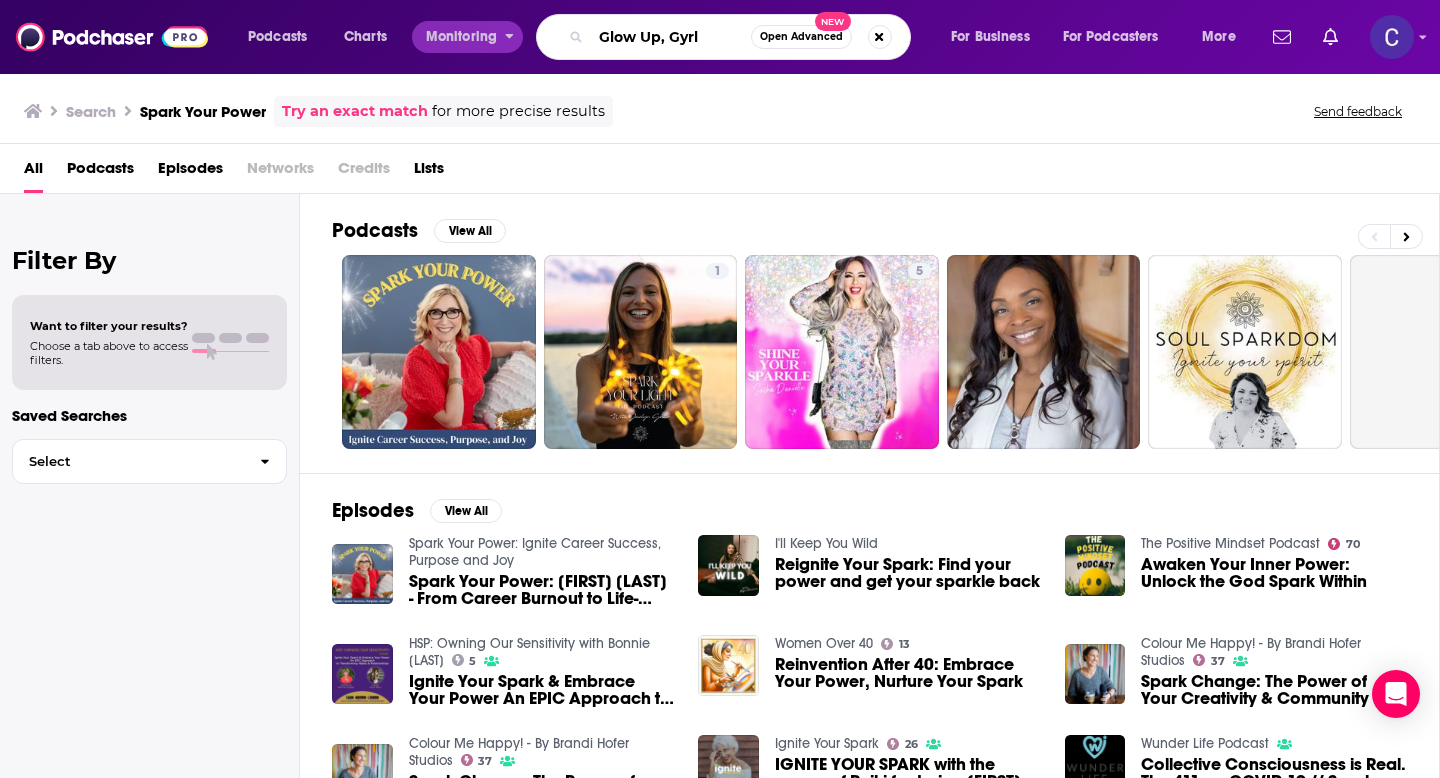 type on "Glow Up, Gyrl" 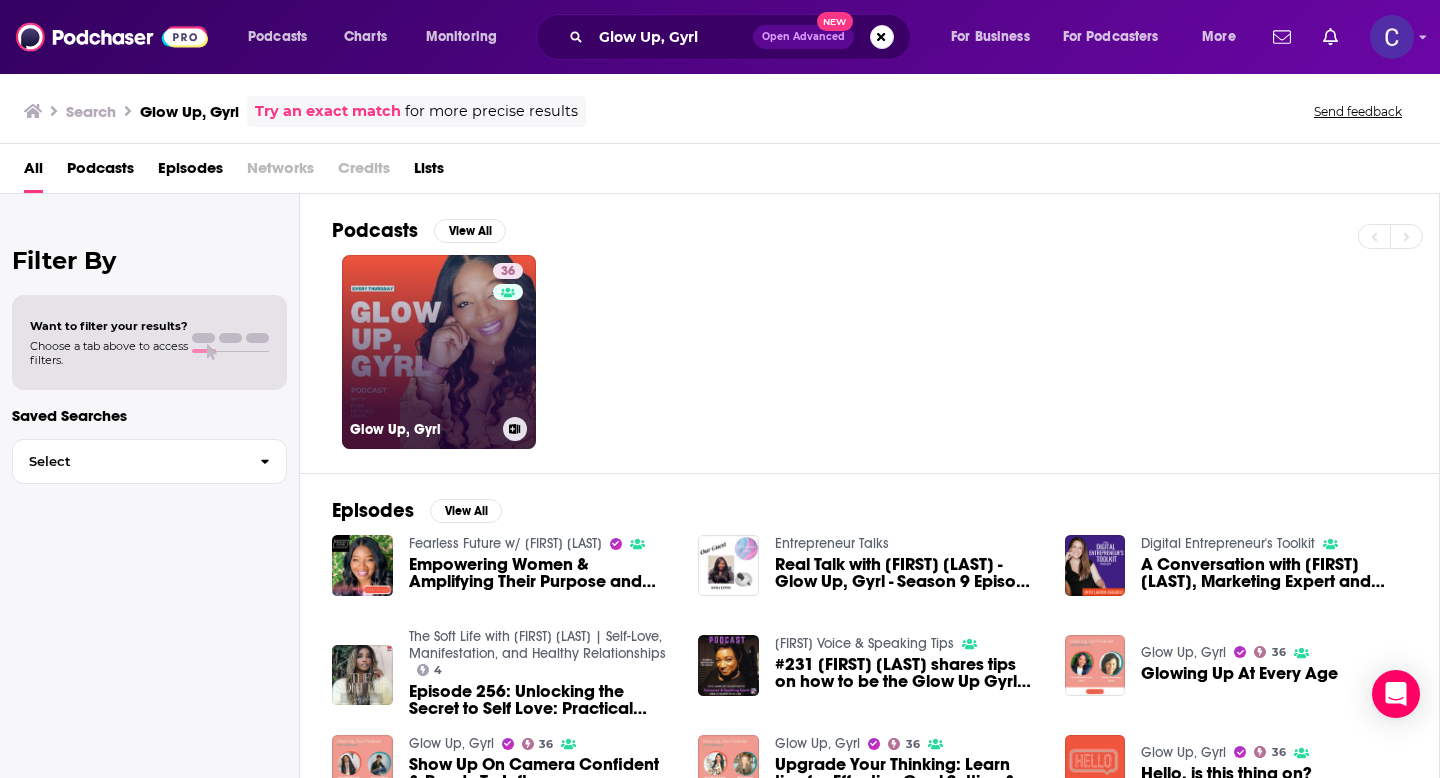 click on "36 Glow Up, Gyrl" at bounding box center (439, 352) 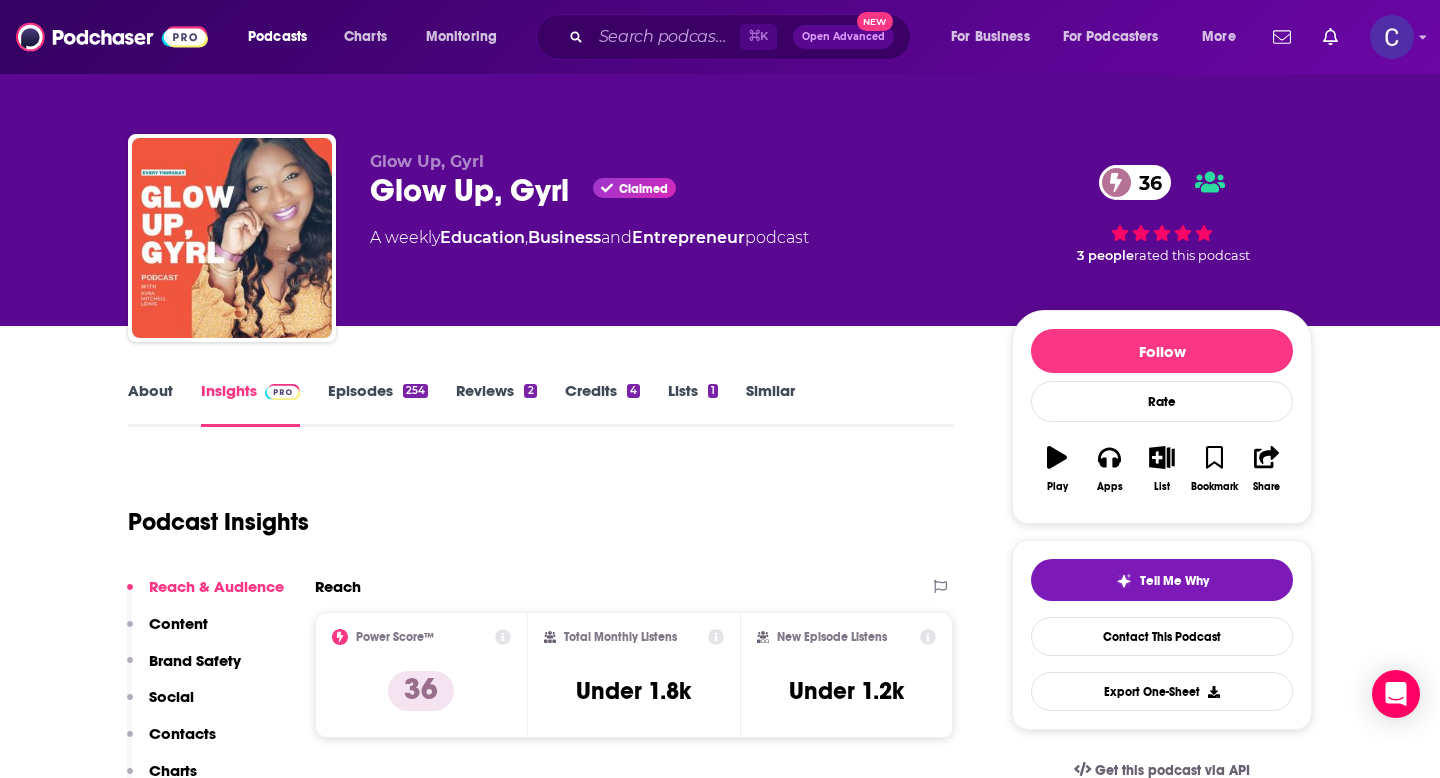 click on "About" at bounding box center [150, 404] 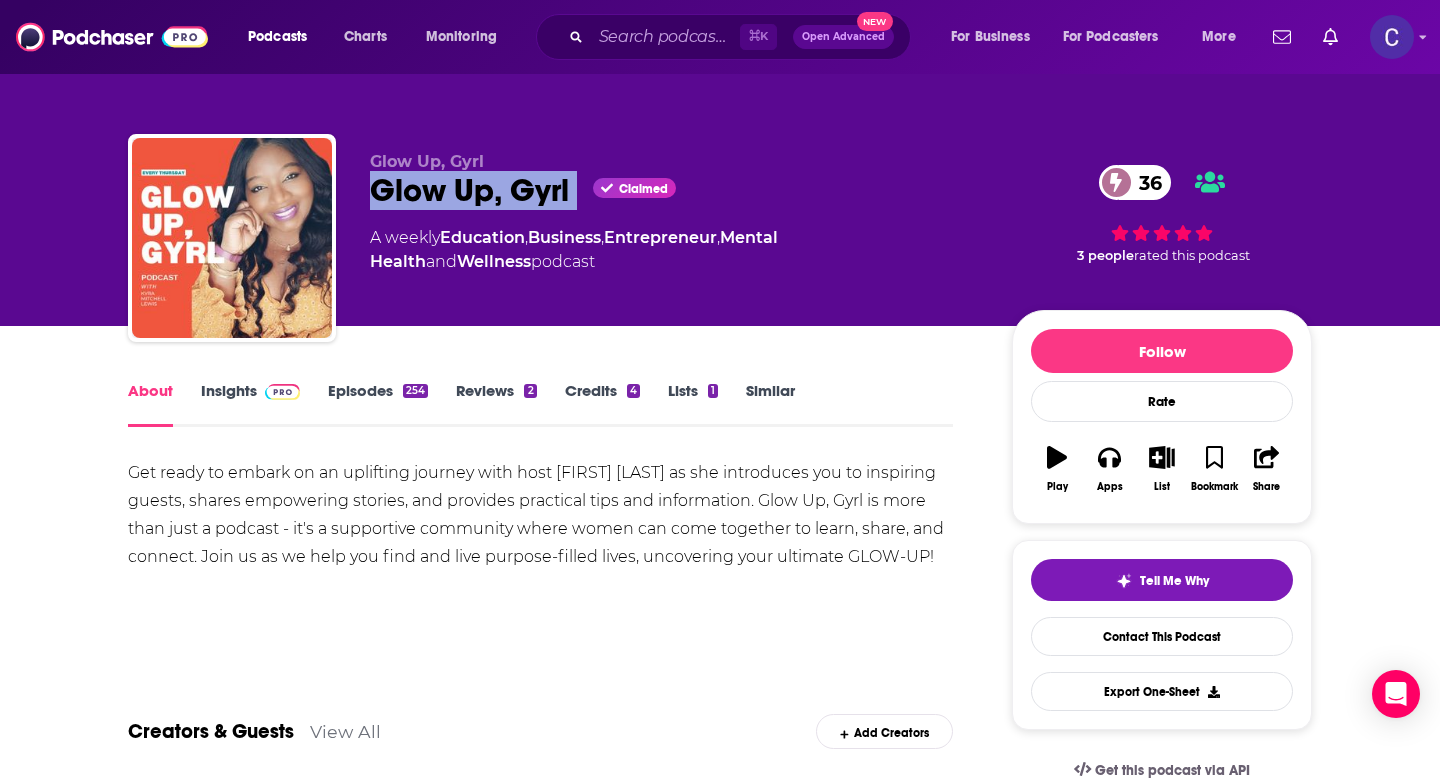 drag, startPoint x: 377, startPoint y: 193, endPoint x: 620, endPoint y: 195, distance: 243.00822 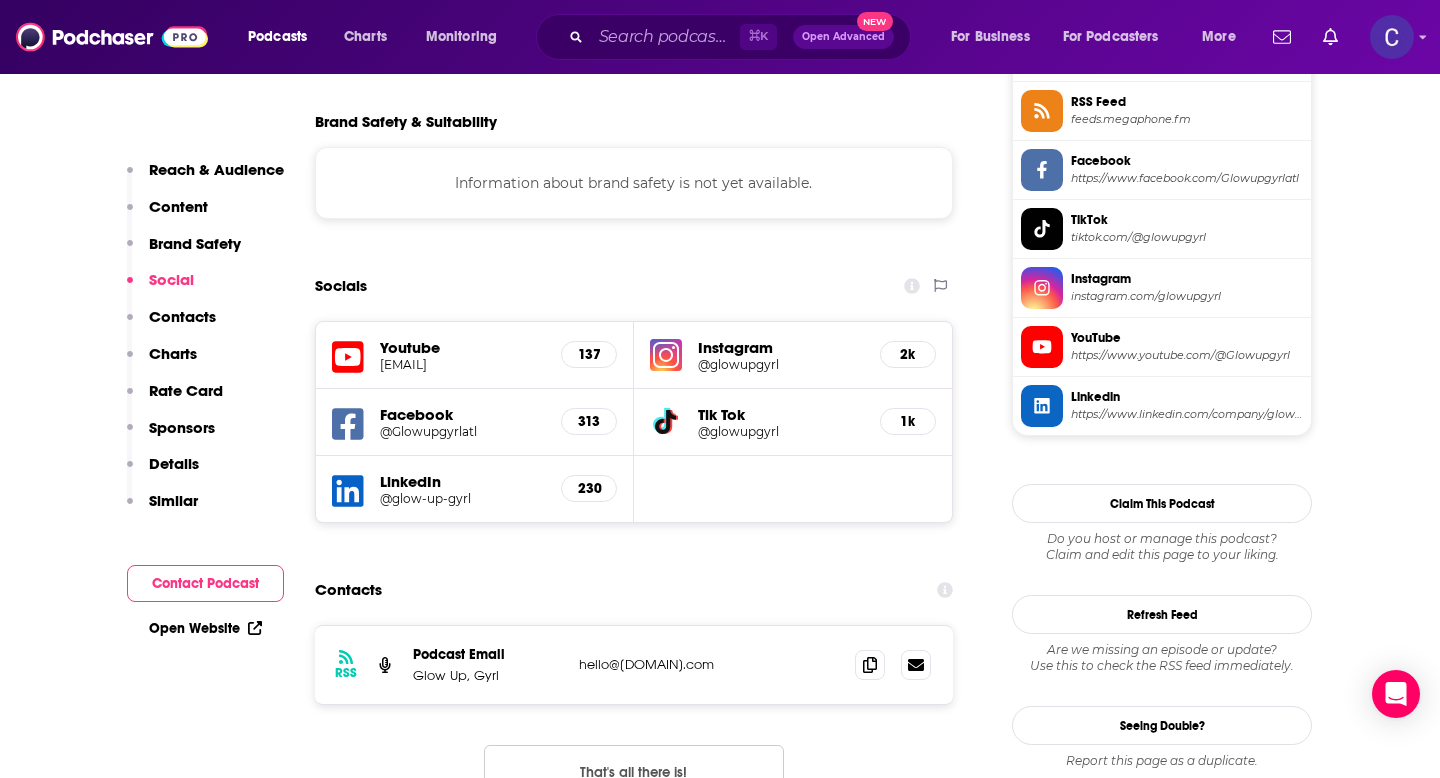 scroll, scrollTop: 1719, scrollLeft: 0, axis: vertical 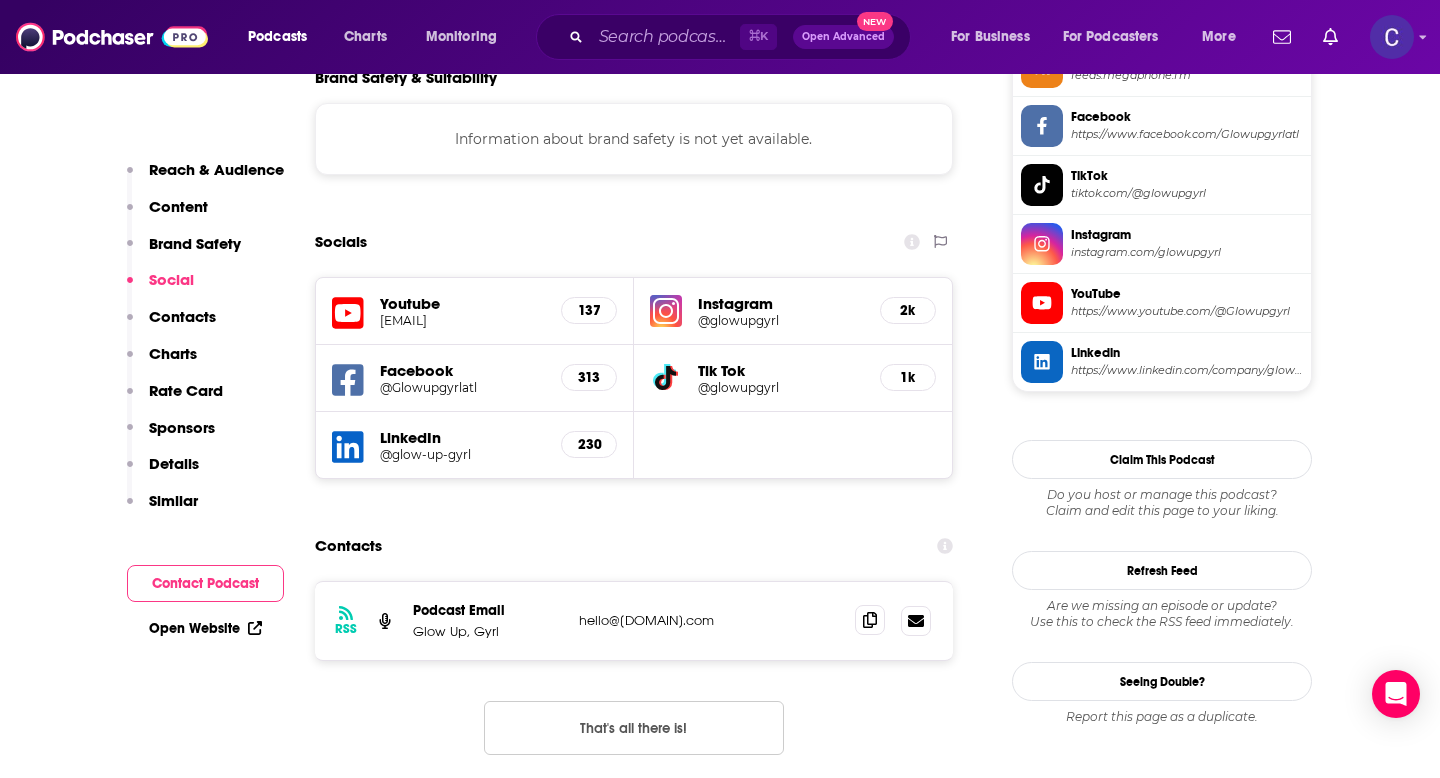click at bounding box center [870, 620] 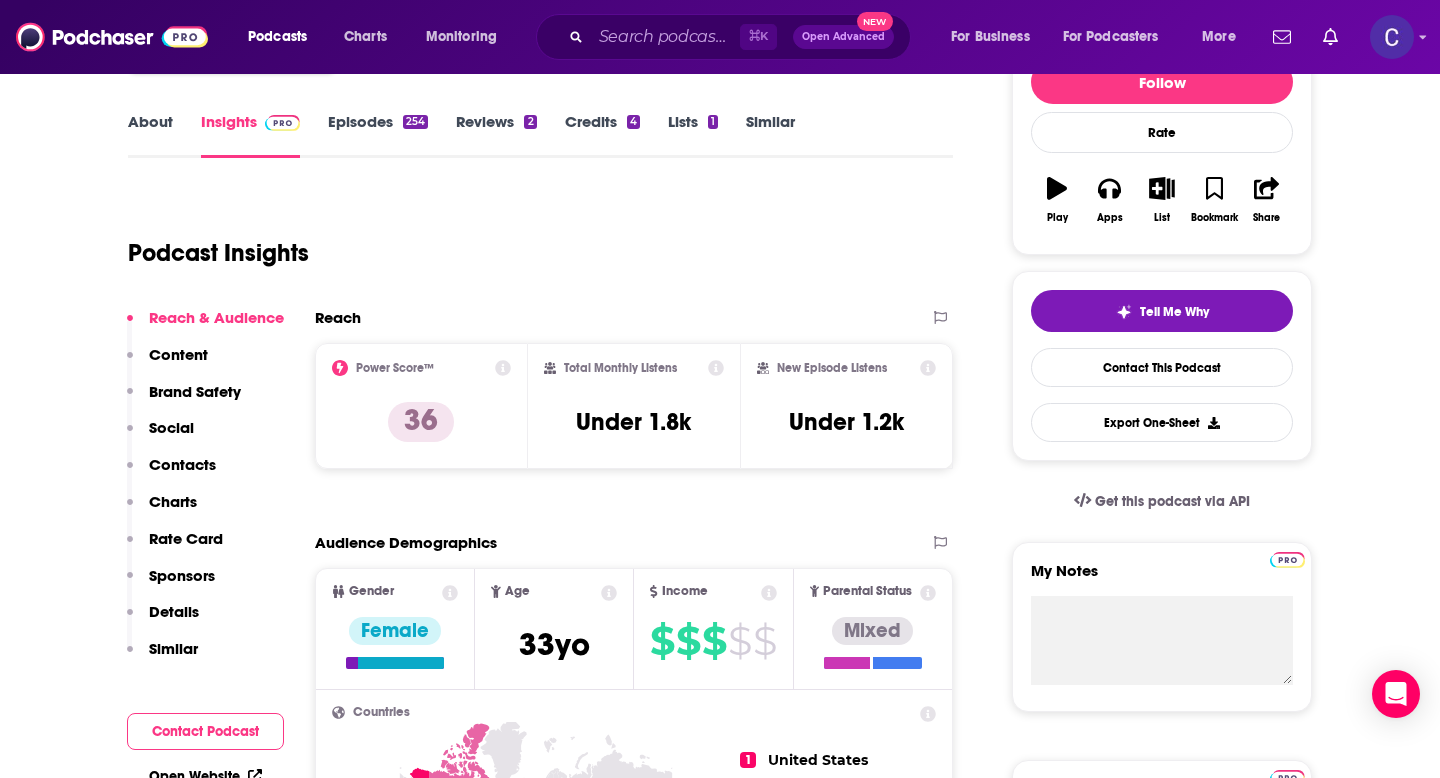 scroll, scrollTop: 0, scrollLeft: 0, axis: both 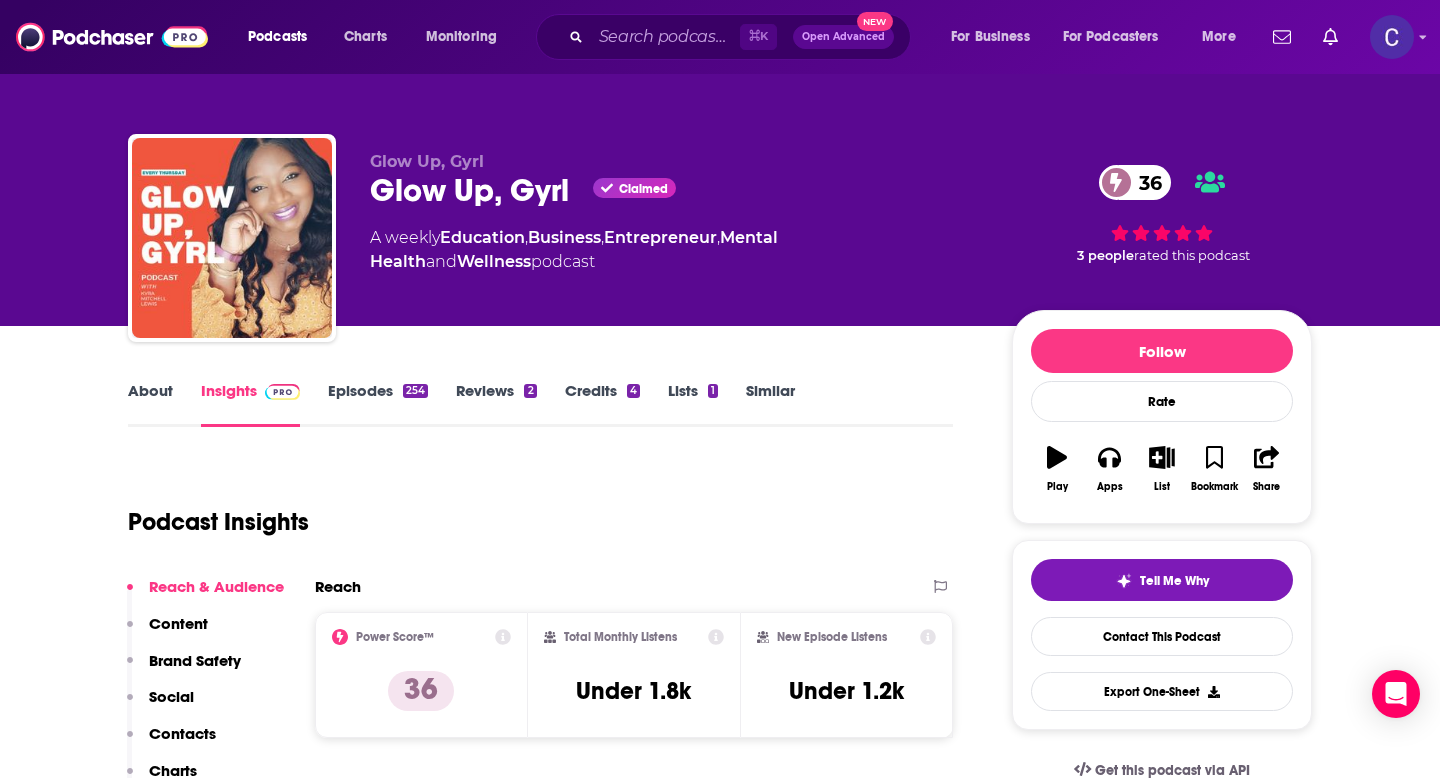 click on "About" at bounding box center [150, 404] 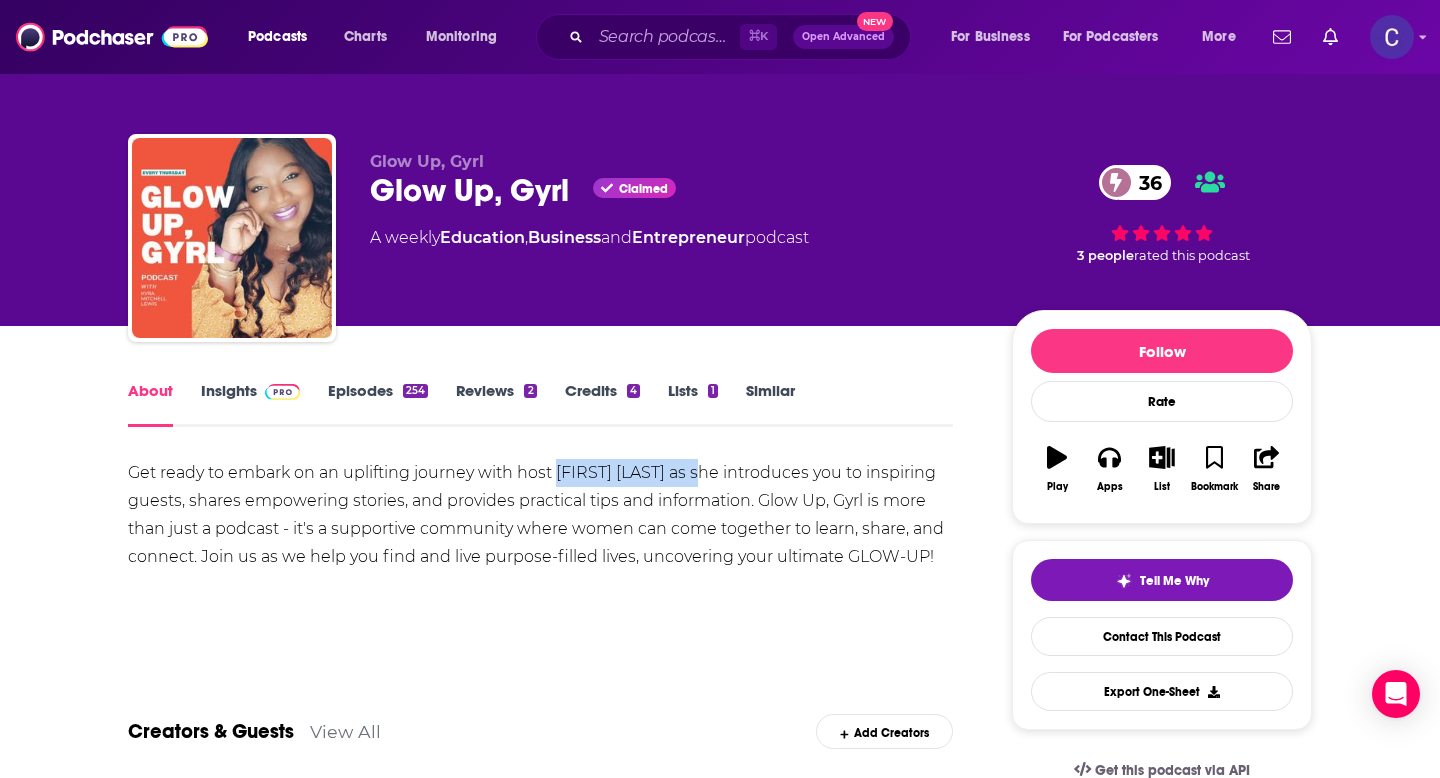 drag, startPoint x: 558, startPoint y: 477, endPoint x: 708, endPoint y: 480, distance: 150.03 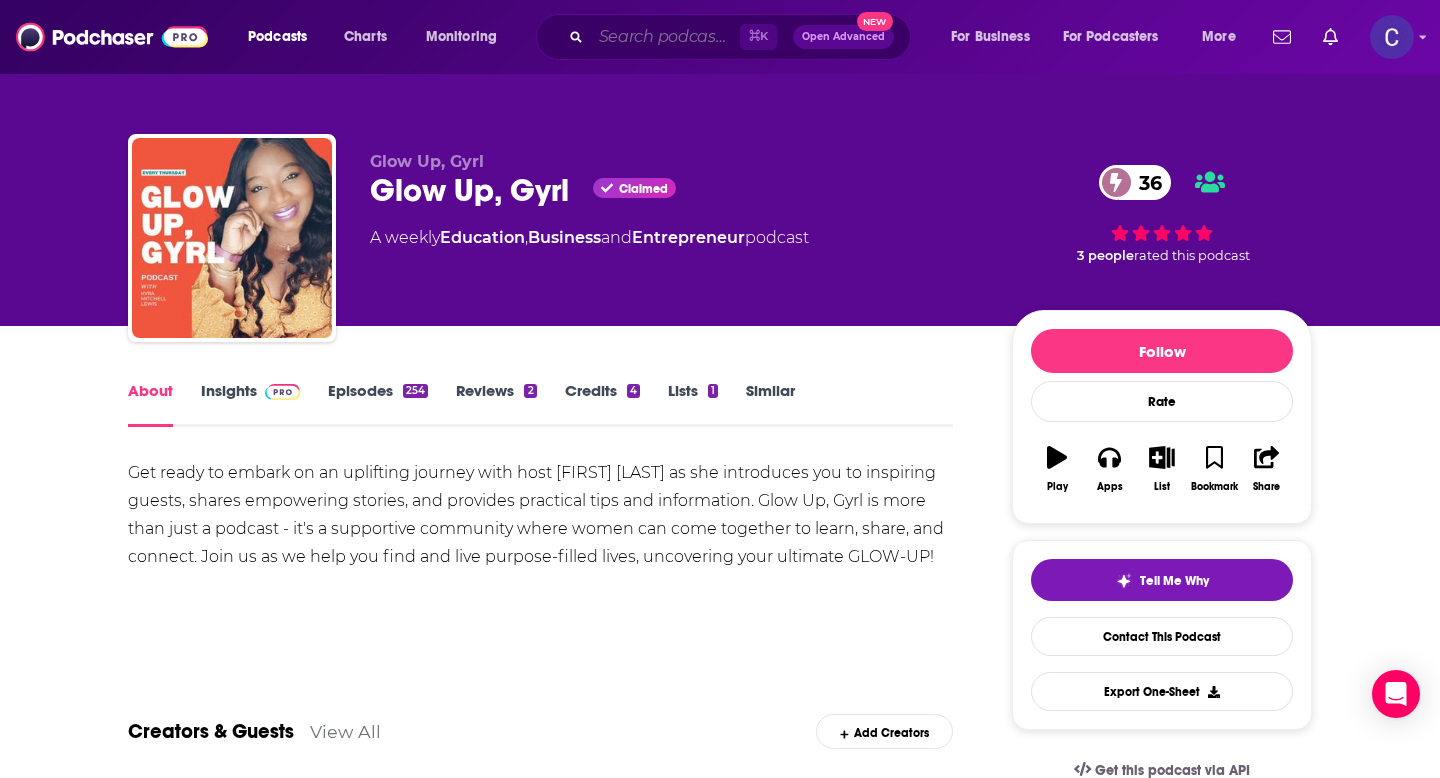 click at bounding box center [665, 37] 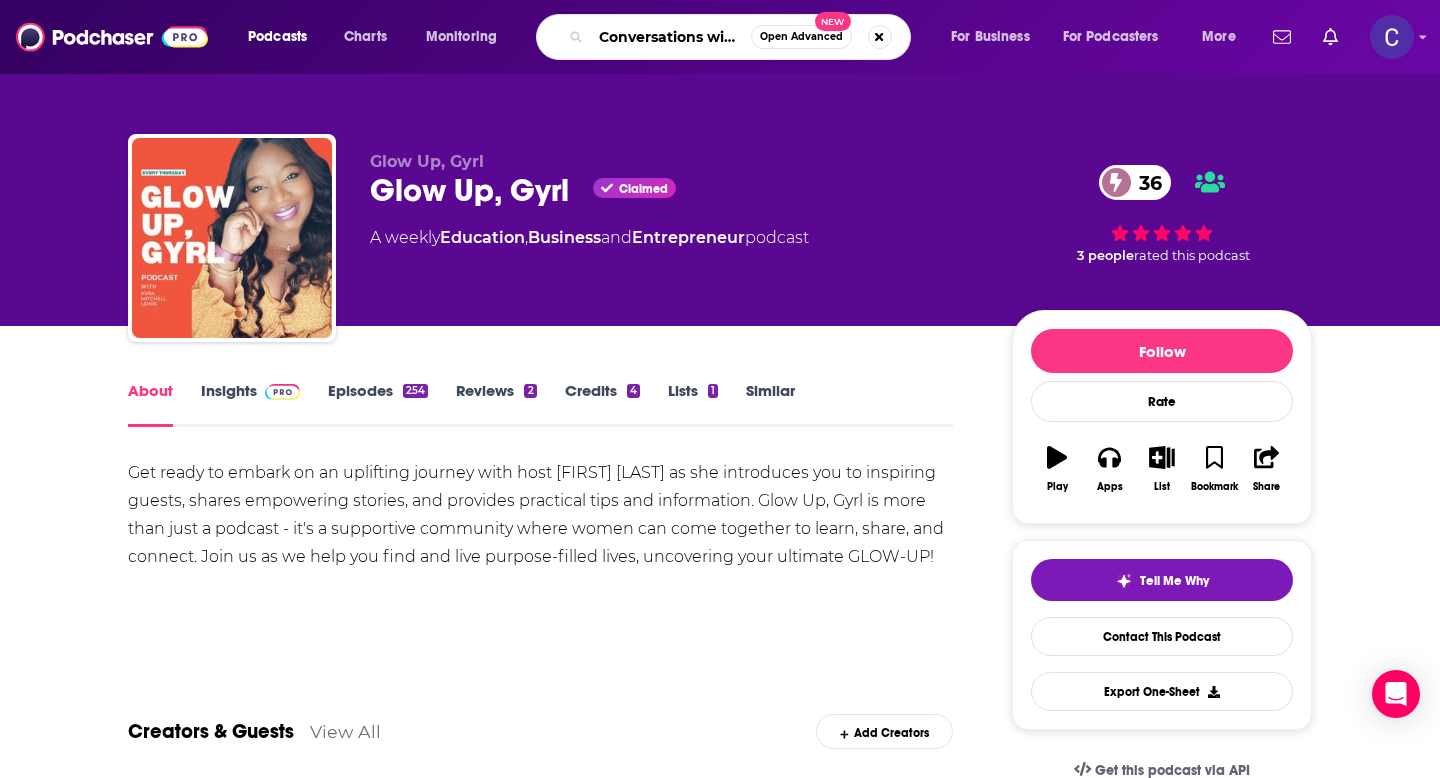 scroll, scrollTop: 0, scrollLeft: 121, axis: horizontal 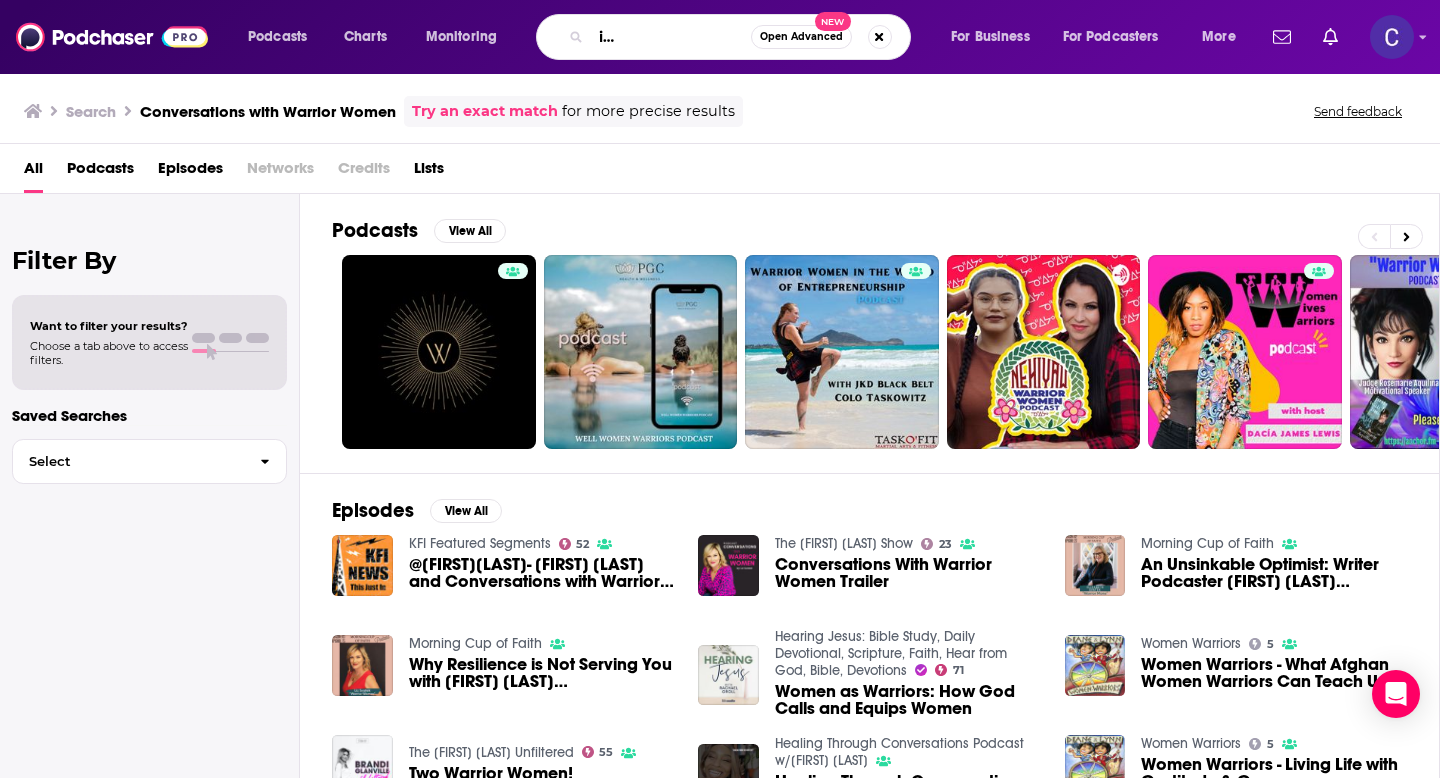 drag, startPoint x: 600, startPoint y: 36, endPoint x: 907, endPoint y: 41, distance: 307.0407 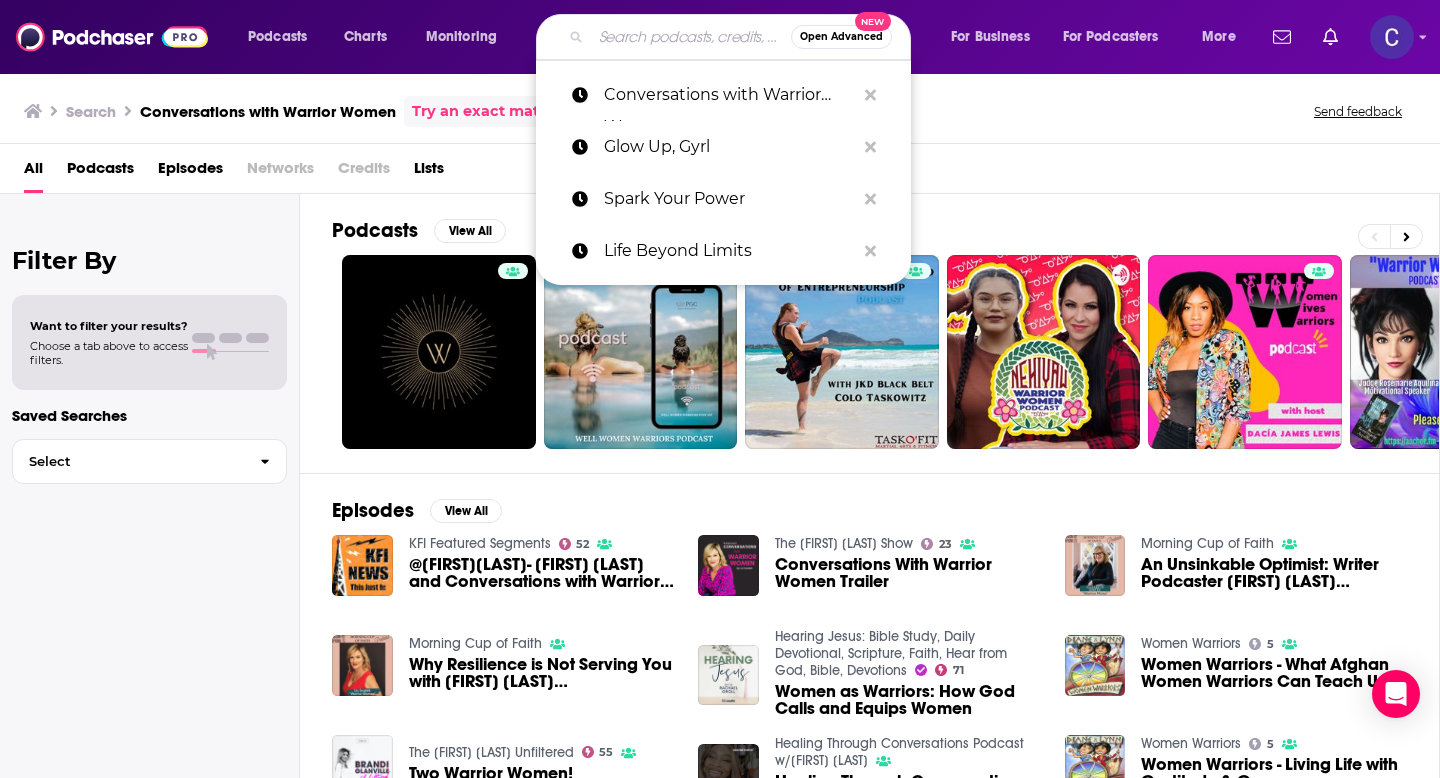 scroll, scrollTop: 0, scrollLeft: 0, axis: both 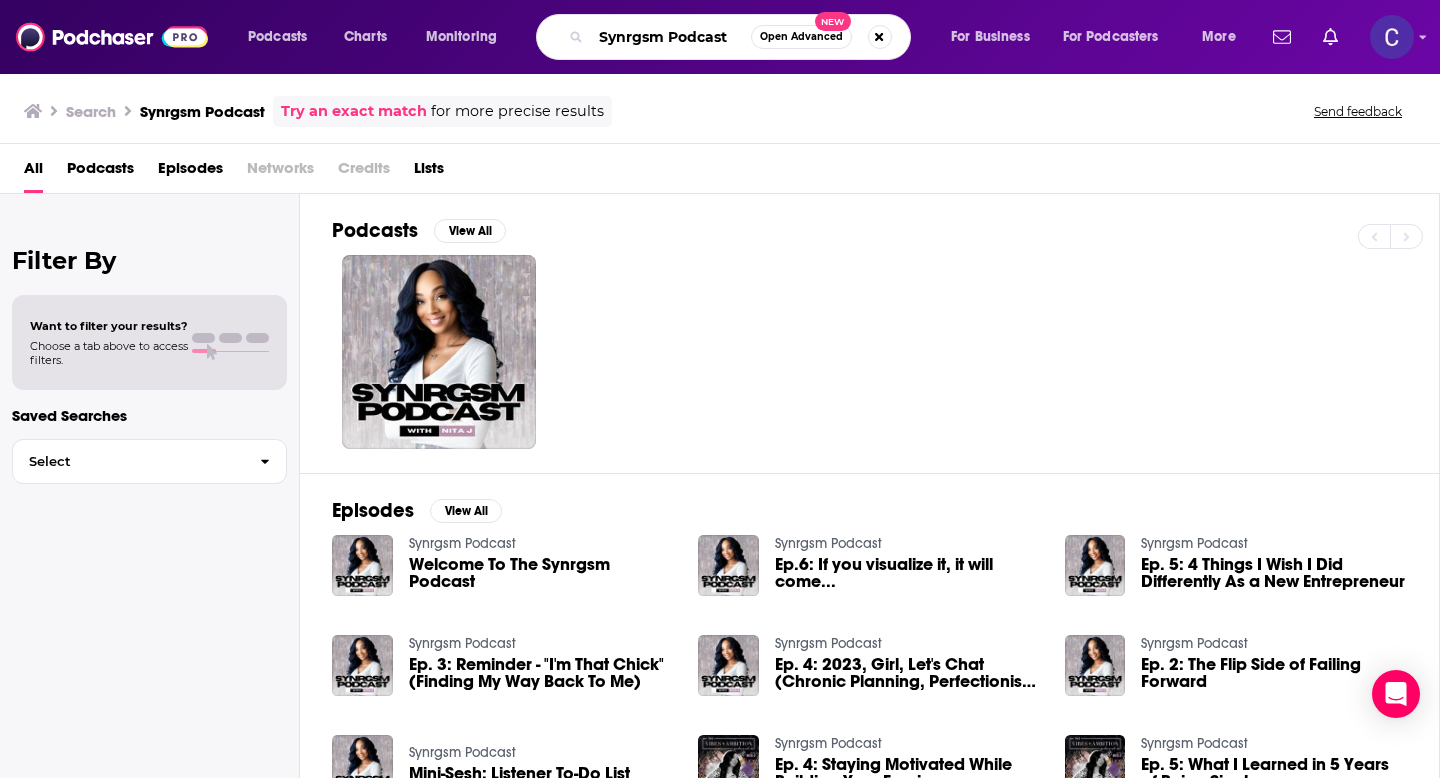 drag, startPoint x: 604, startPoint y: 40, endPoint x: 915, endPoint y: 40, distance: 311 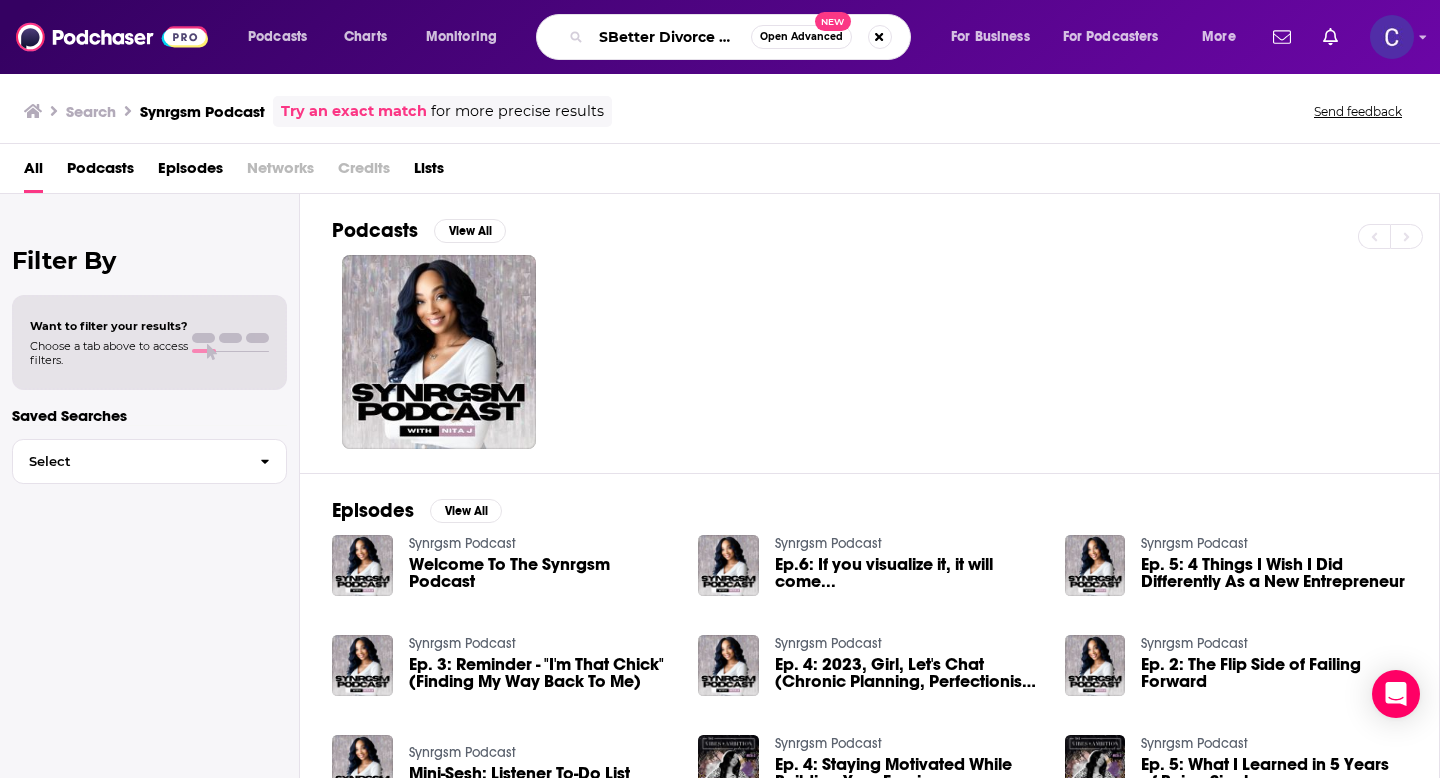 scroll, scrollTop: 0, scrollLeft: 40, axis: horizontal 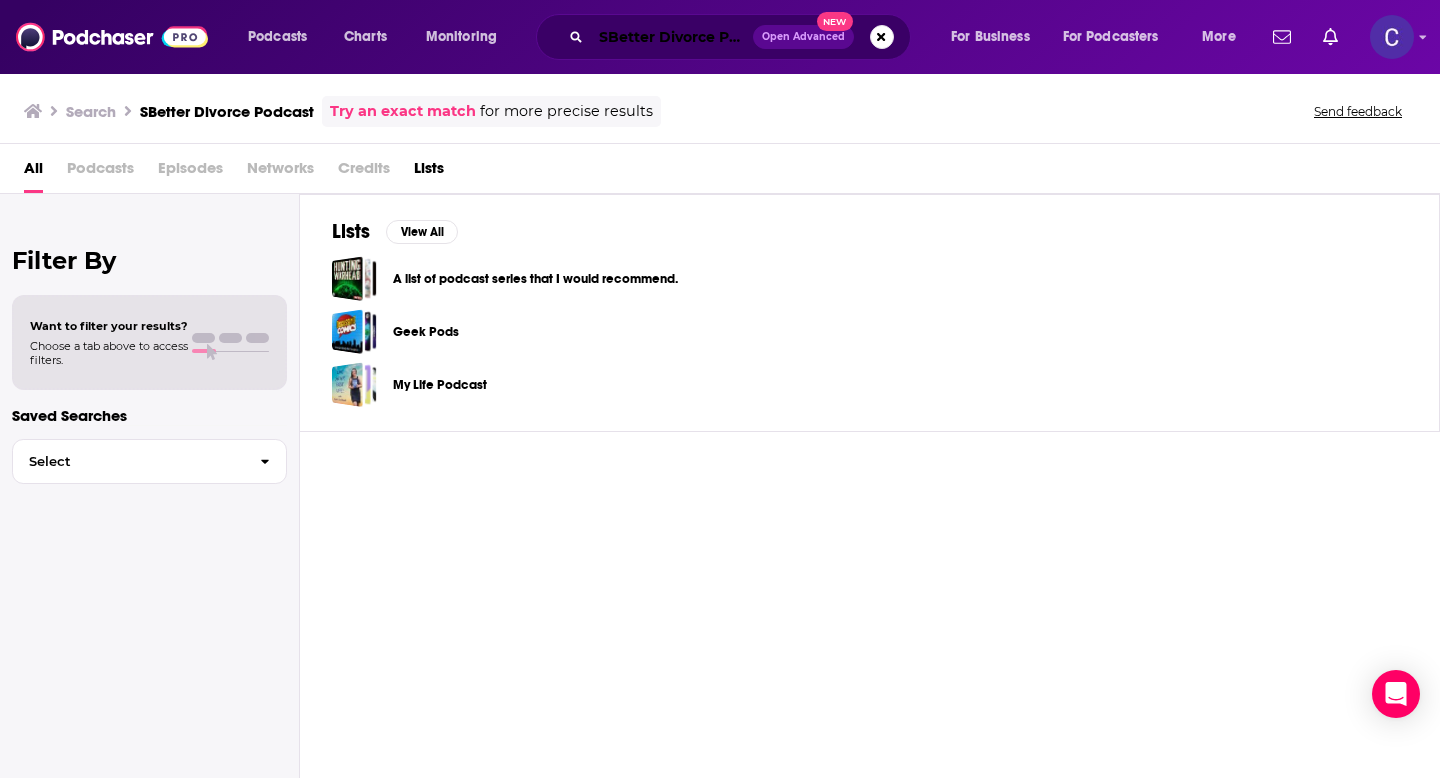 click on "SBetter Divorce Podcast" at bounding box center (672, 37) 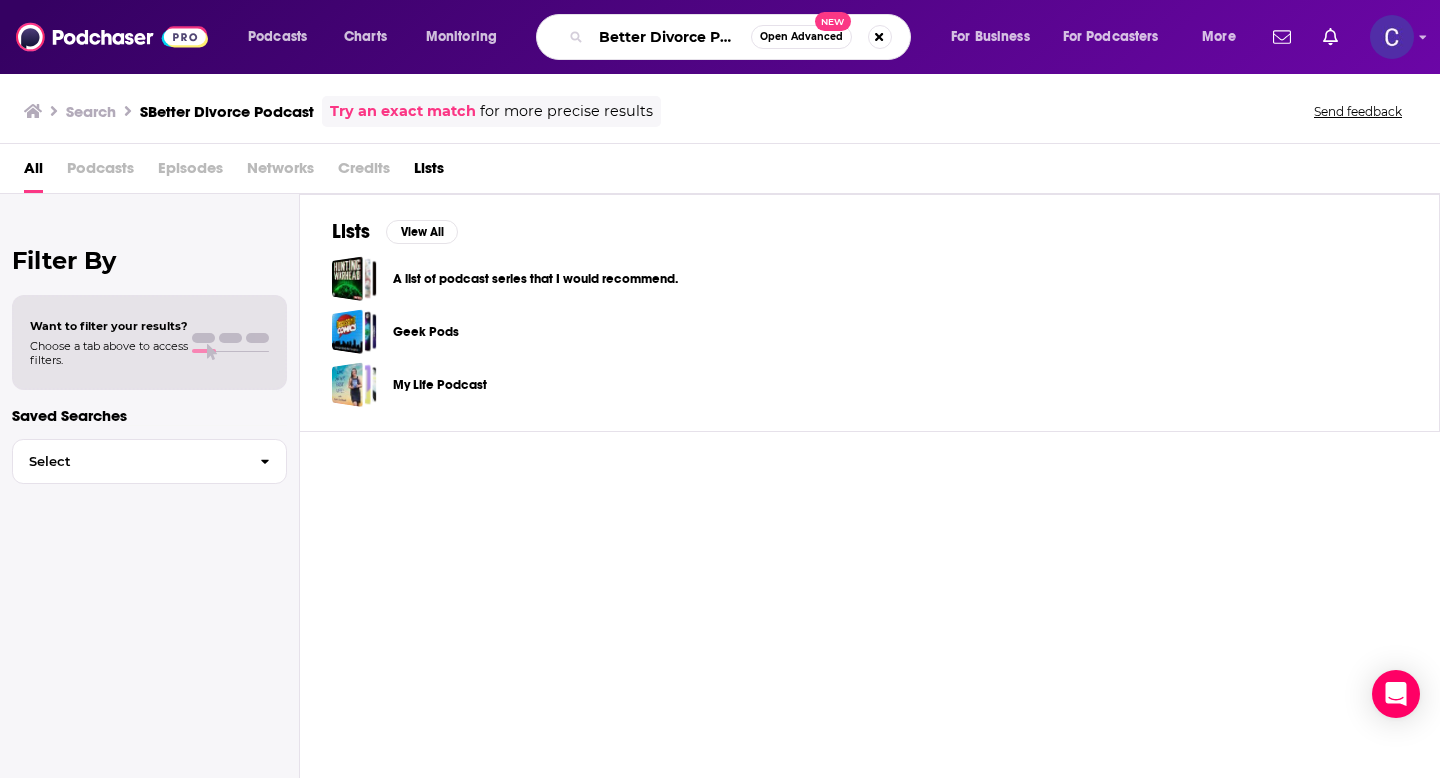 type on "Better Divorce Podcast" 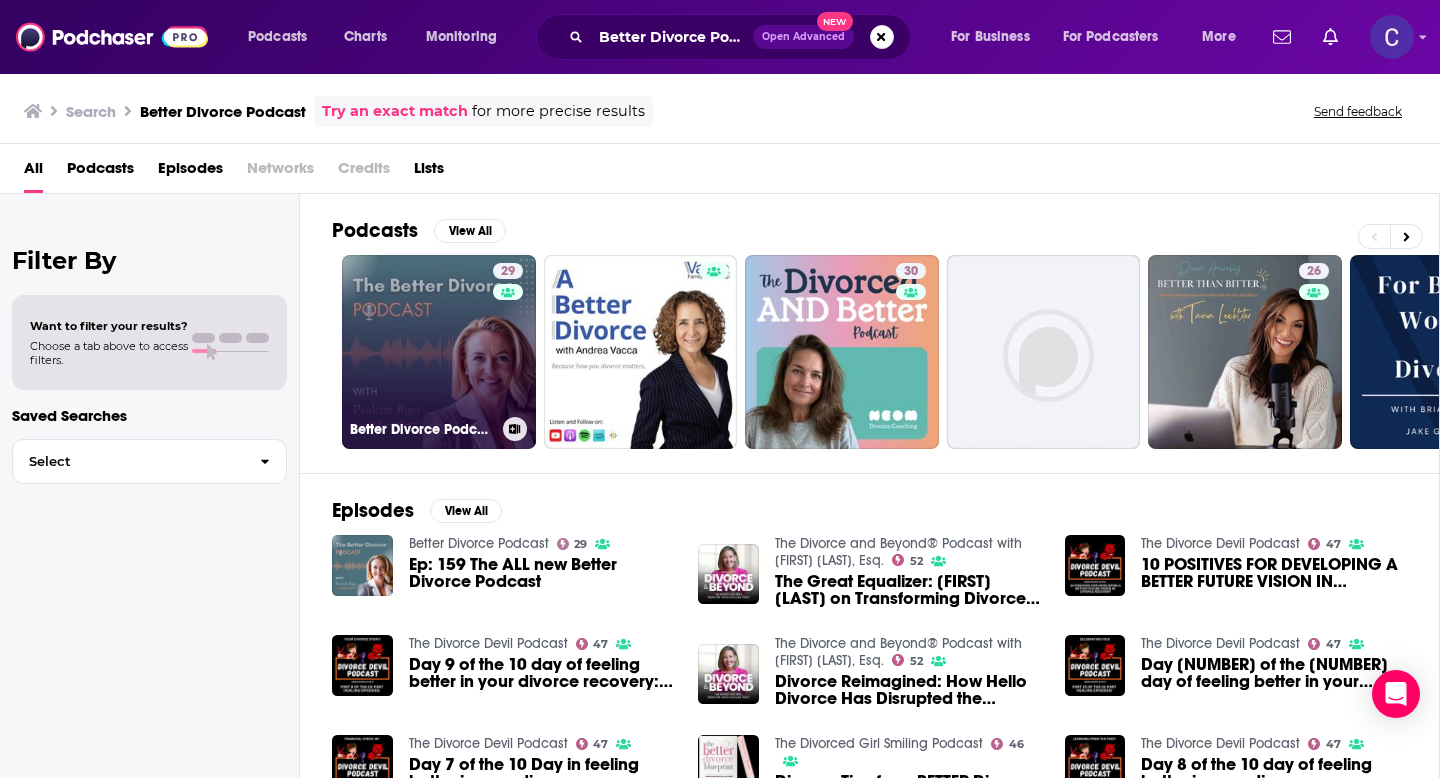 click on "29" at bounding box center [510, 340] 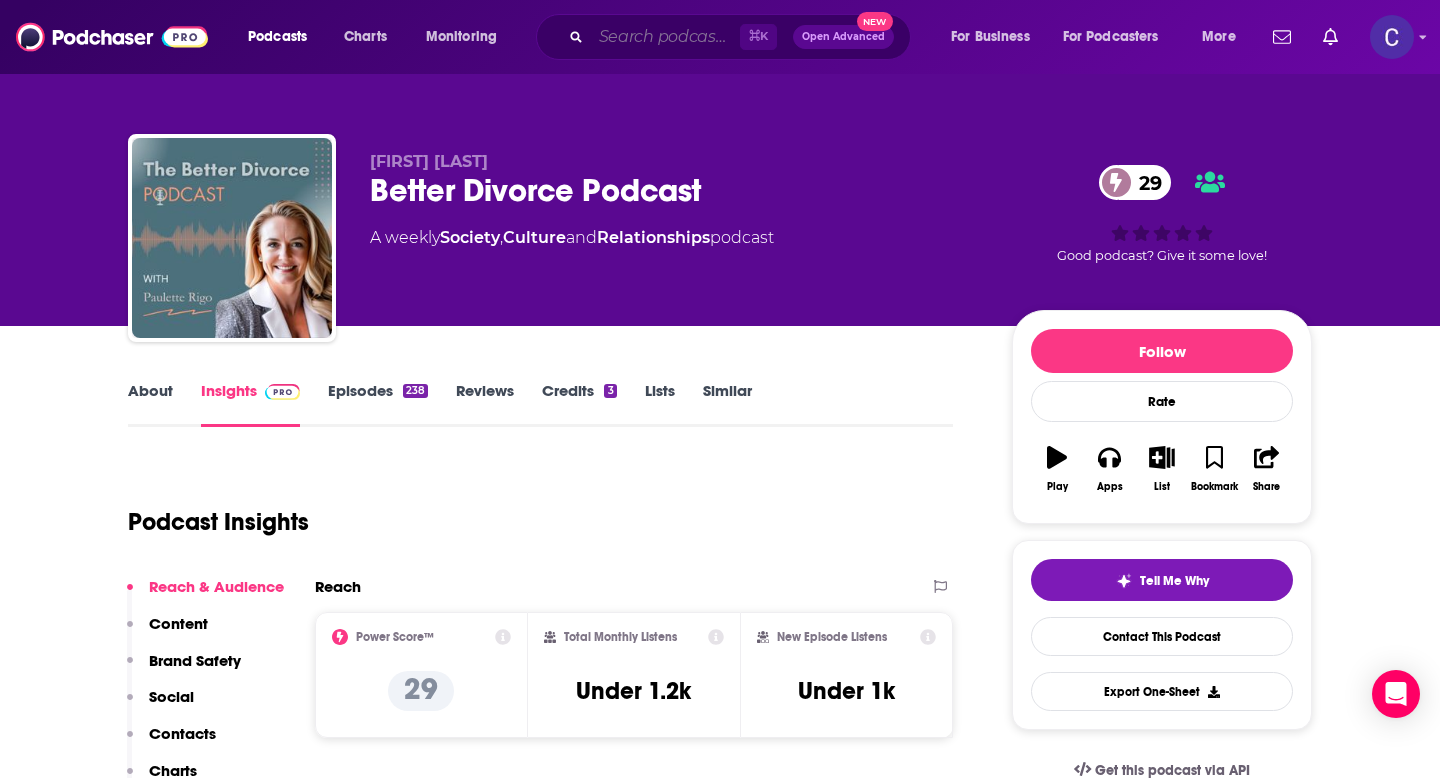click at bounding box center (665, 37) 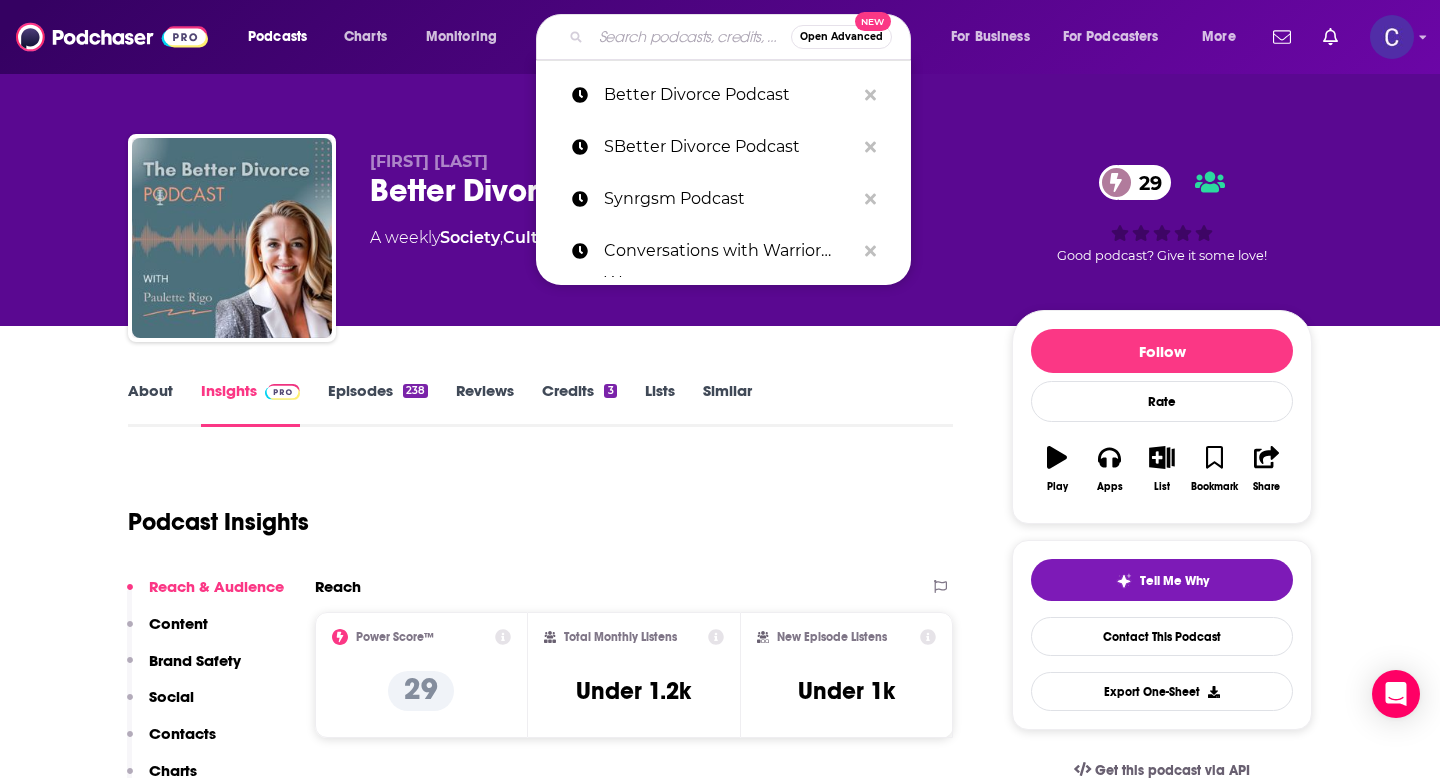paste on "Bosses With Baggage" 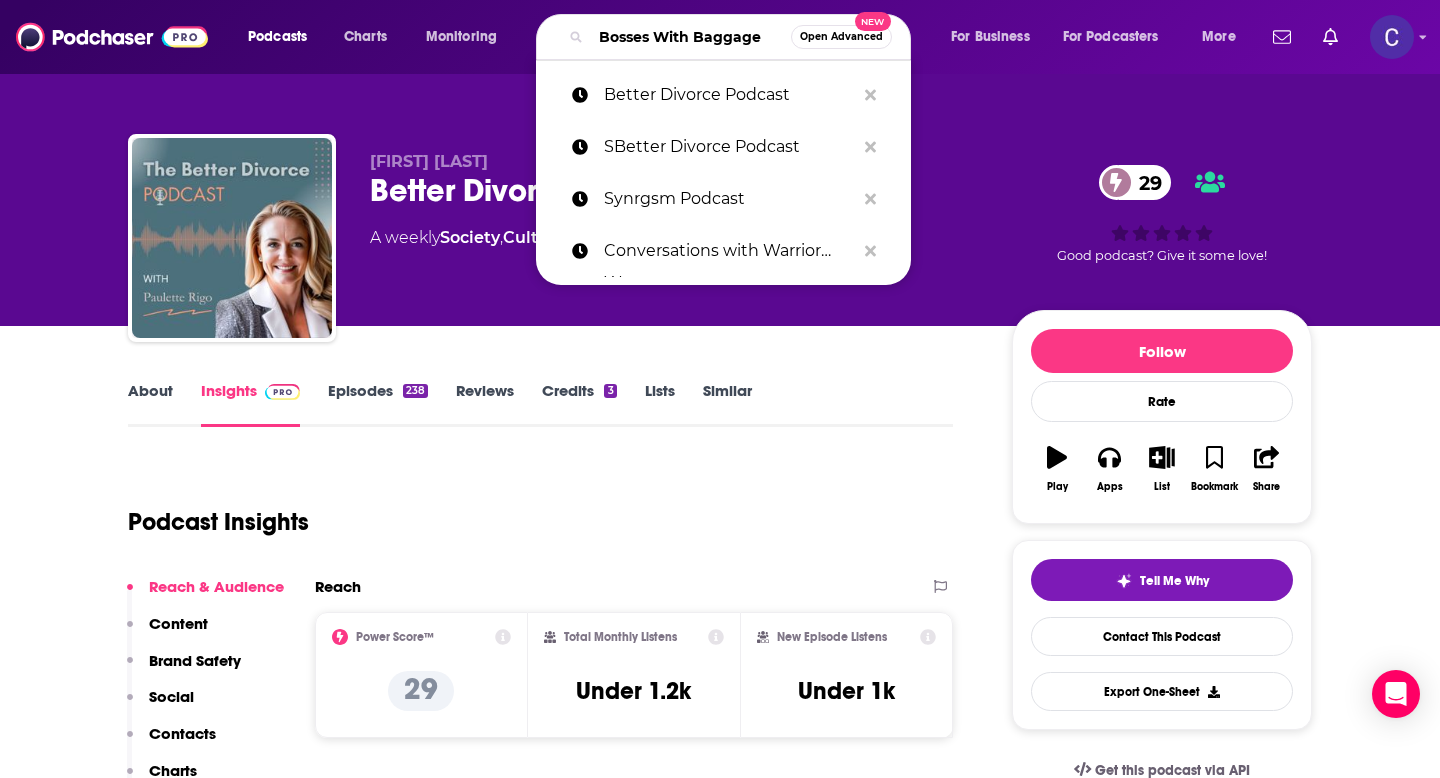 scroll, scrollTop: 0, scrollLeft: 19, axis: horizontal 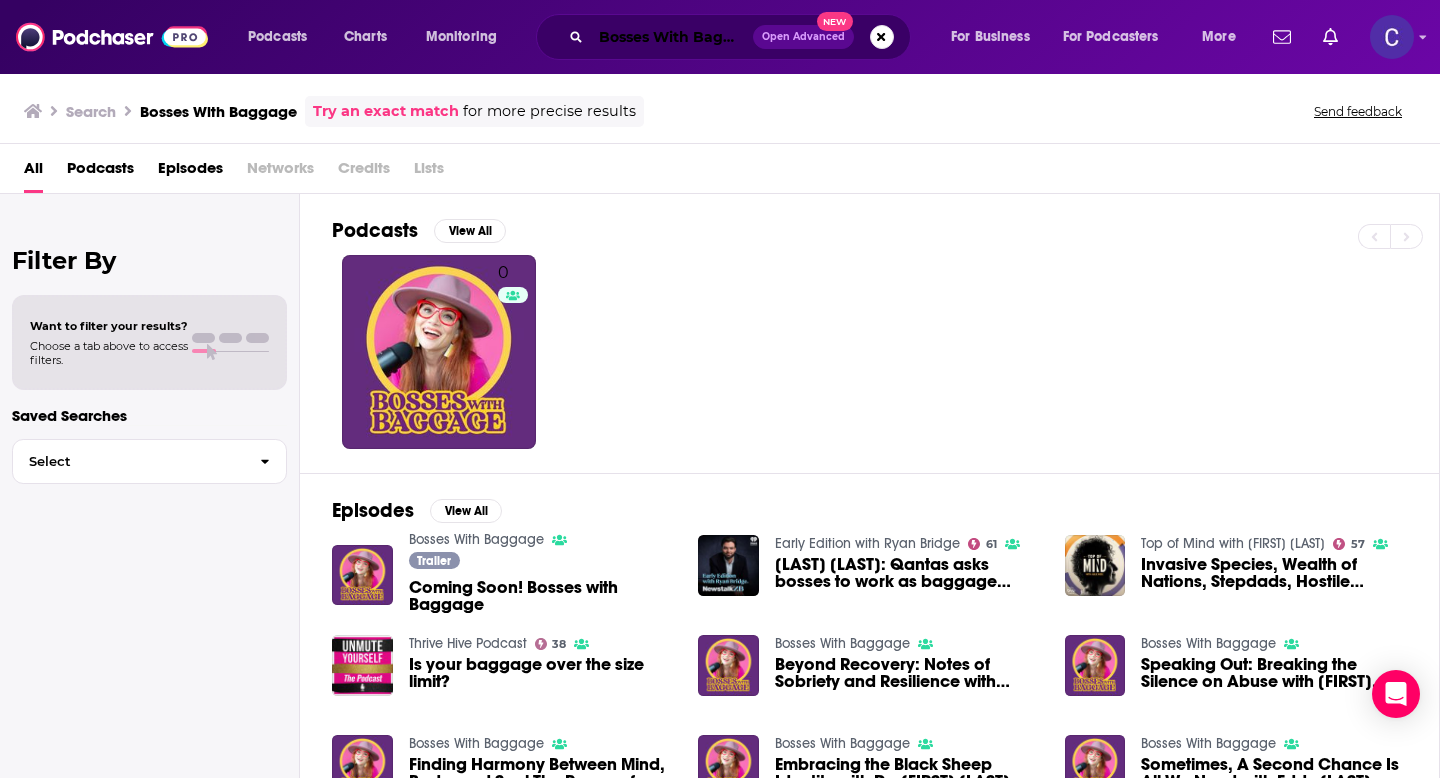click on "Bosses With Baggage" at bounding box center (672, 37) 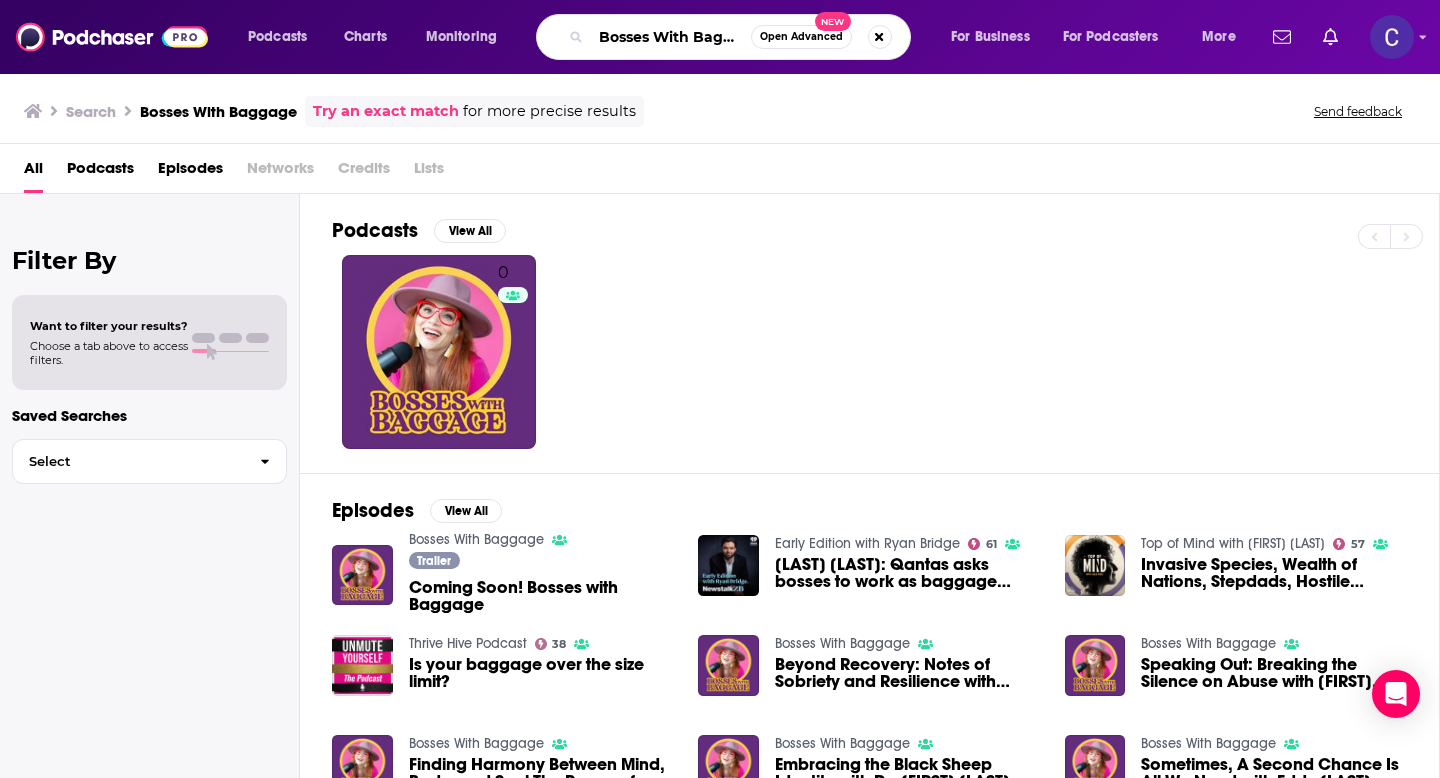 drag, startPoint x: 599, startPoint y: 38, endPoint x: 1007, endPoint y: 38, distance: 408 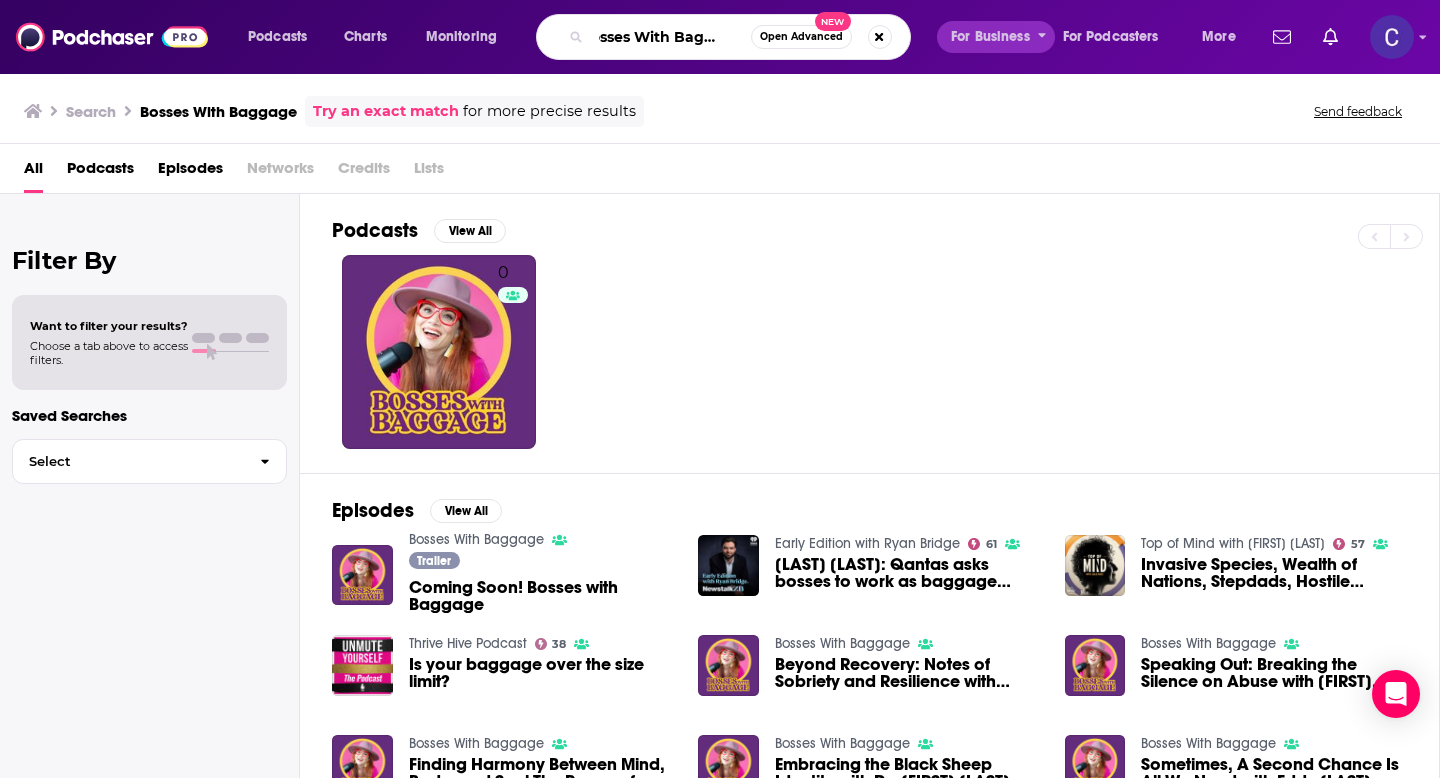 paste on "Wholey [LAST]" 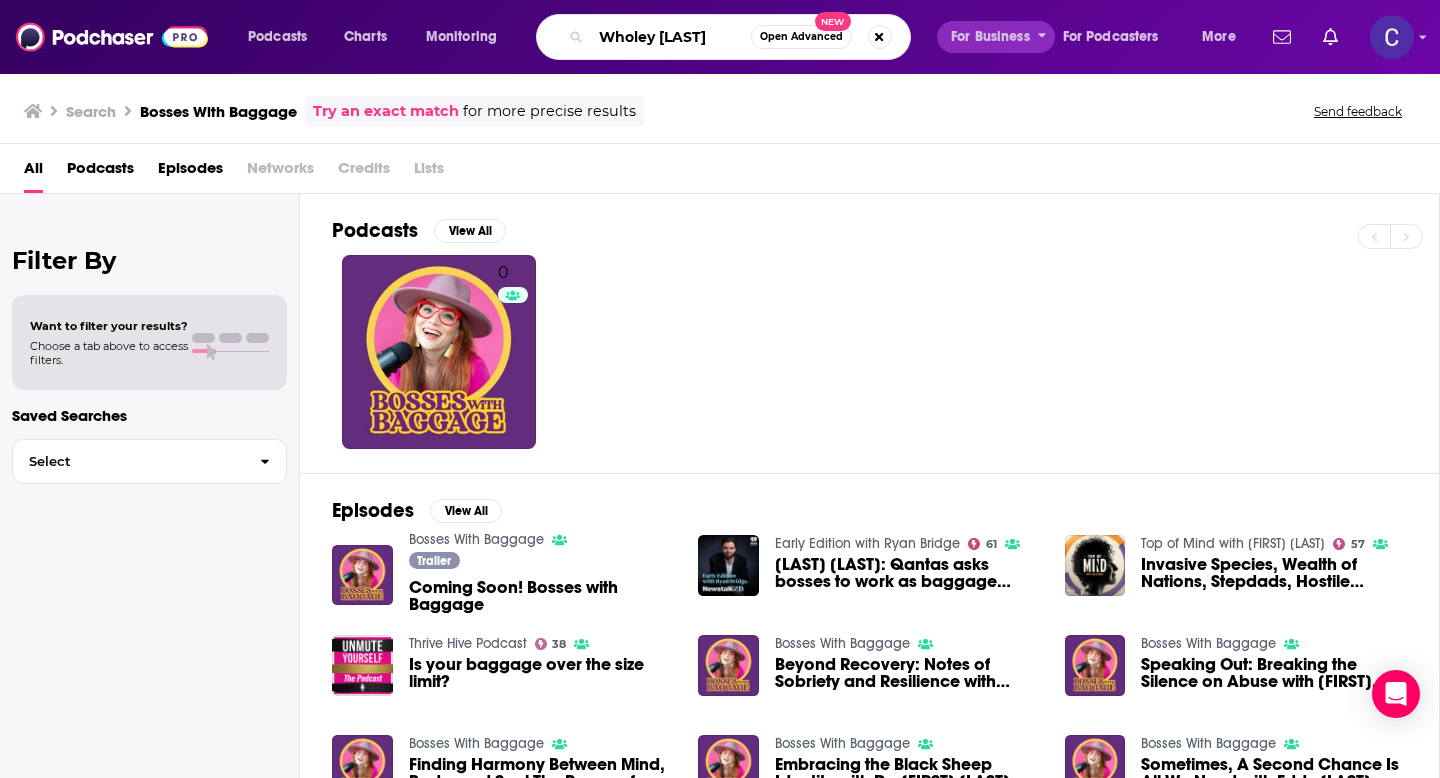scroll, scrollTop: 0, scrollLeft: 0, axis: both 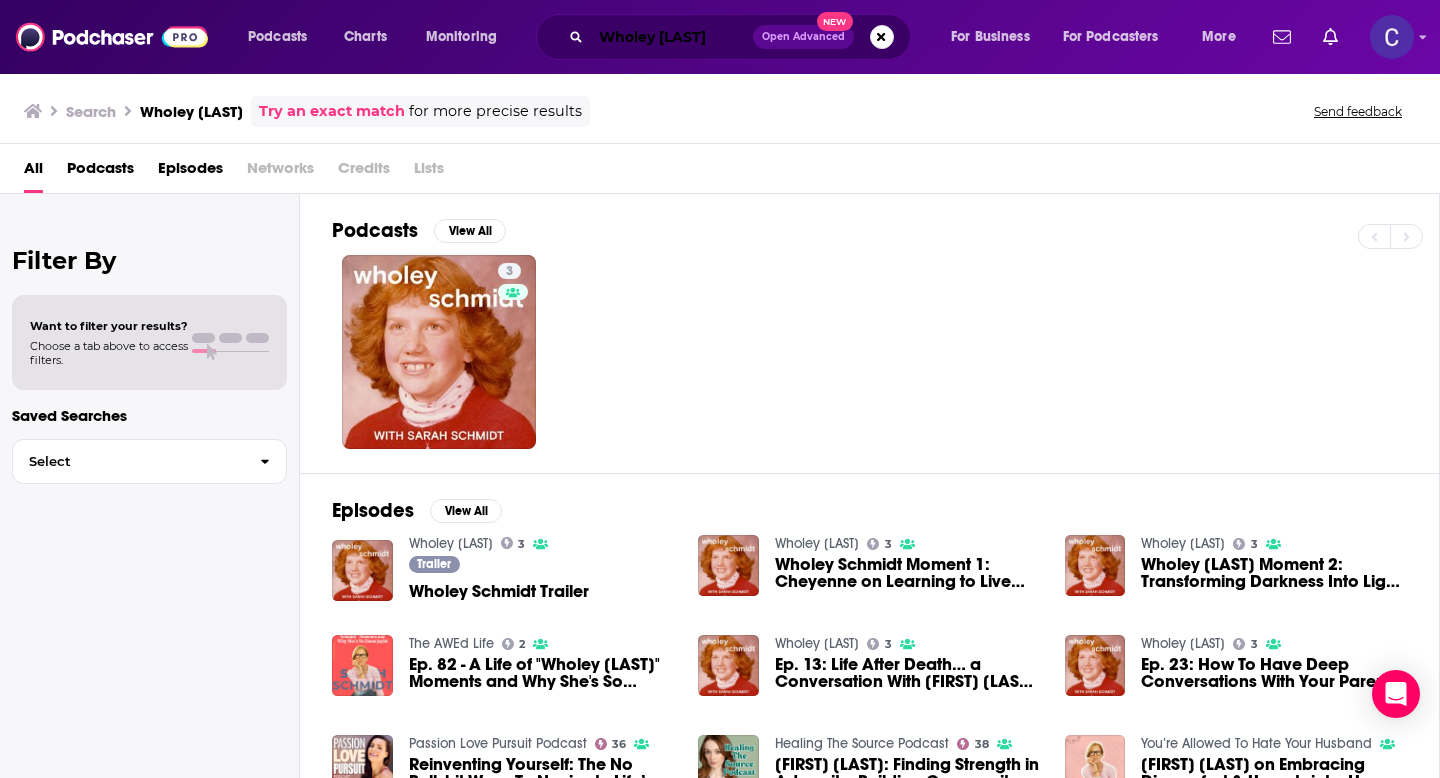 click on "Wholey [LAST]" at bounding box center [672, 37] 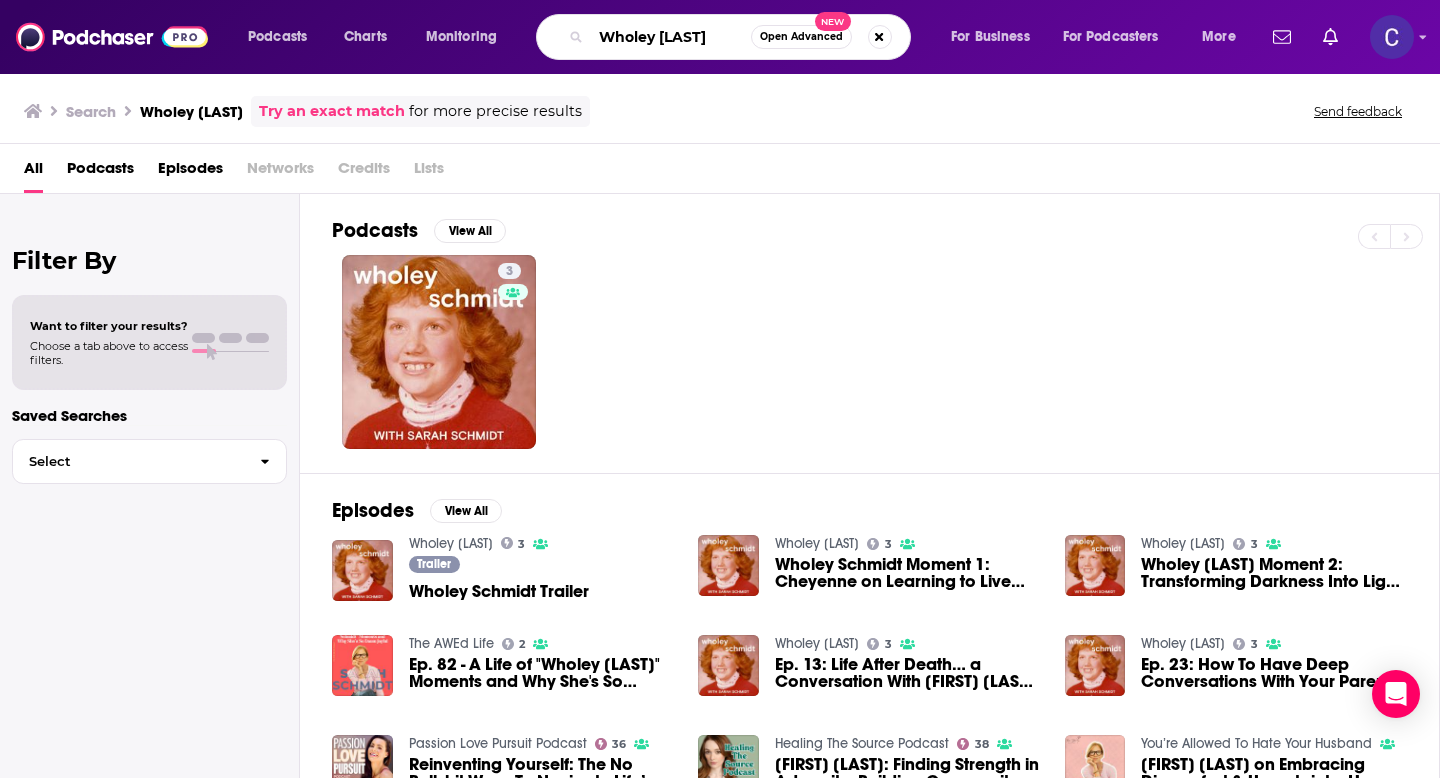 drag, startPoint x: 608, startPoint y: 35, endPoint x: 979, endPoint y: 35, distance: 371 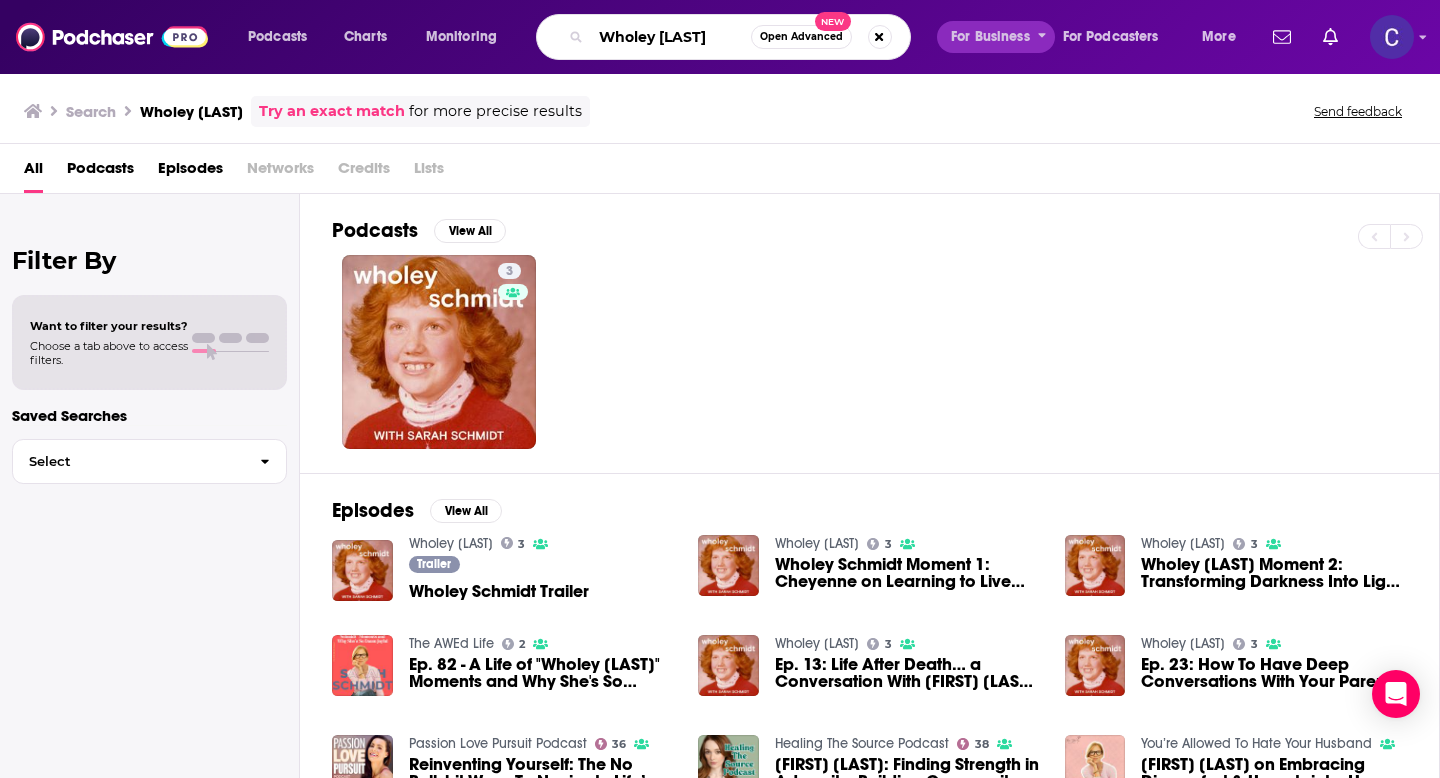 type on "W" 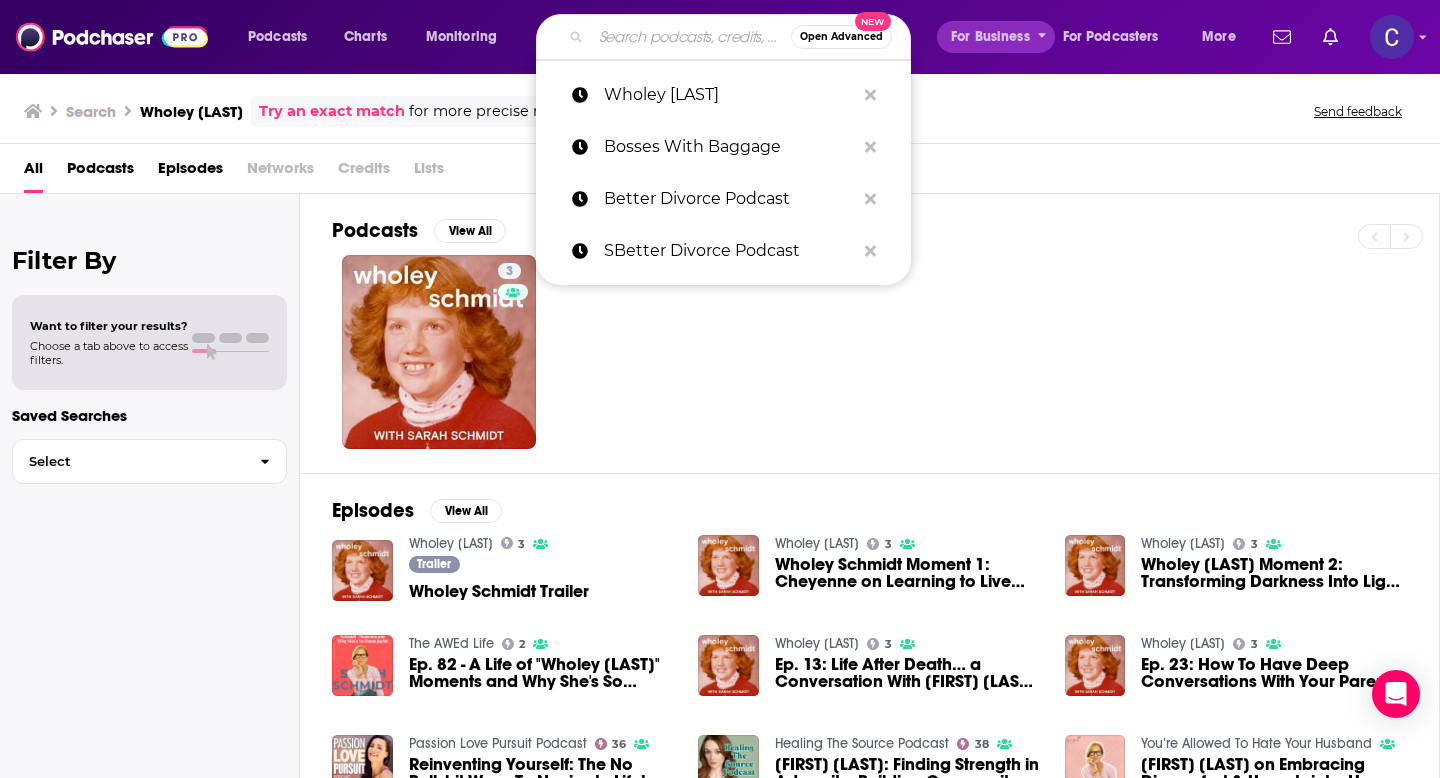 paste on "Unblock your Potential" 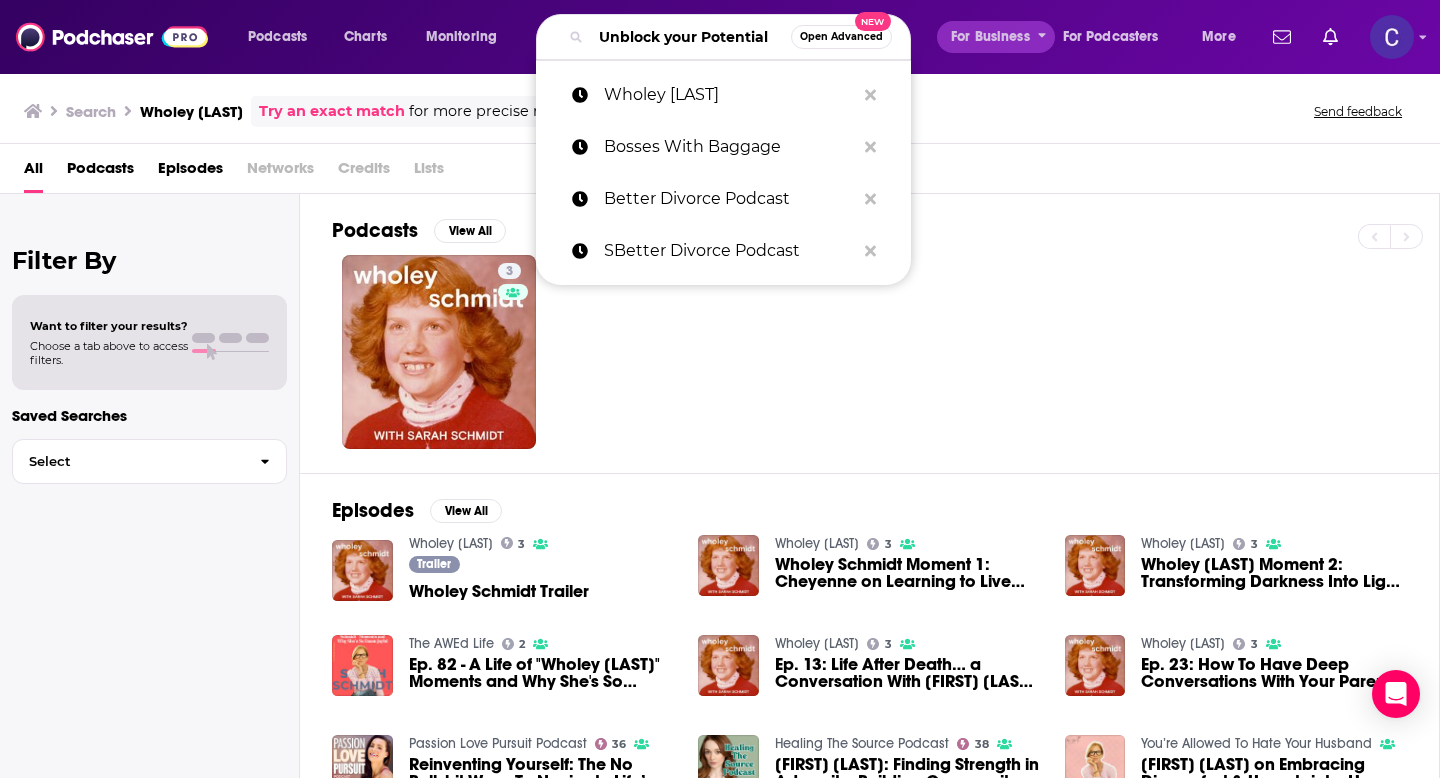 scroll, scrollTop: 0, scrollLeft: 0, axis: both 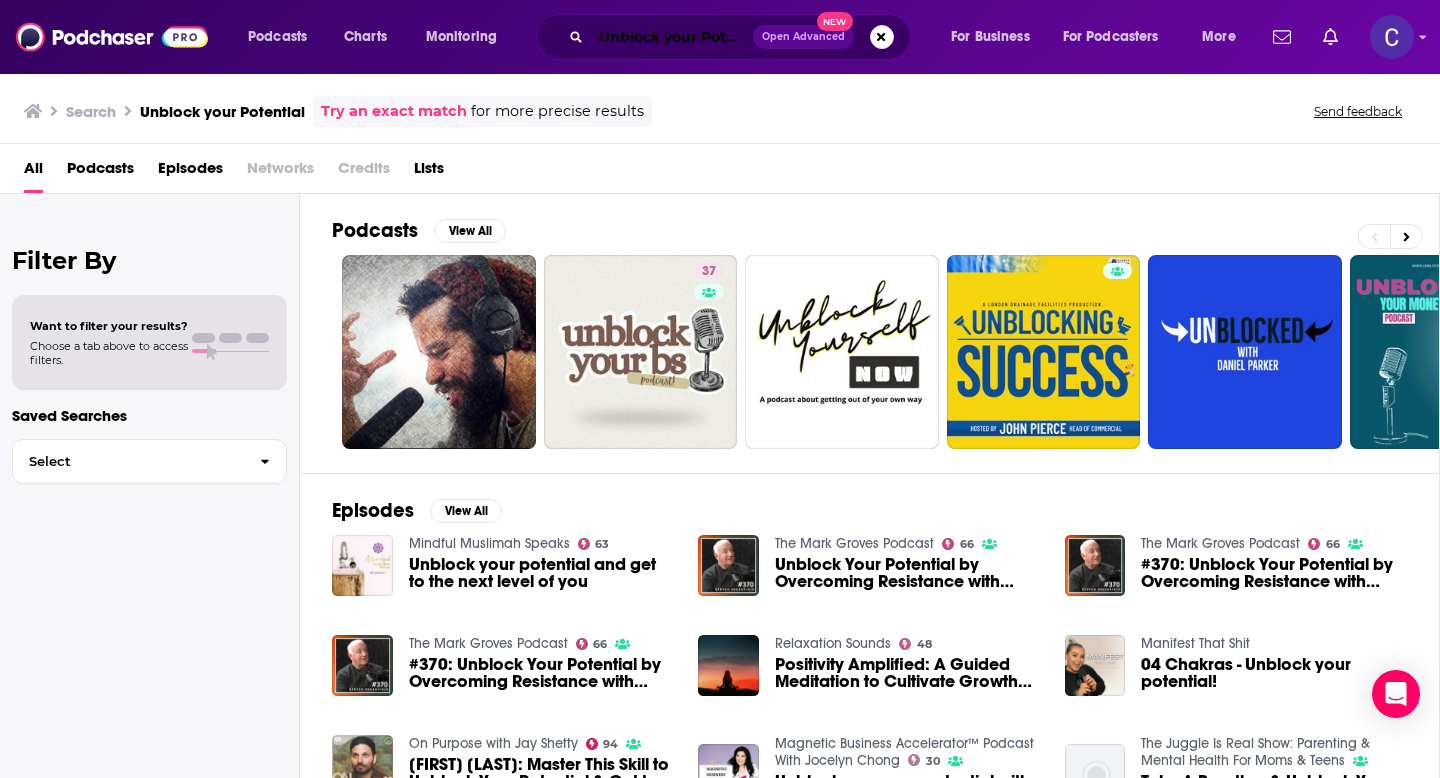 click on "Unblock your Potential" at bounding box center [672, 37] 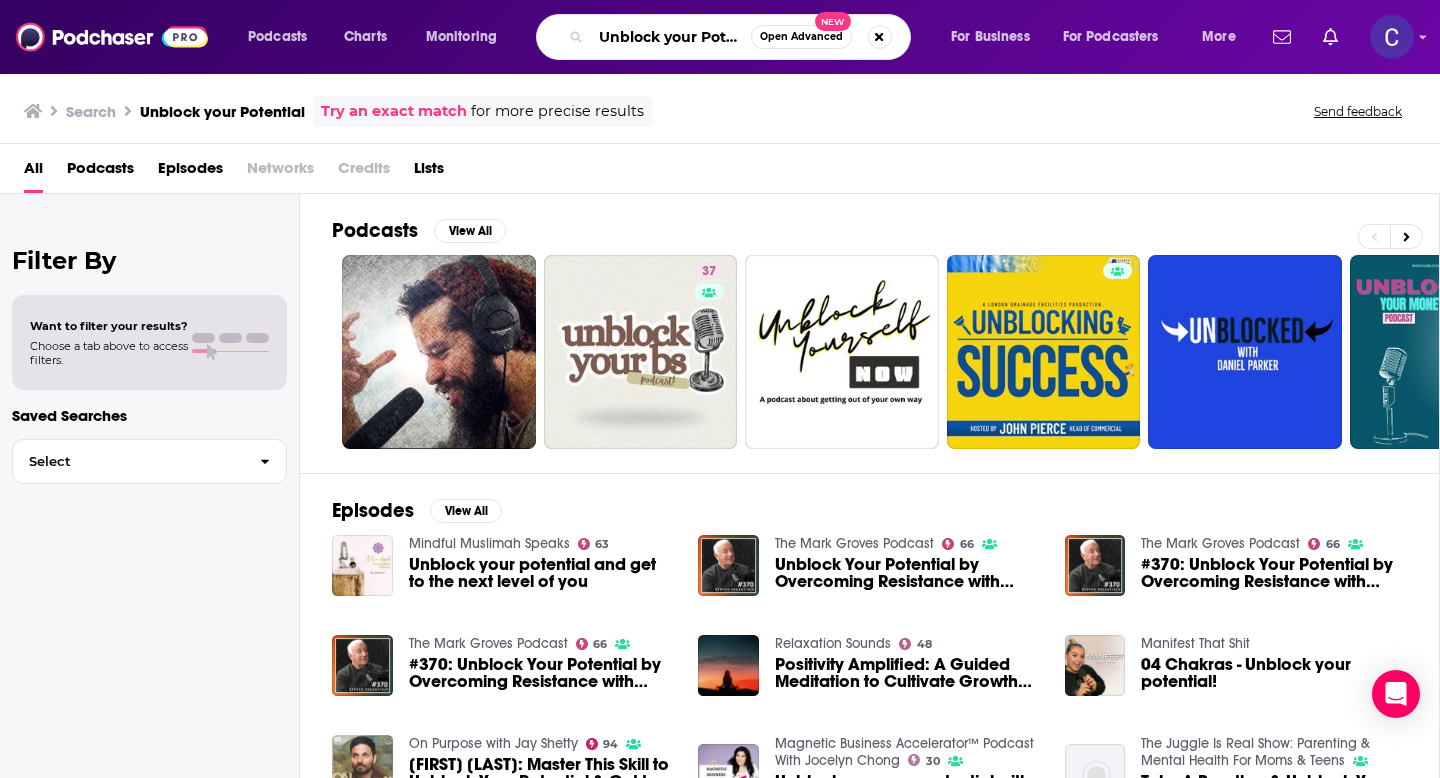 drag, startPoint x: 602, startPoint y: 36, endPoint x: 1182, endPoint y: 36, distance: 580 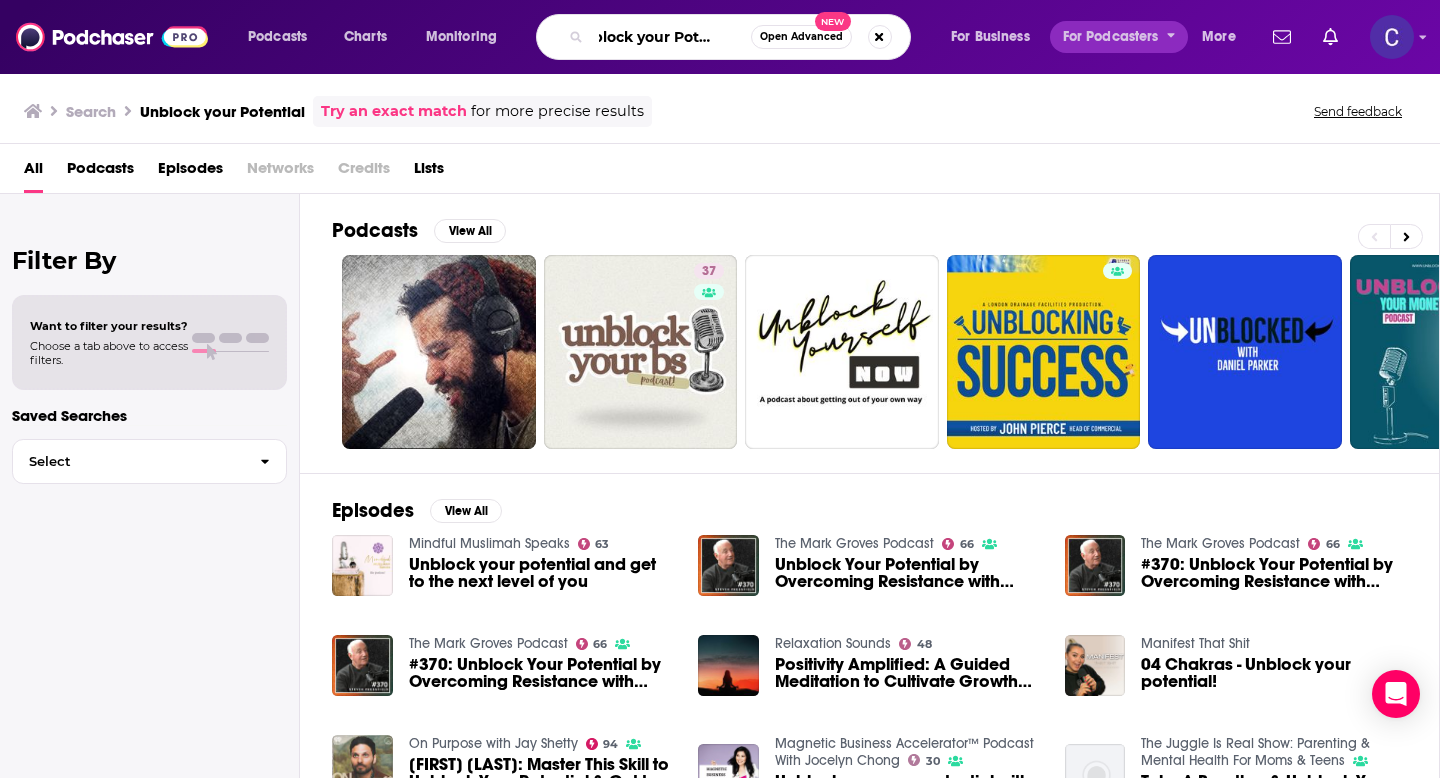 paste on "From First Period To Last Period" 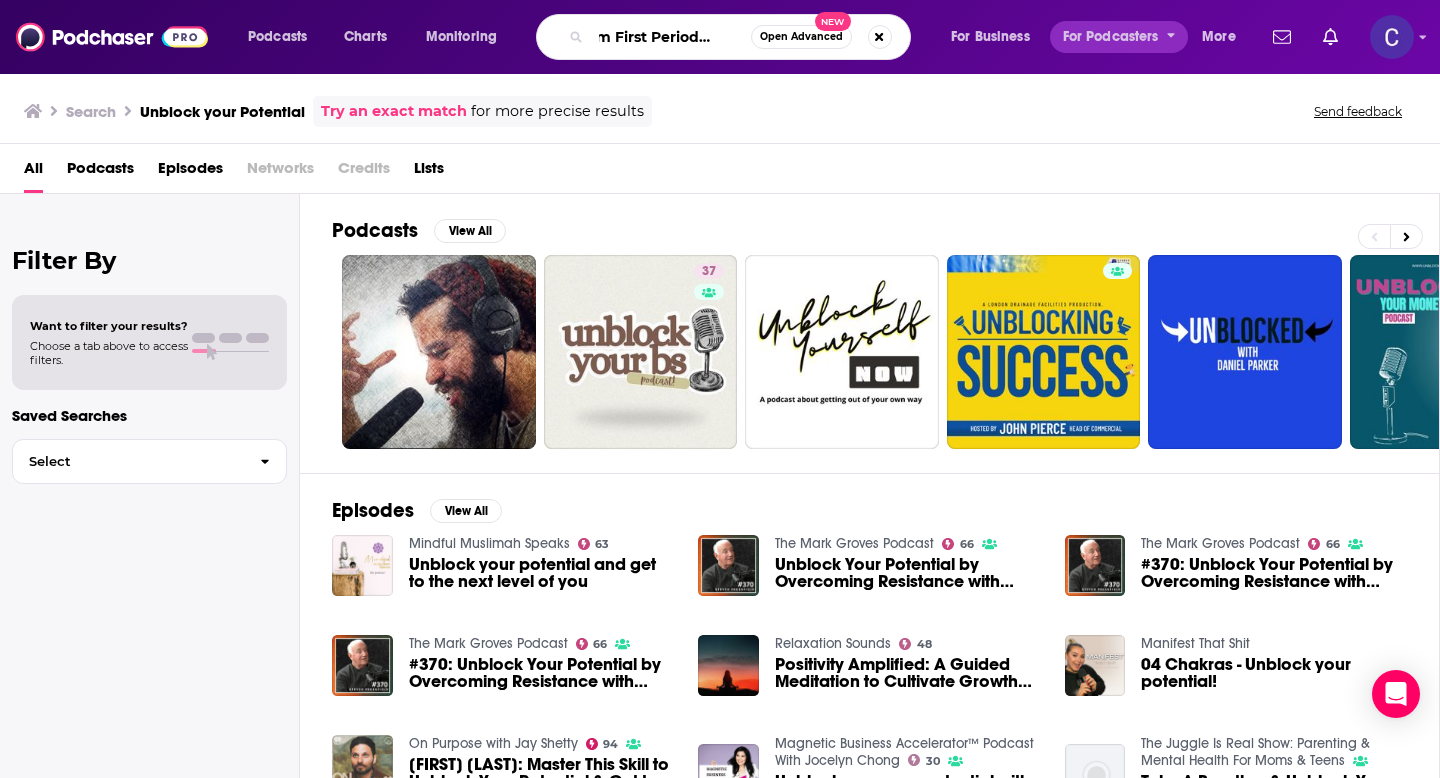 scroll, scrollTop: 0, scrollLeft: 92, axis: horizontal 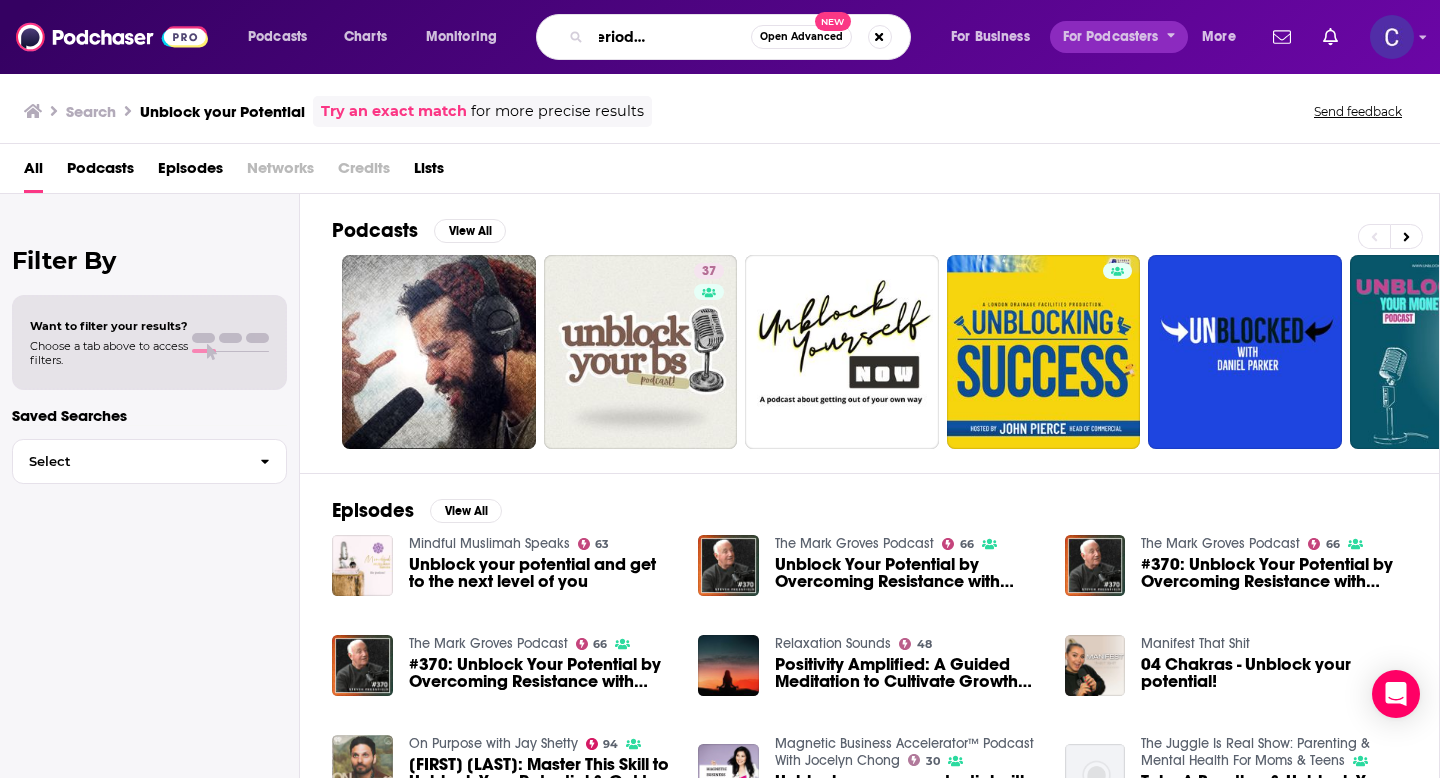 type on "From First Period To Last Period" 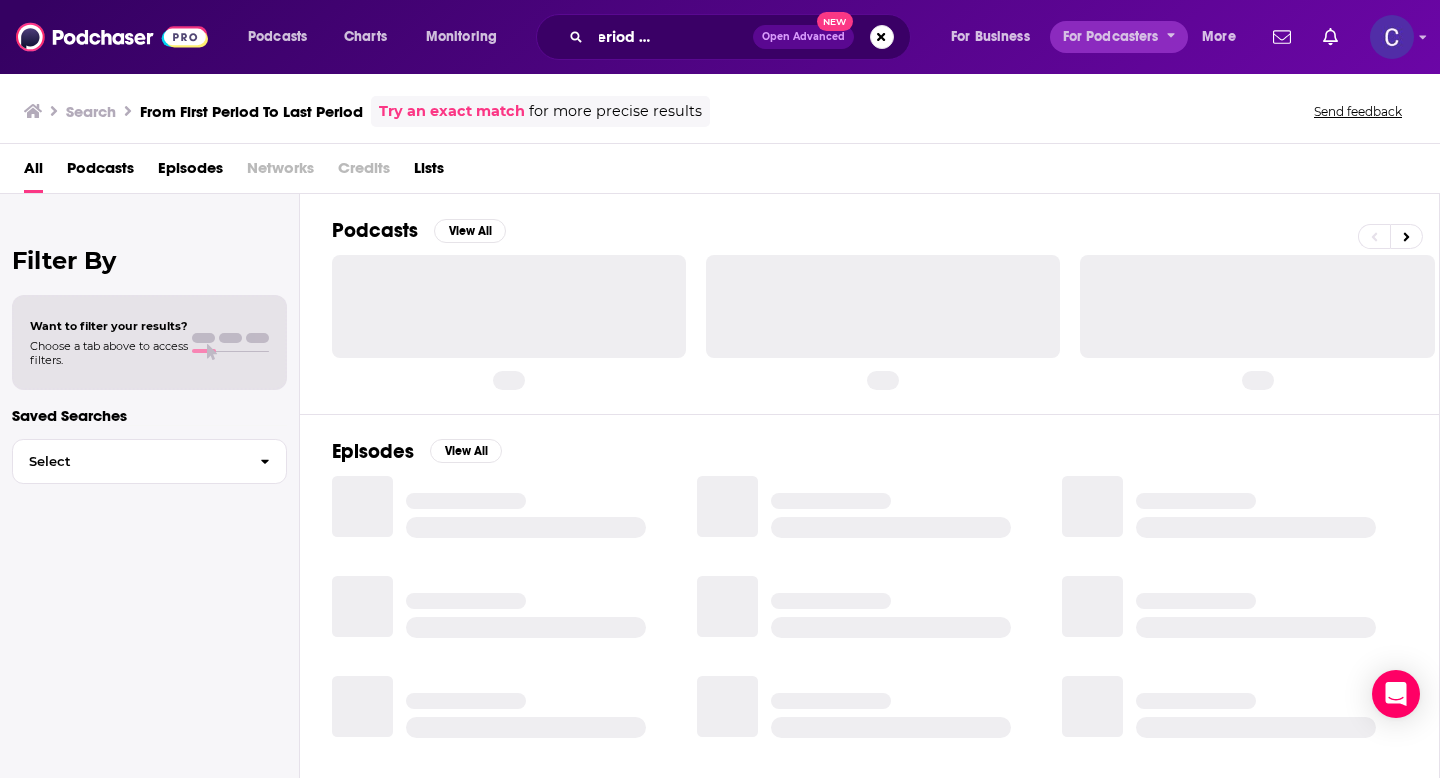 scroll, scrollTop: 0, scrollLeft: 0, axis: both 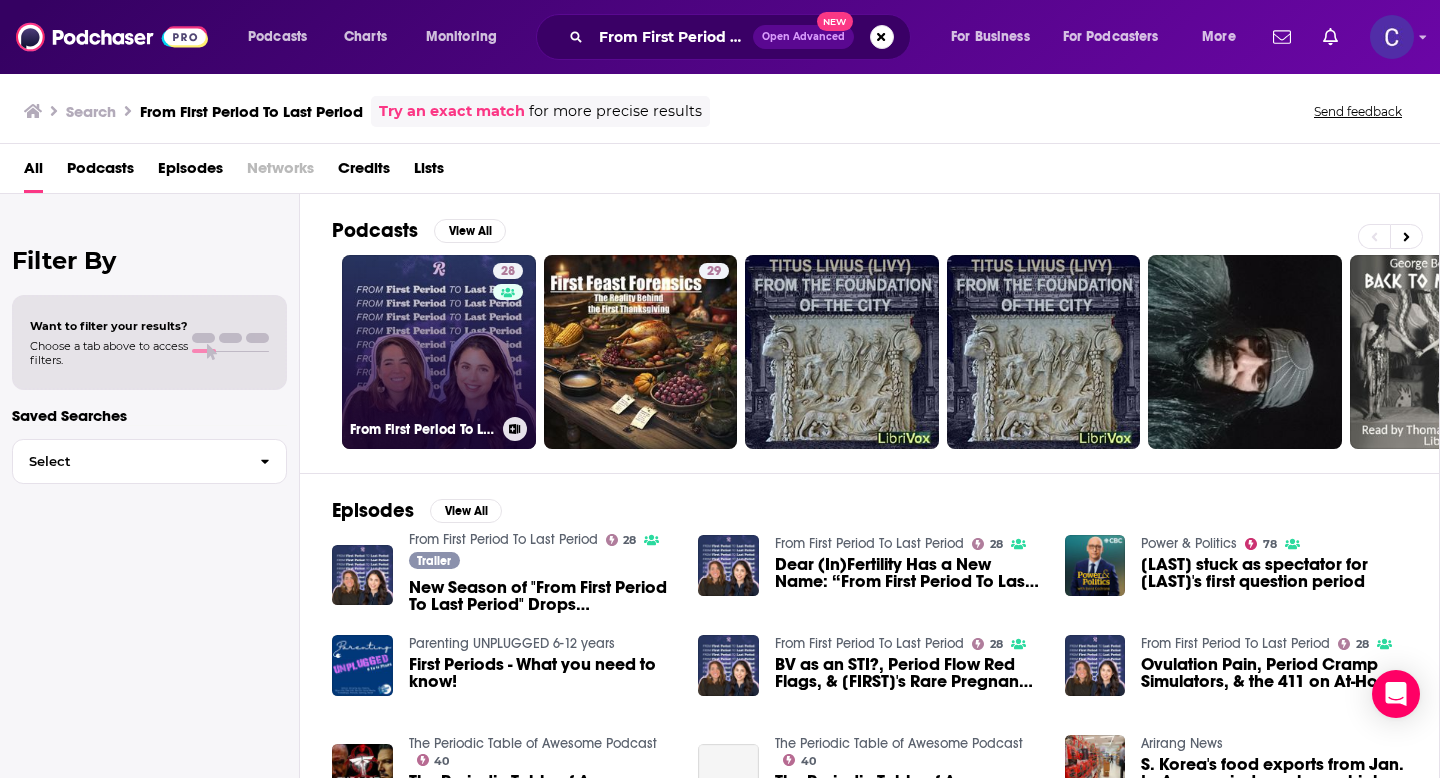 click on "28 From First Period To Last Period" at bounding box center [439, 352] 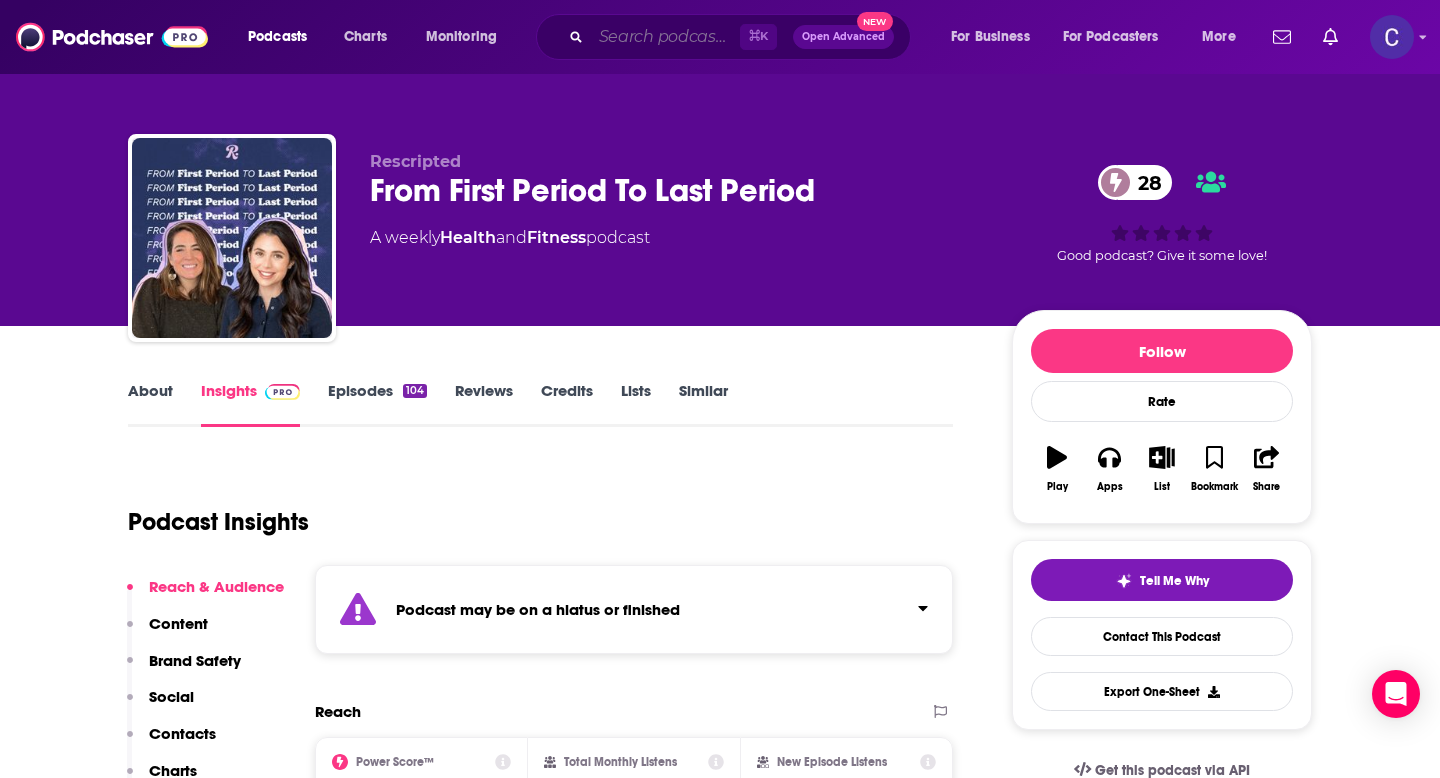 click at bounding box center [665, 37] 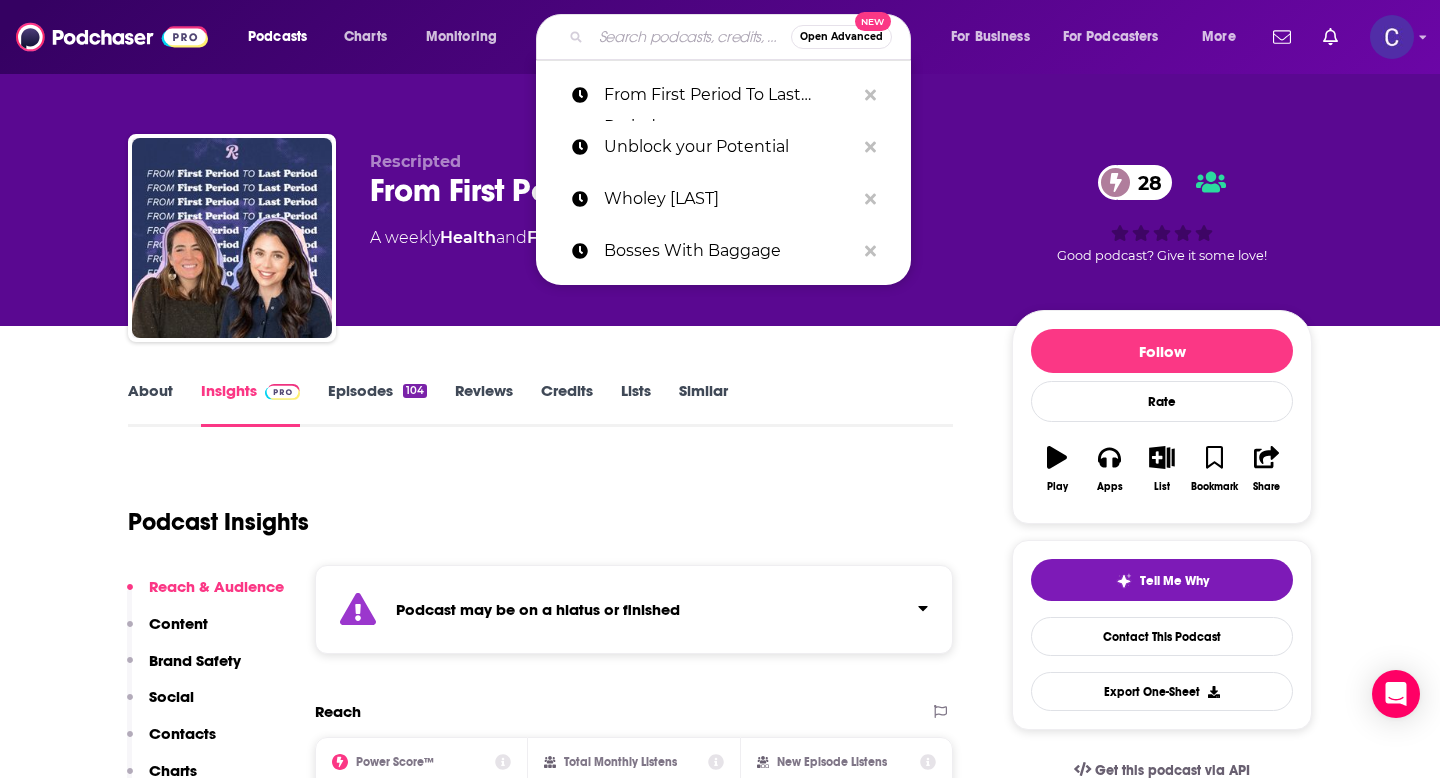 paste on "First Dates & Soulmates" 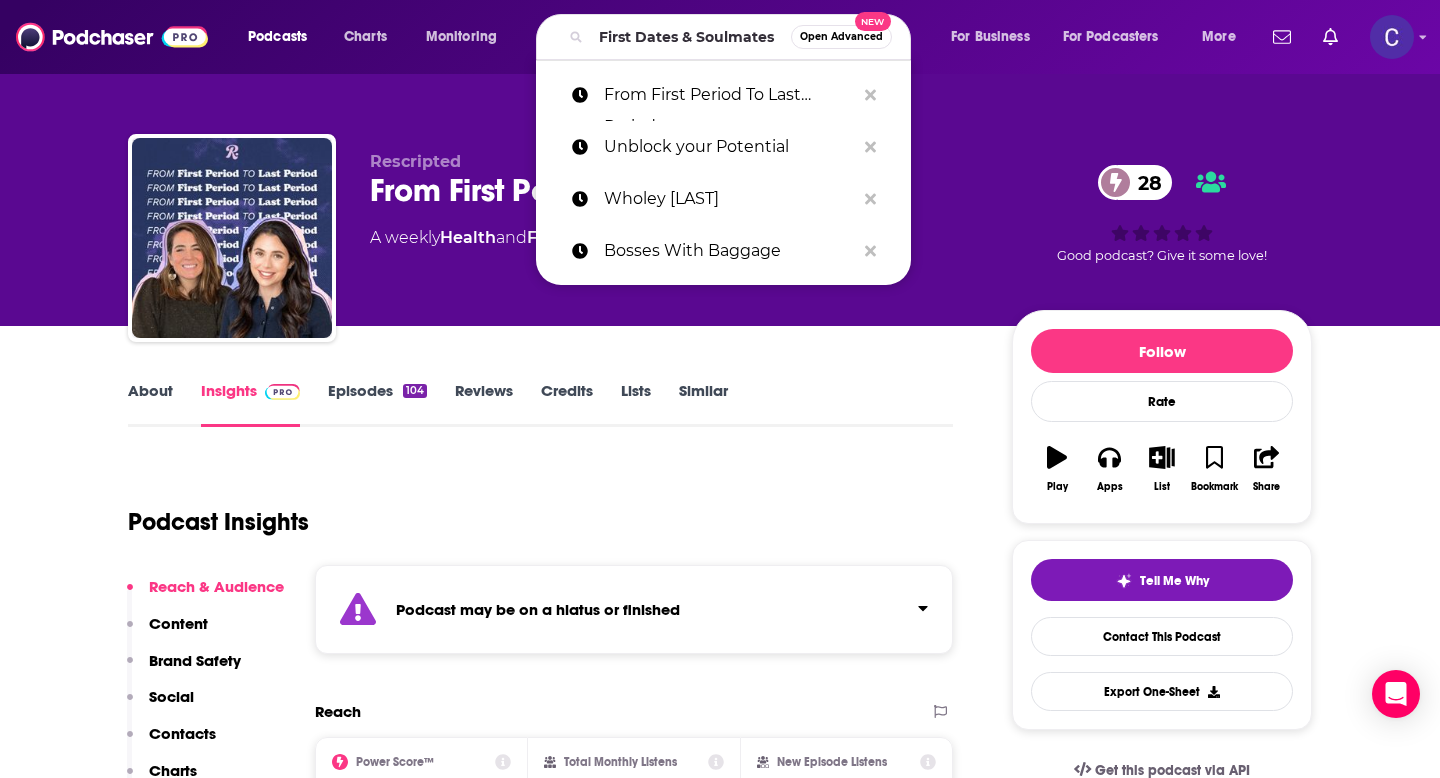 scroll, scrollTop: 0, scrollLeft: 0, axis: both 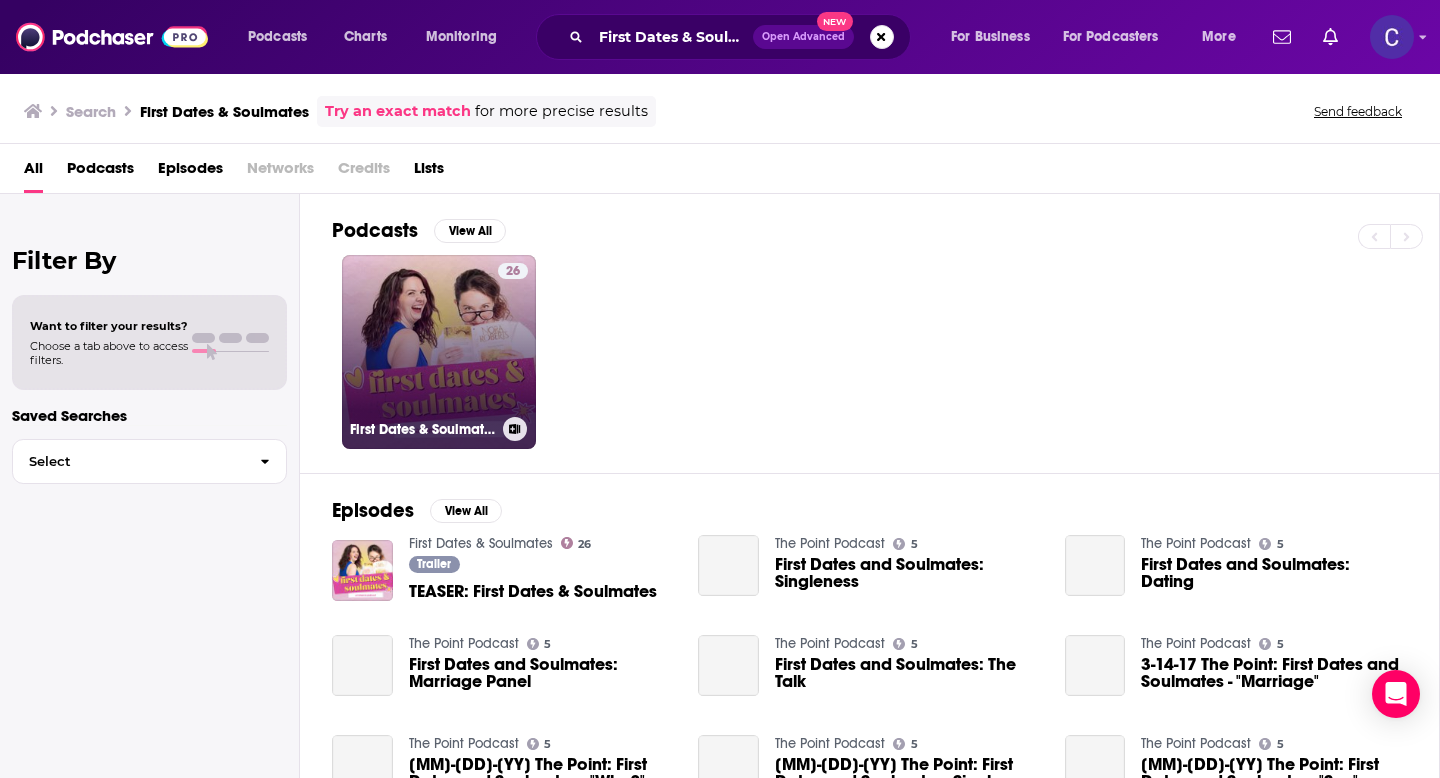 click on "26 First Dates & Soulmates" at bounding box center (439, 352) 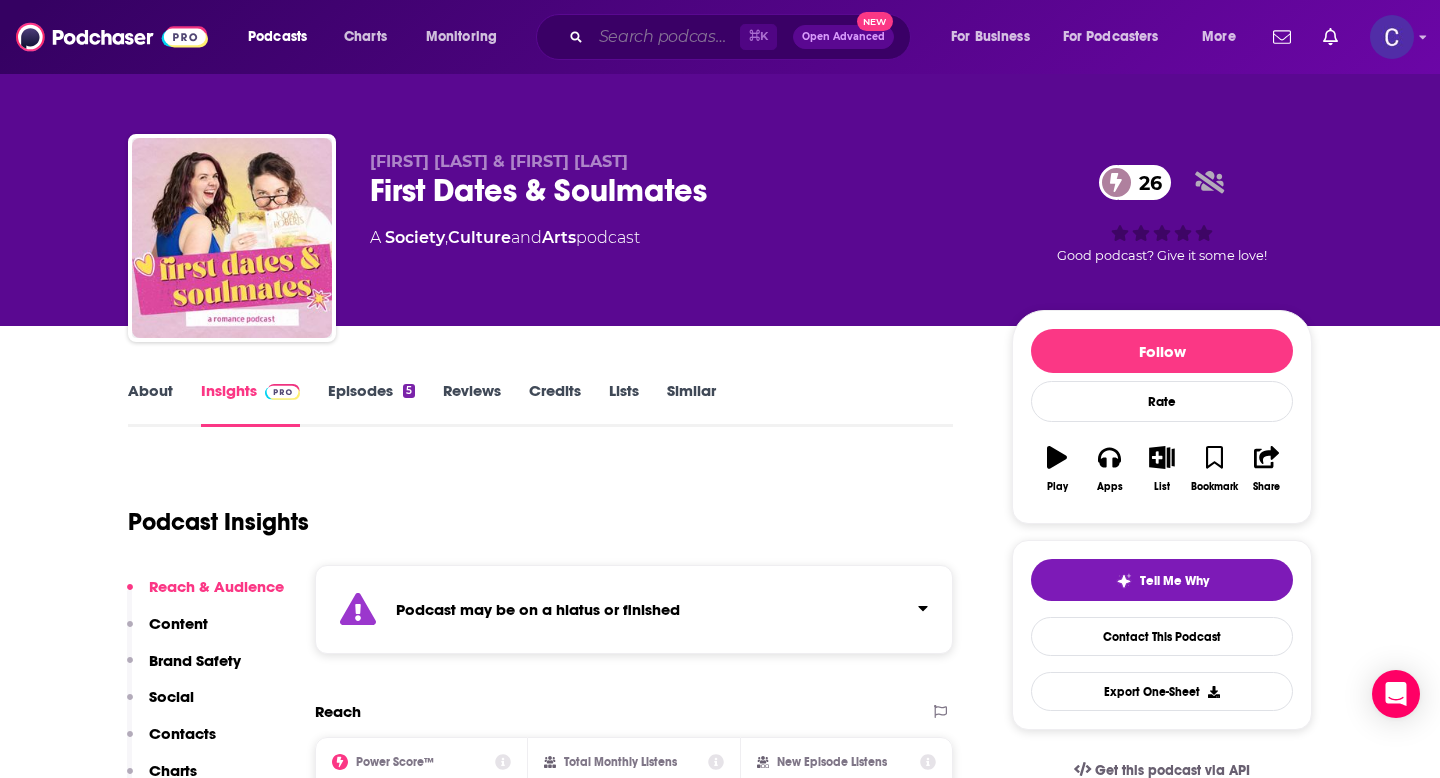 click at bounding box center (665, 37) 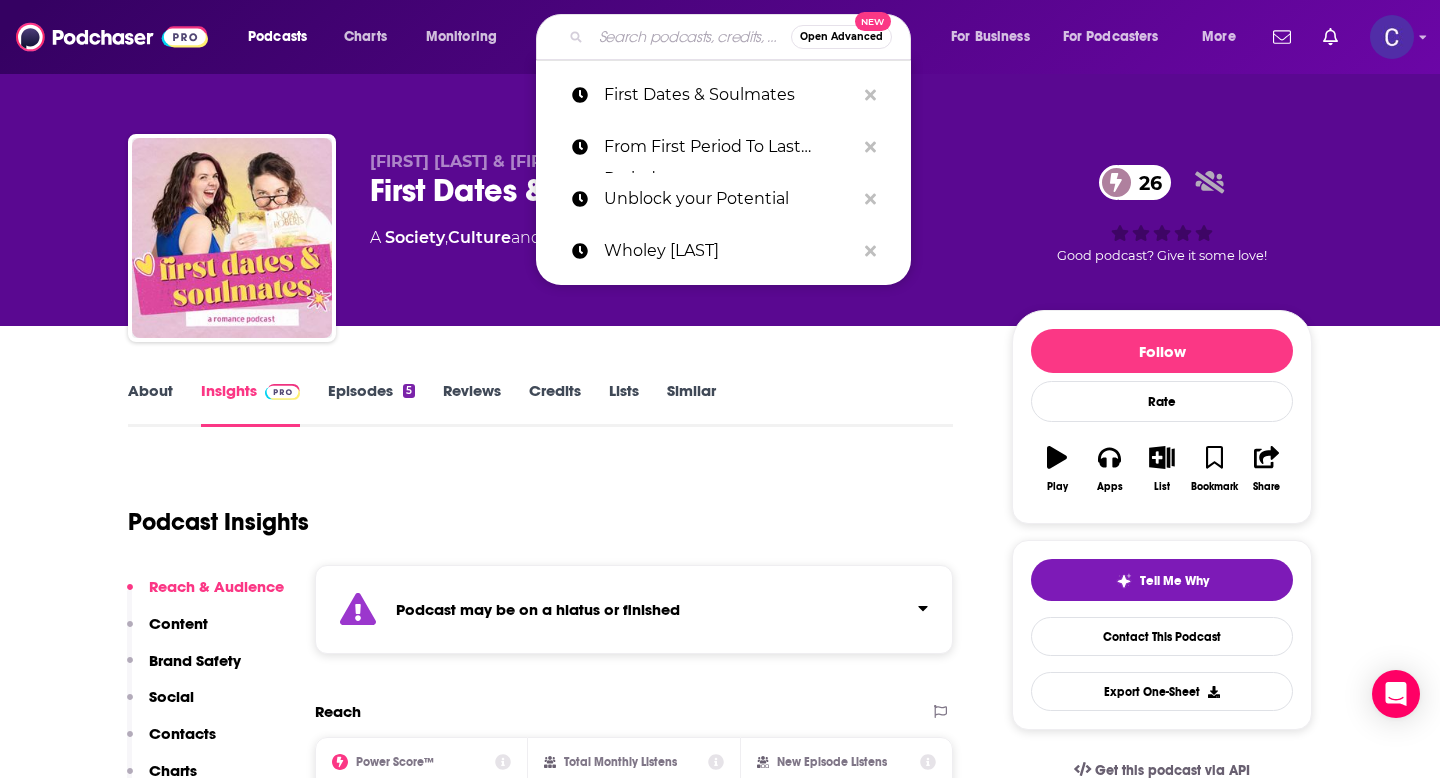 paste on "Rich Life Revolution" 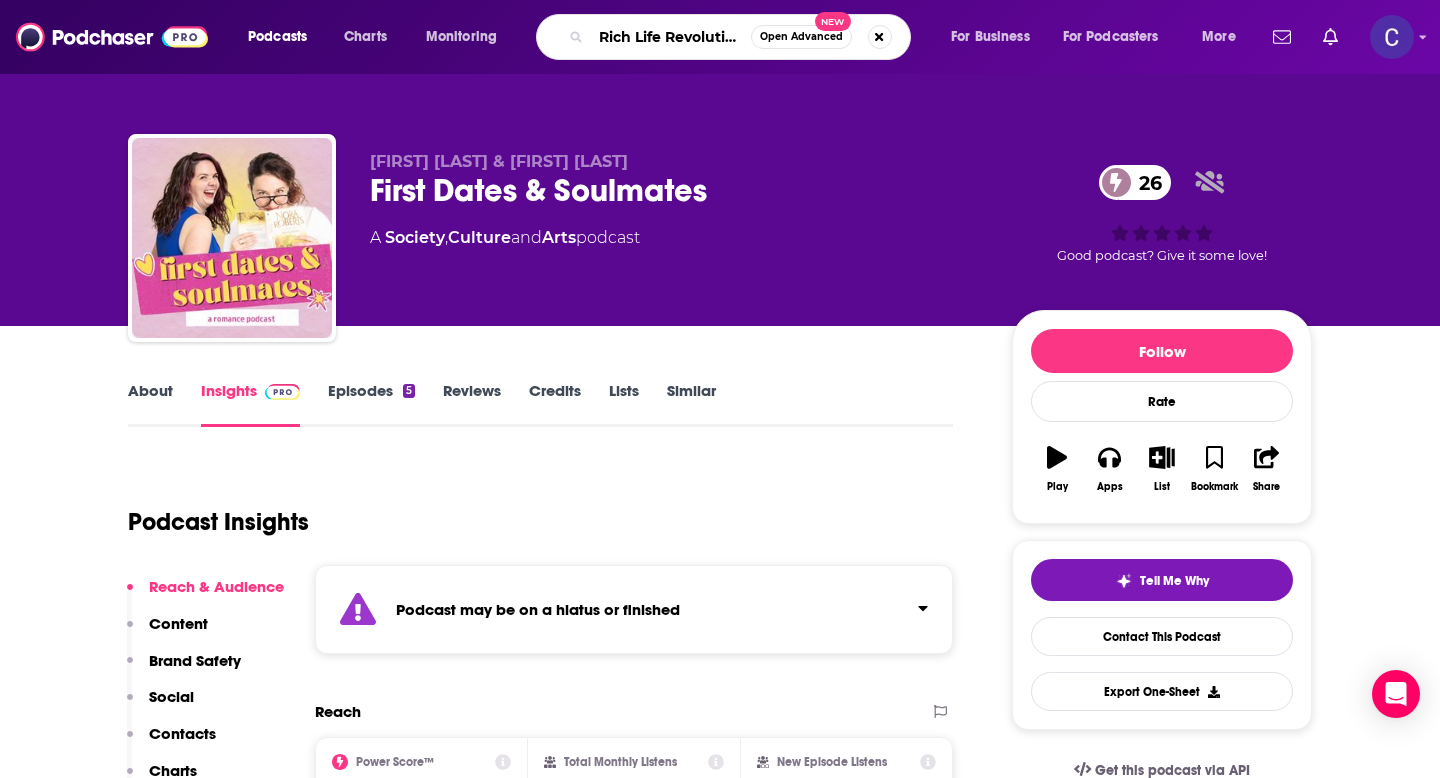 scroll, scrollTop: 0, scrollLeft: 4, axis: horizontal 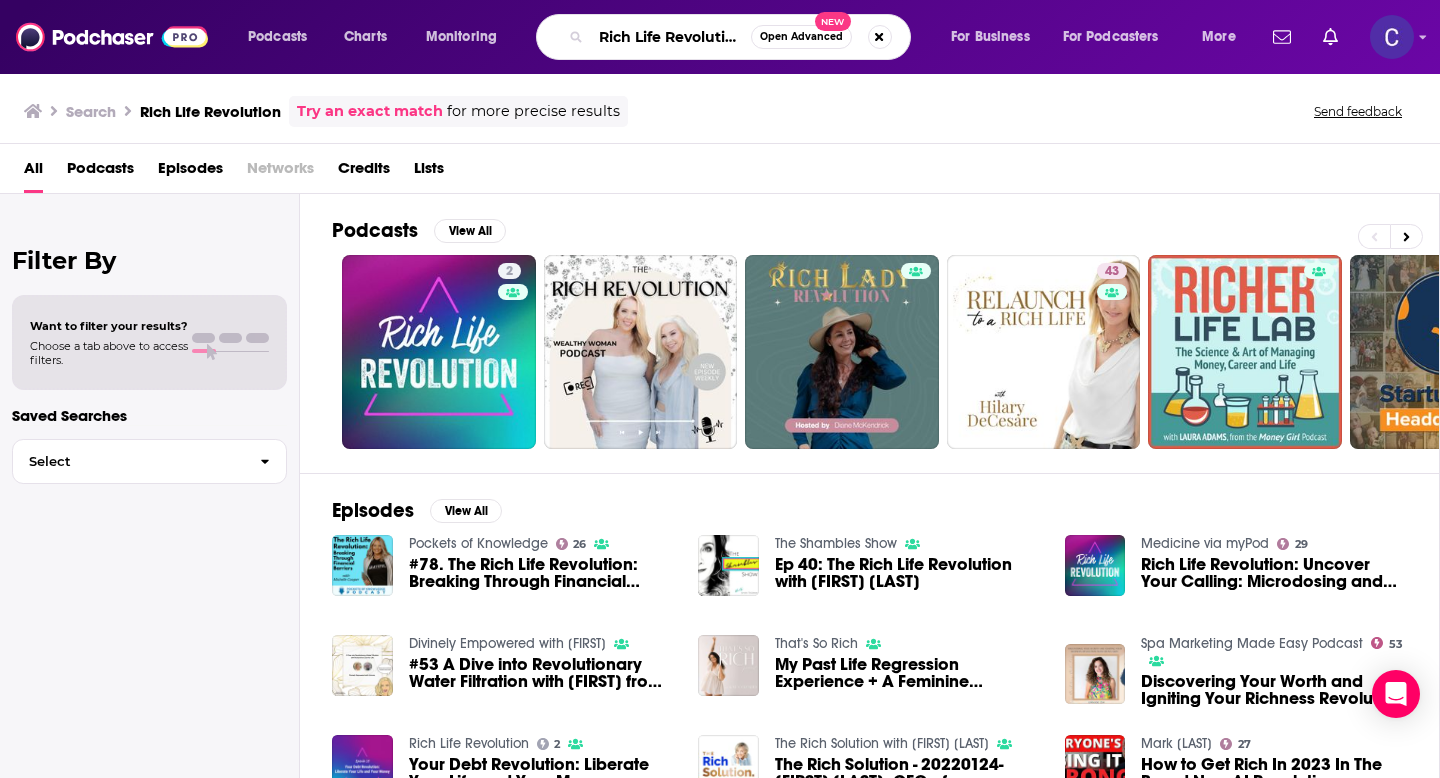 click on "Rich Life Revolution" at bounding box center [671, 37] 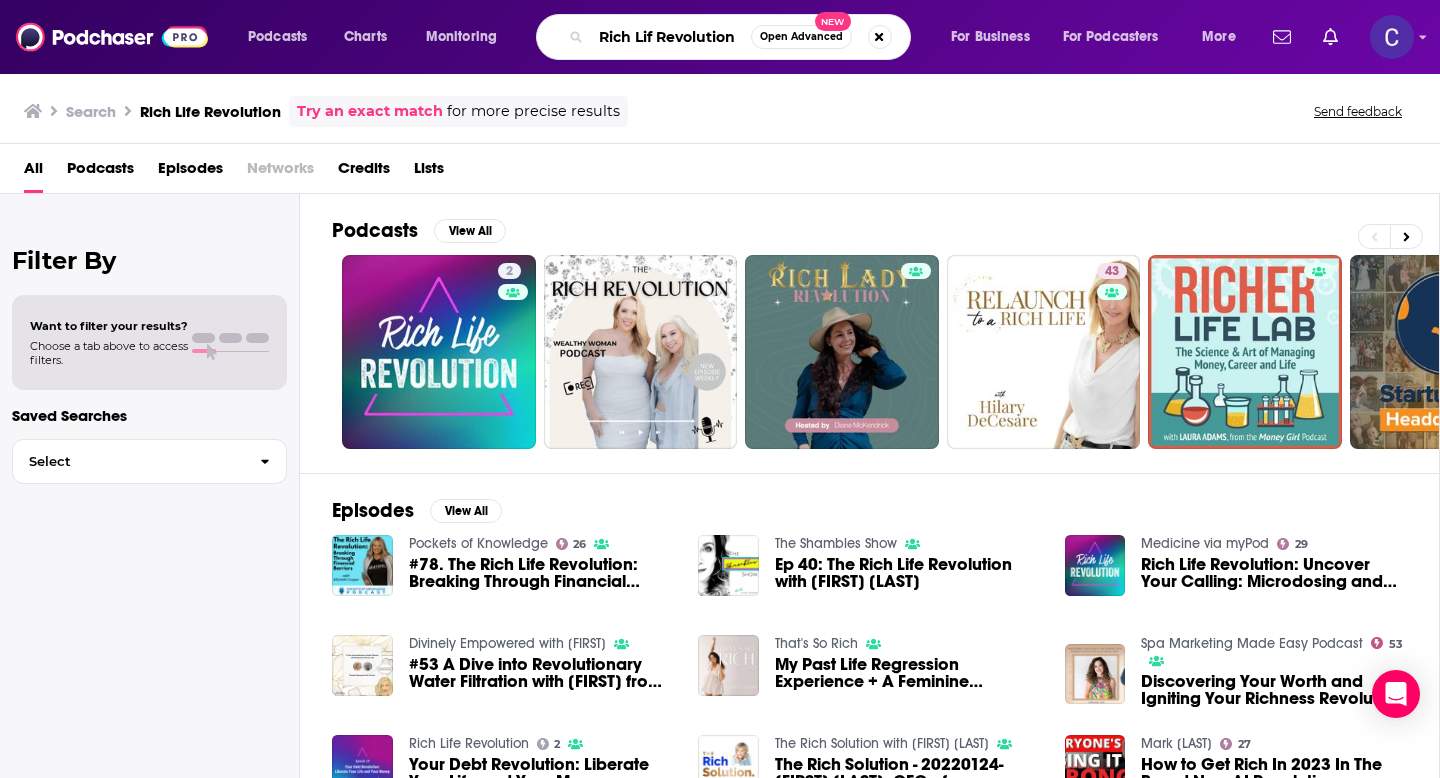 drag, startPoint x: 702, startPoint y: 38, endPoint x: 446, endPoint y: 38, distance: 256 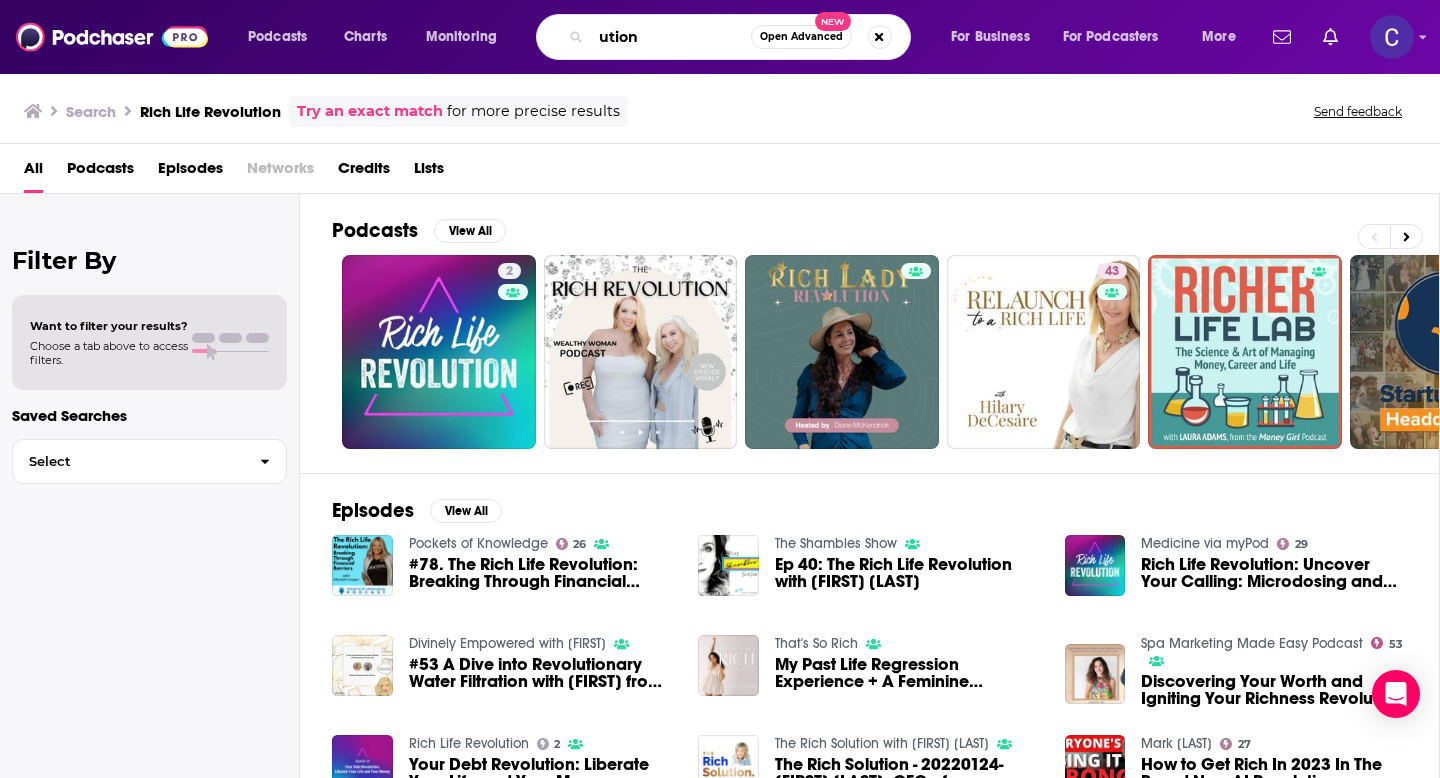 drag, startPoint x: 653, startPoint y: 27, endPoint x: 437, endPoint y: 27, distance: 216 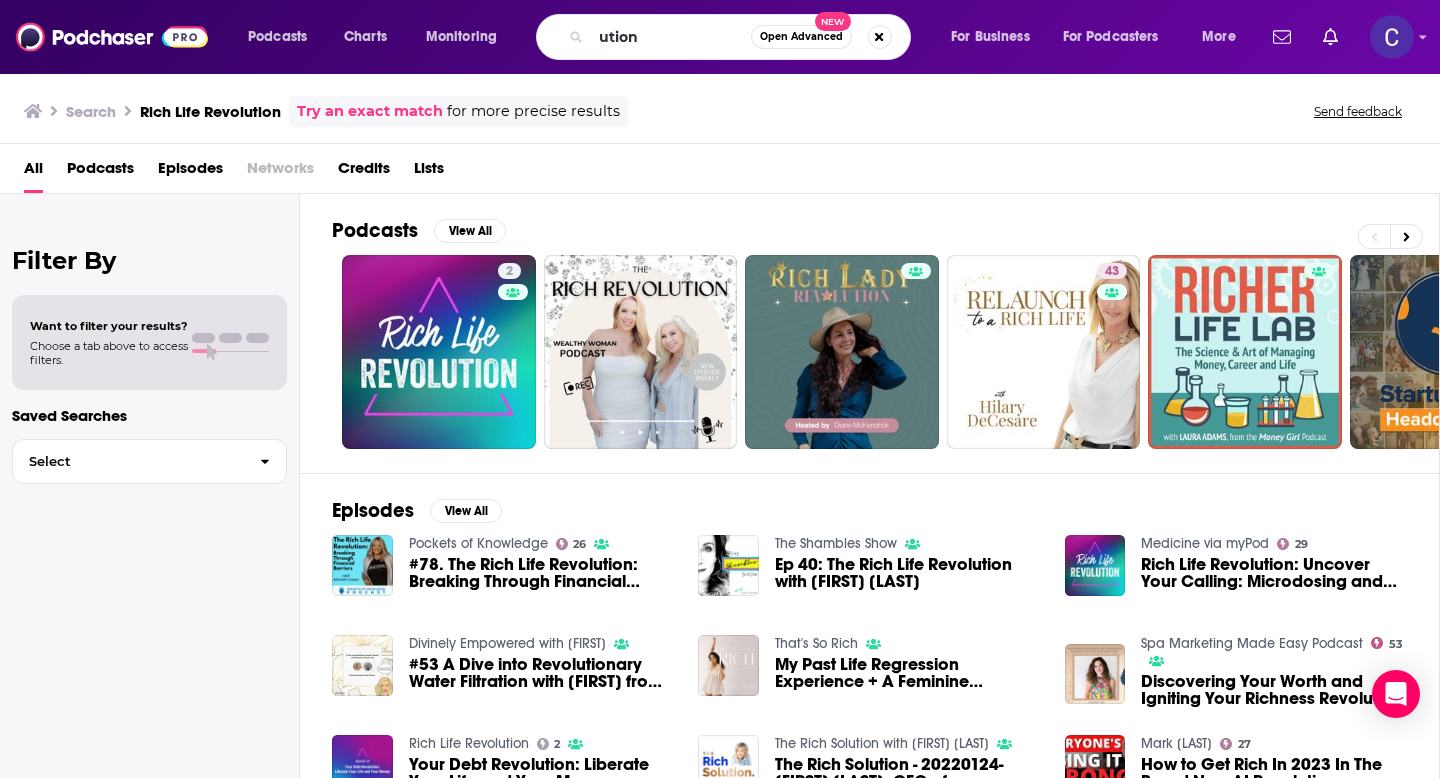 drag, startPoint x: 669, startPoint y: 20, endPoint x: 574, endPoint y: 40, distance: 97.082436 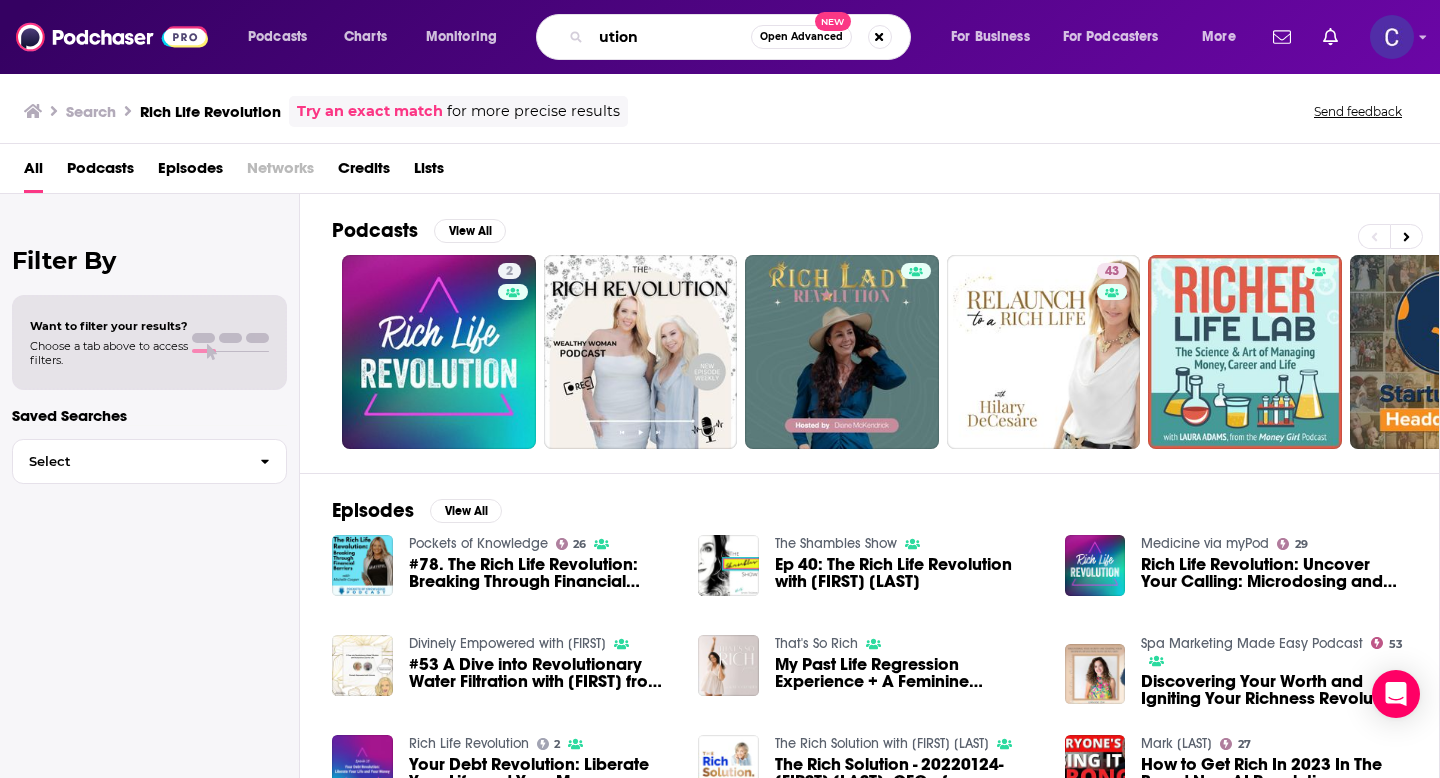 drag, startPoint x: 705, startPoint y: 42, endPoint x: 558, endPoint y: 42, distance: 147 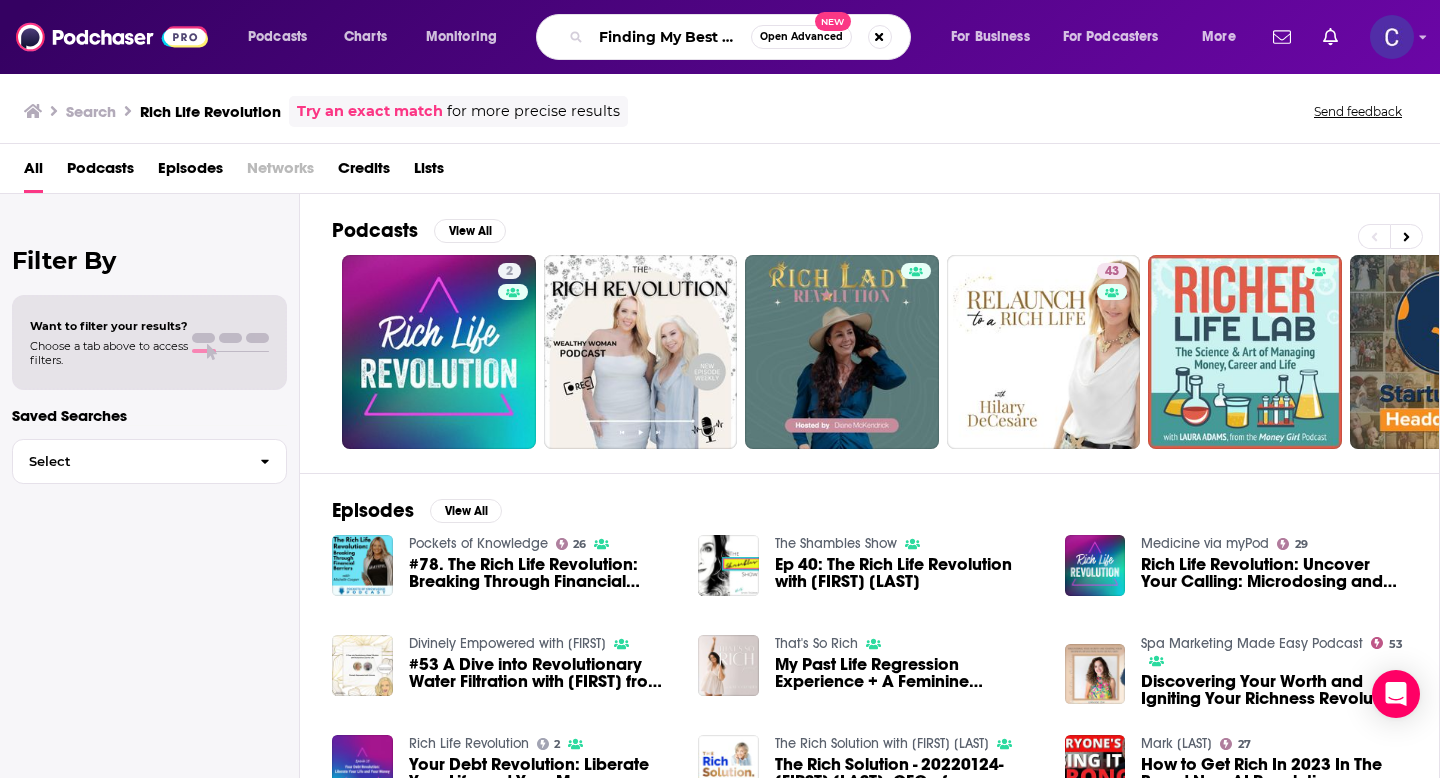 scroll, scrollTop: 0, scrollLeft: 8, axis: horizontal 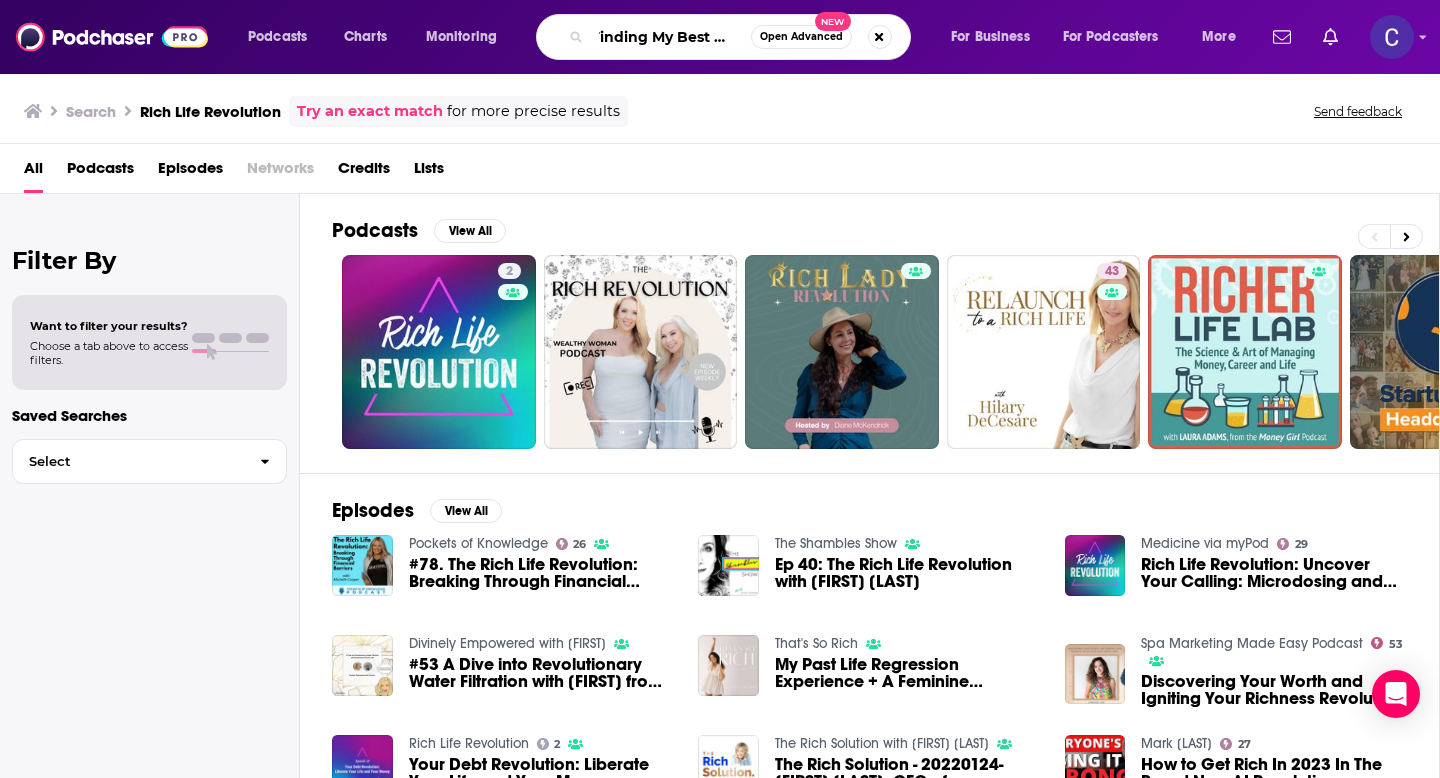 type on "Finding My Best Self" 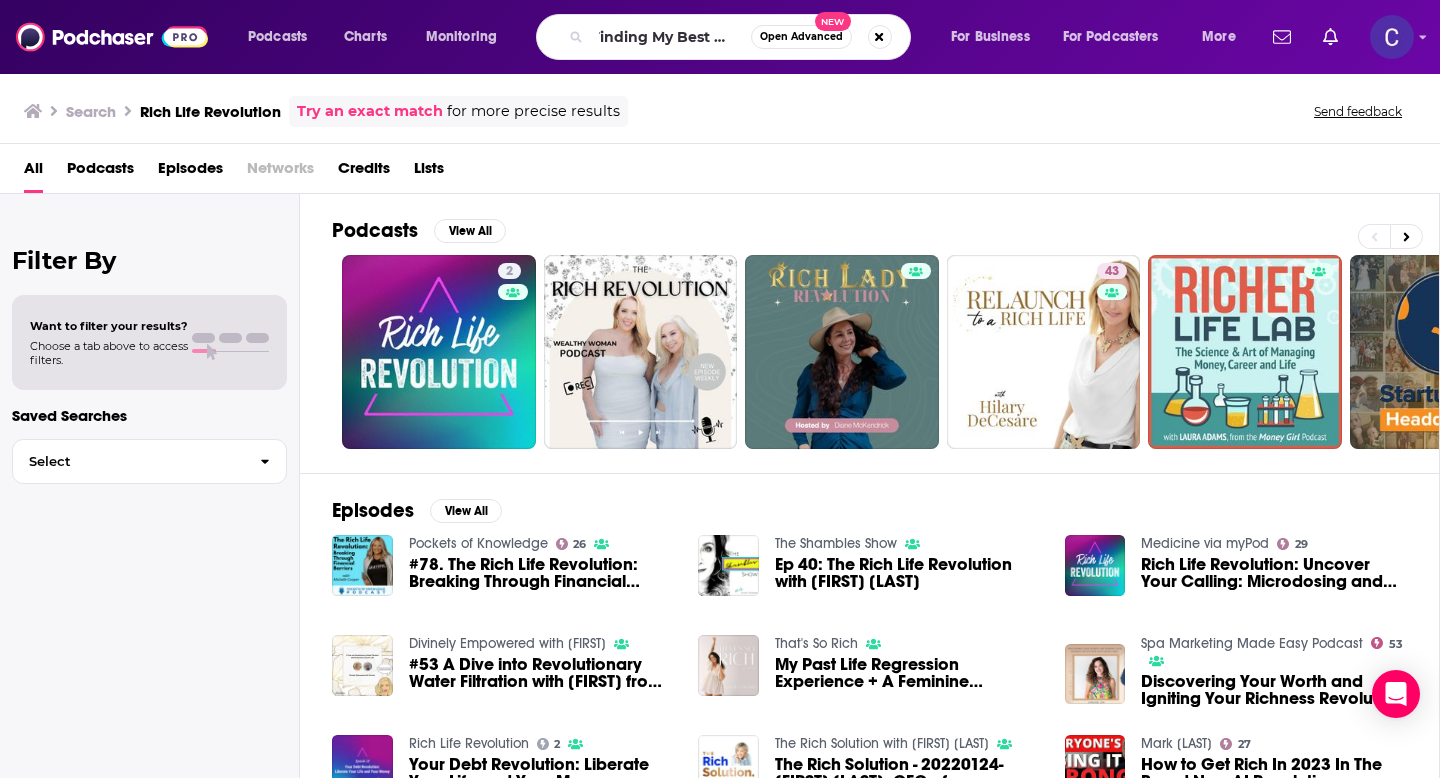 scroll, scrollTop: 0, scrollLeft: 0, axis: both 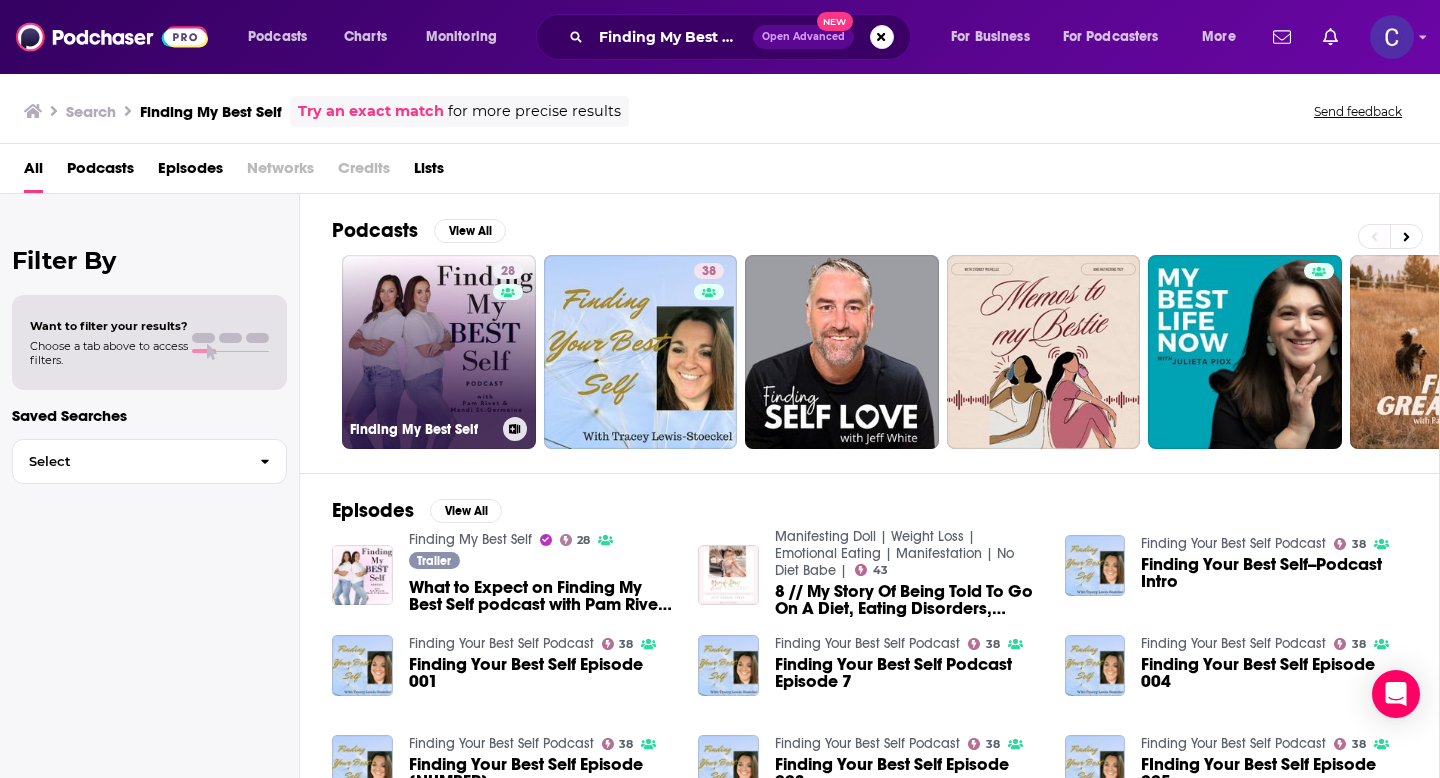 click on "[NUMBER] Finding My Best Self" at bounding box center (439, 352) 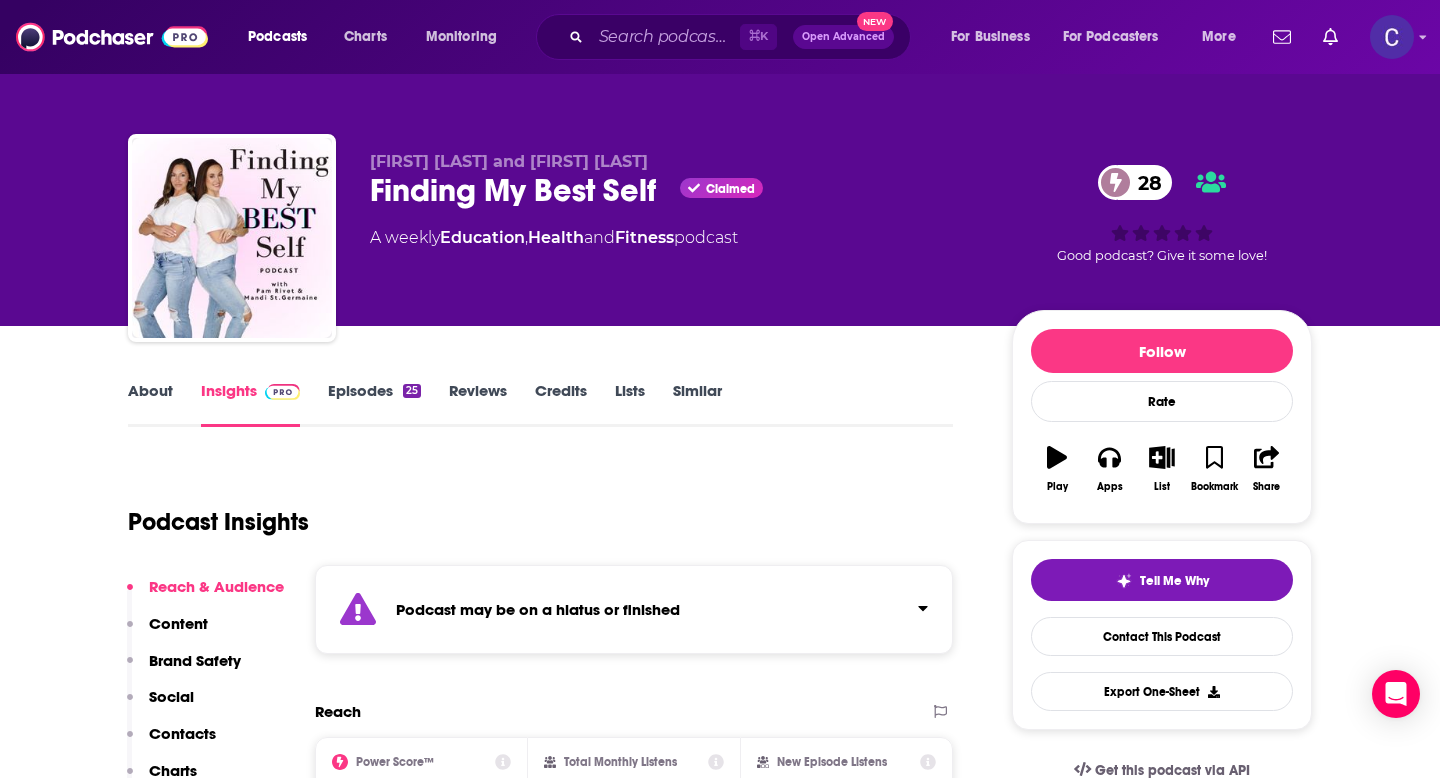 click on "Episodes 25" at bounding box center (374, 404) 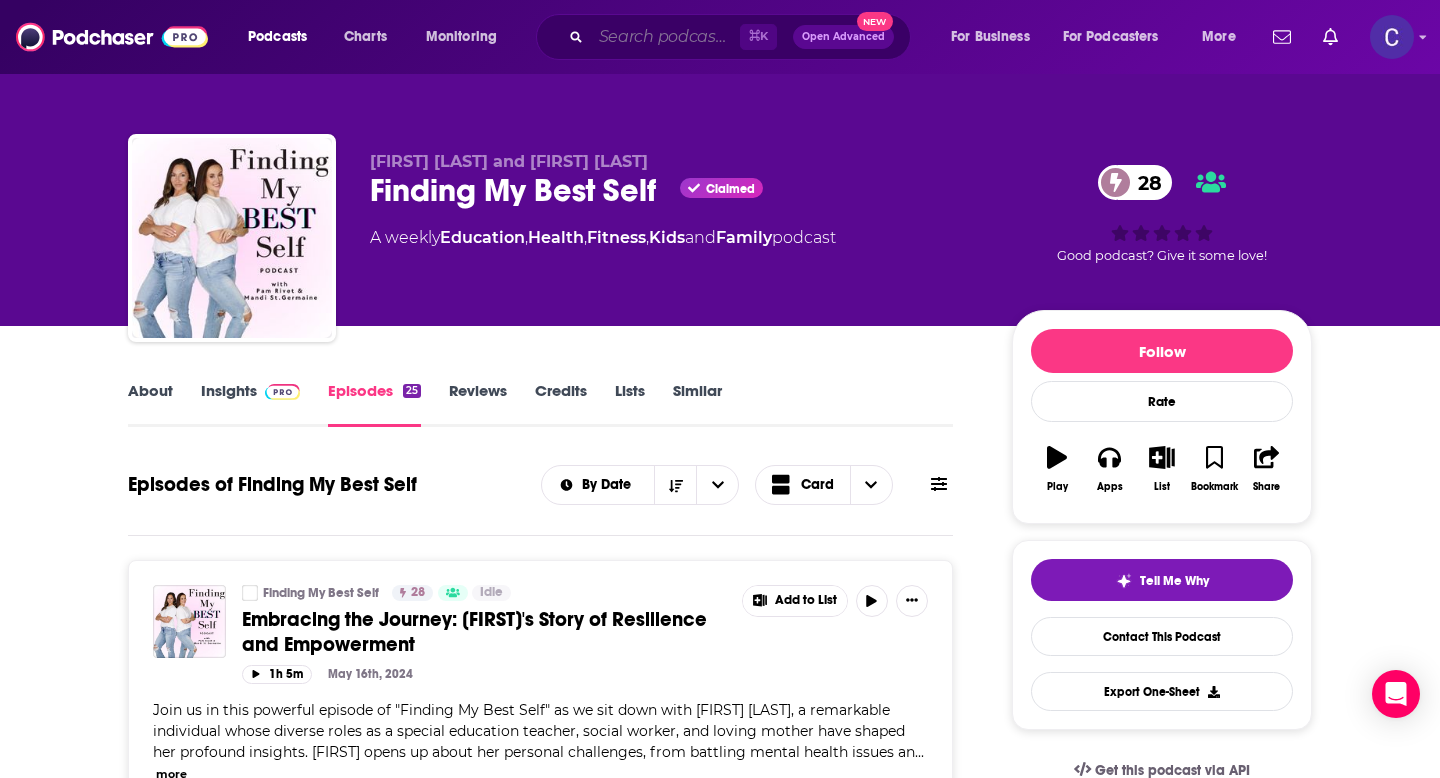 click at bounding box center [665, 37] 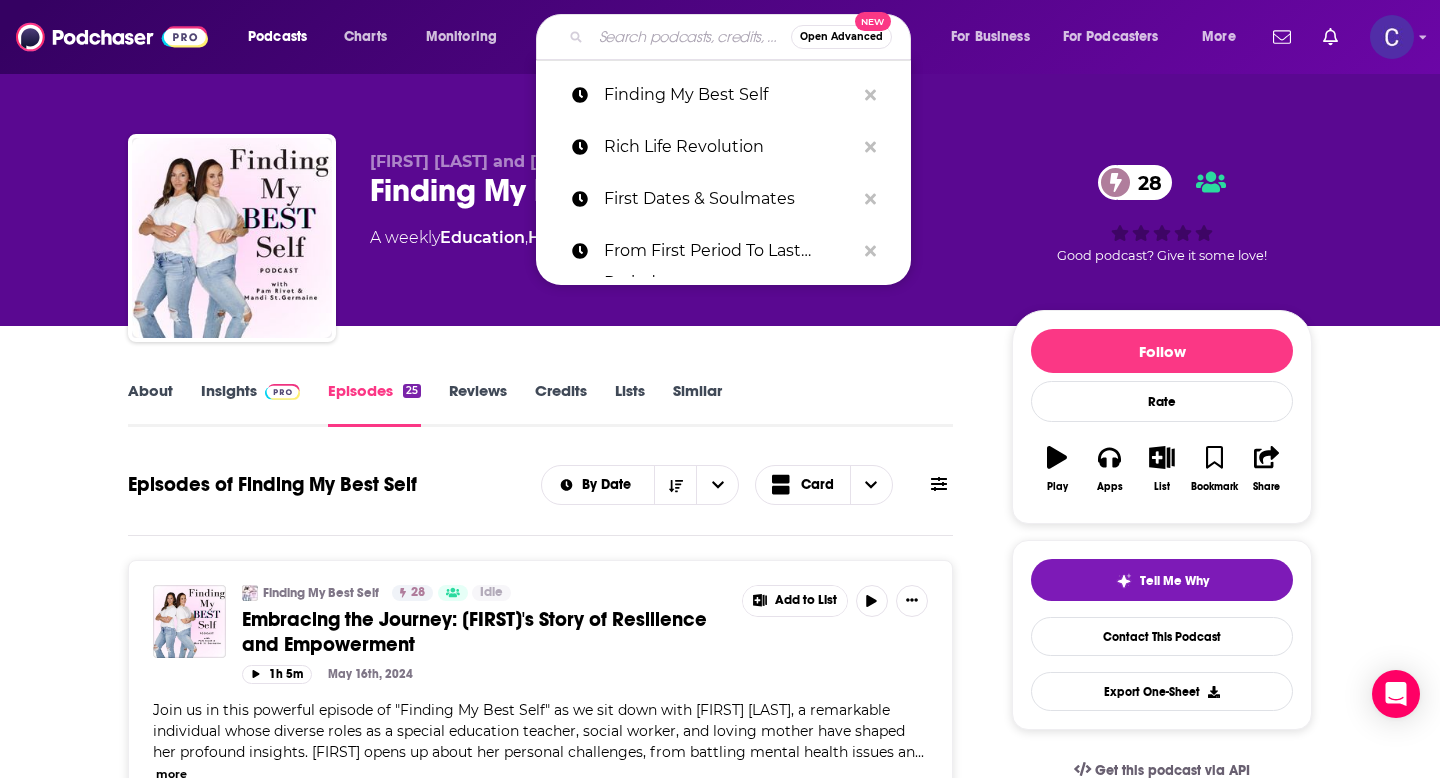 paste on "Her Next Move" 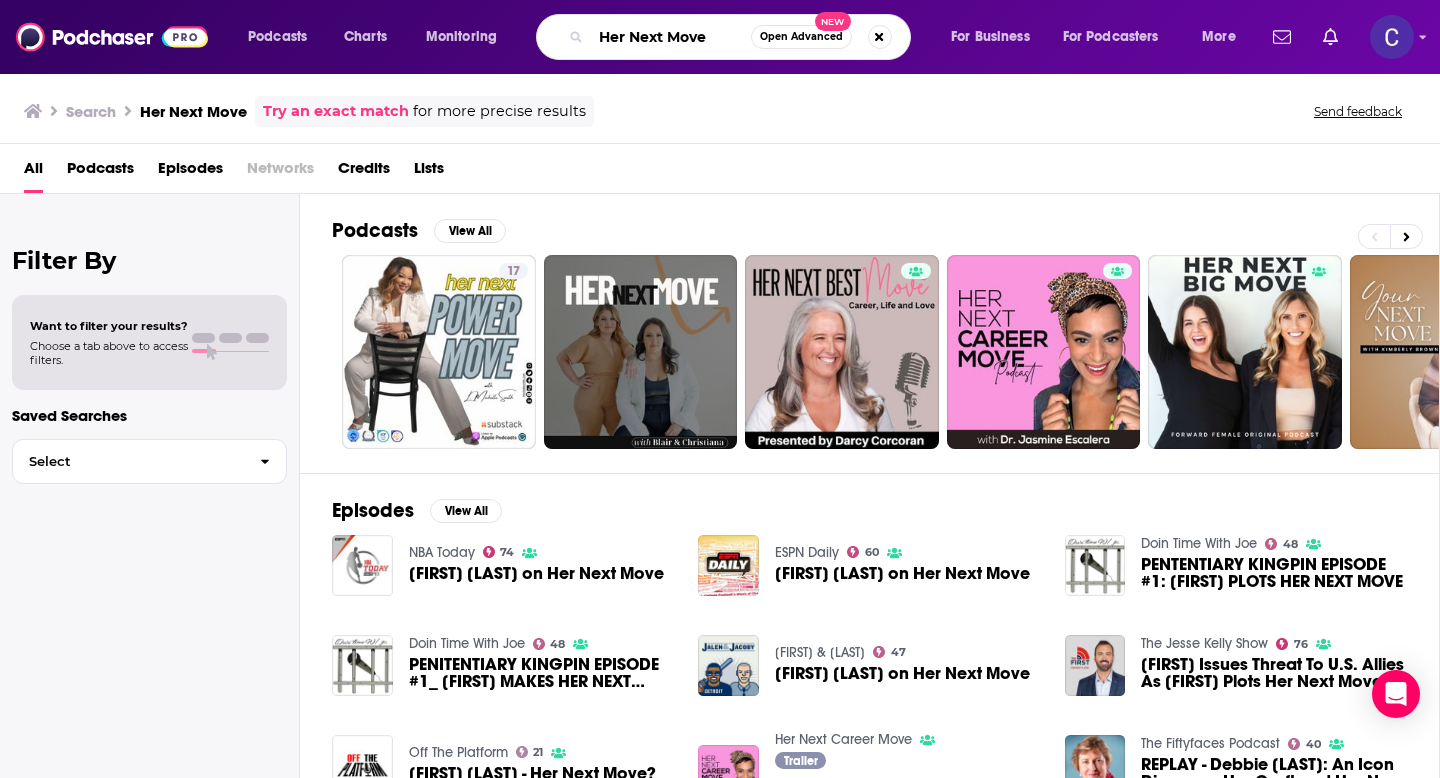 drag, startPoint x: 702, startPoint y: 39, endPoint x: 513, endPoint y: 39, distance: 189 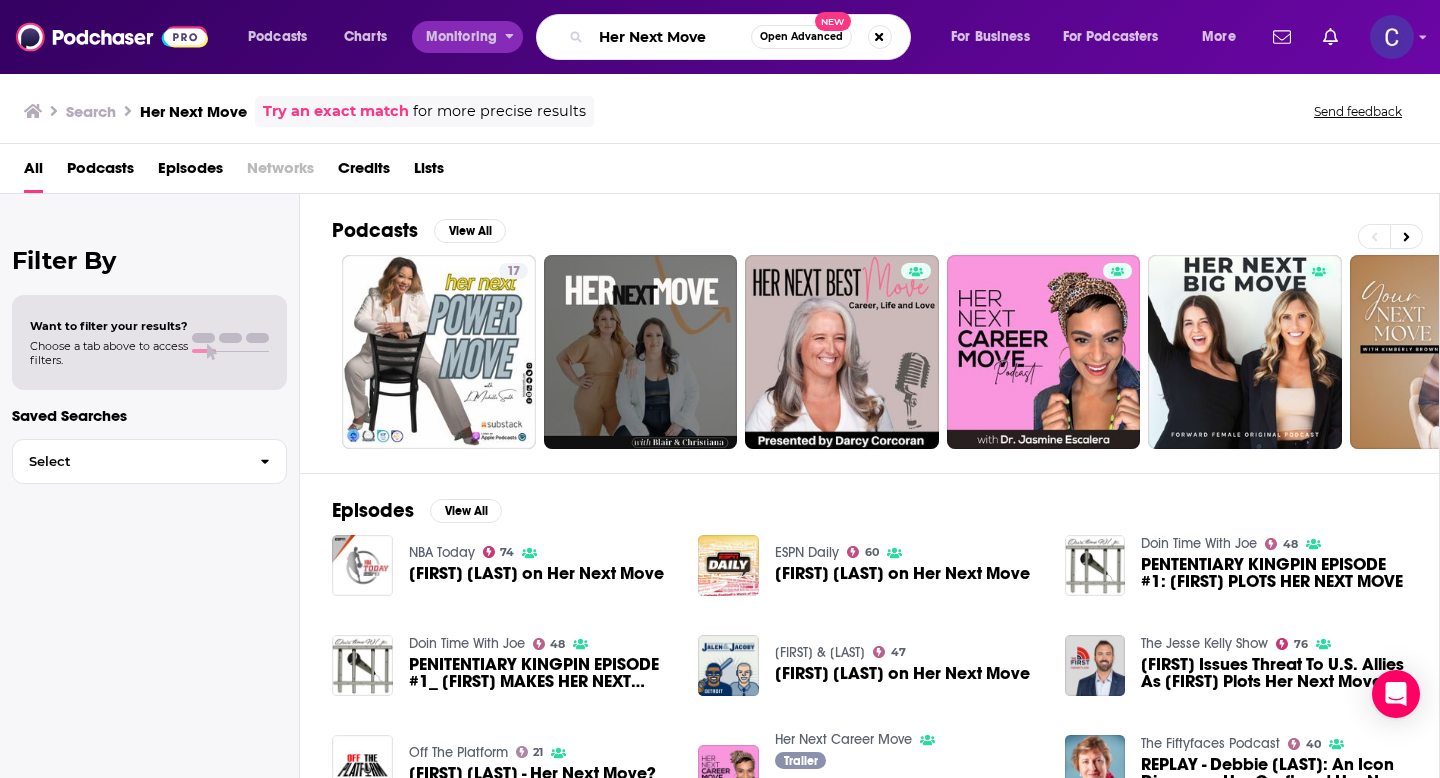 paste on "Inner Knowing" 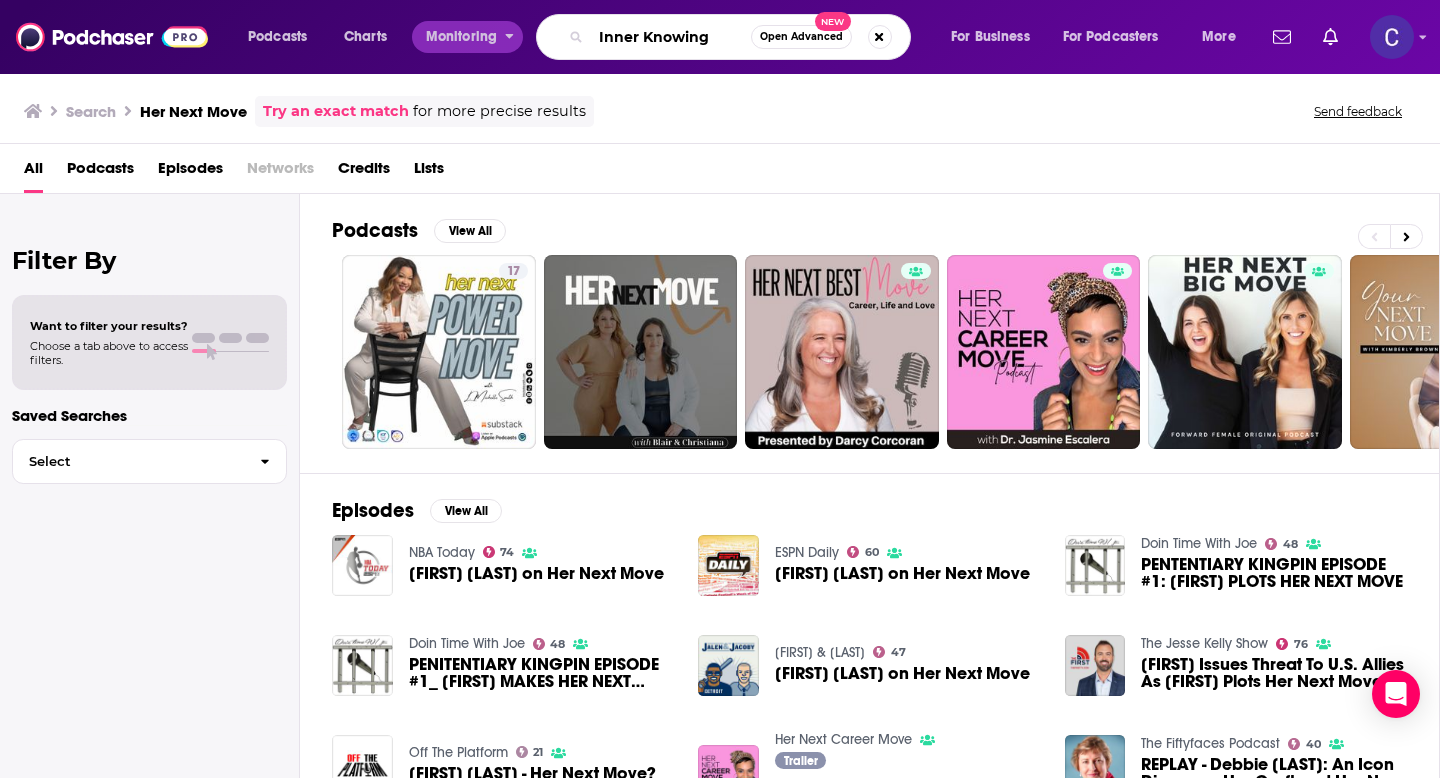 type on "Inner Knowing" 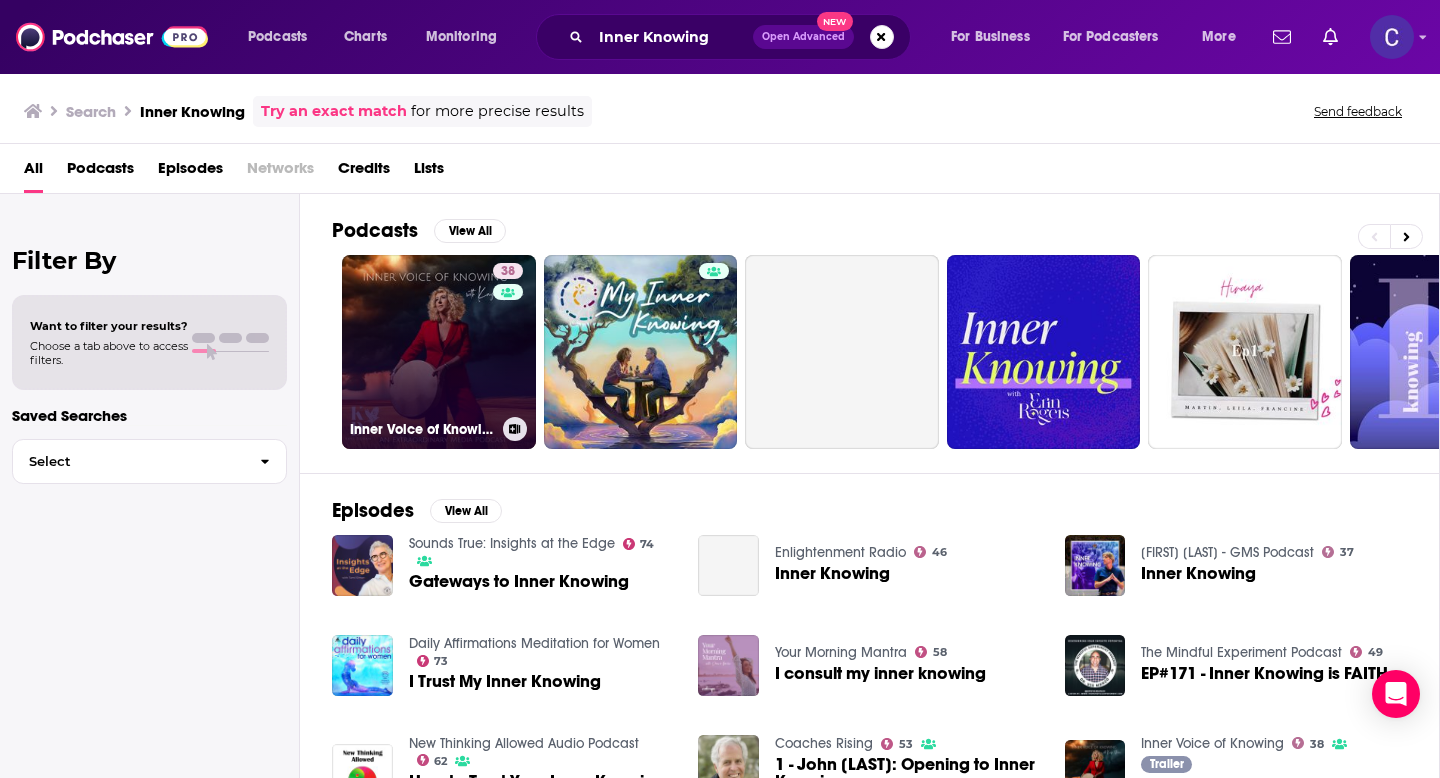 click on "38" at bounding box center [510, 340] 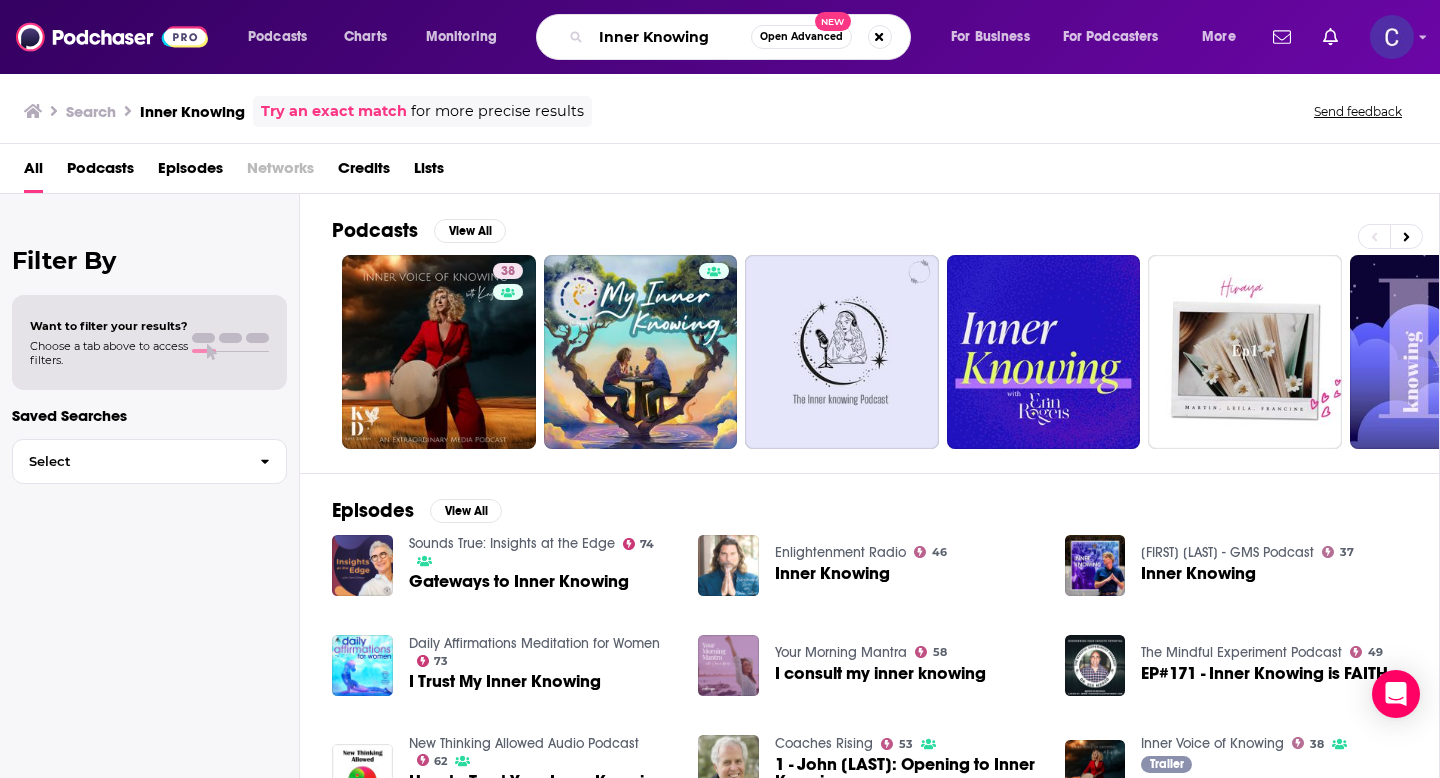drag, startPoint x: 709, startPoint y: 29, endPoint x: 538, endPoint y: 29, distance: 171 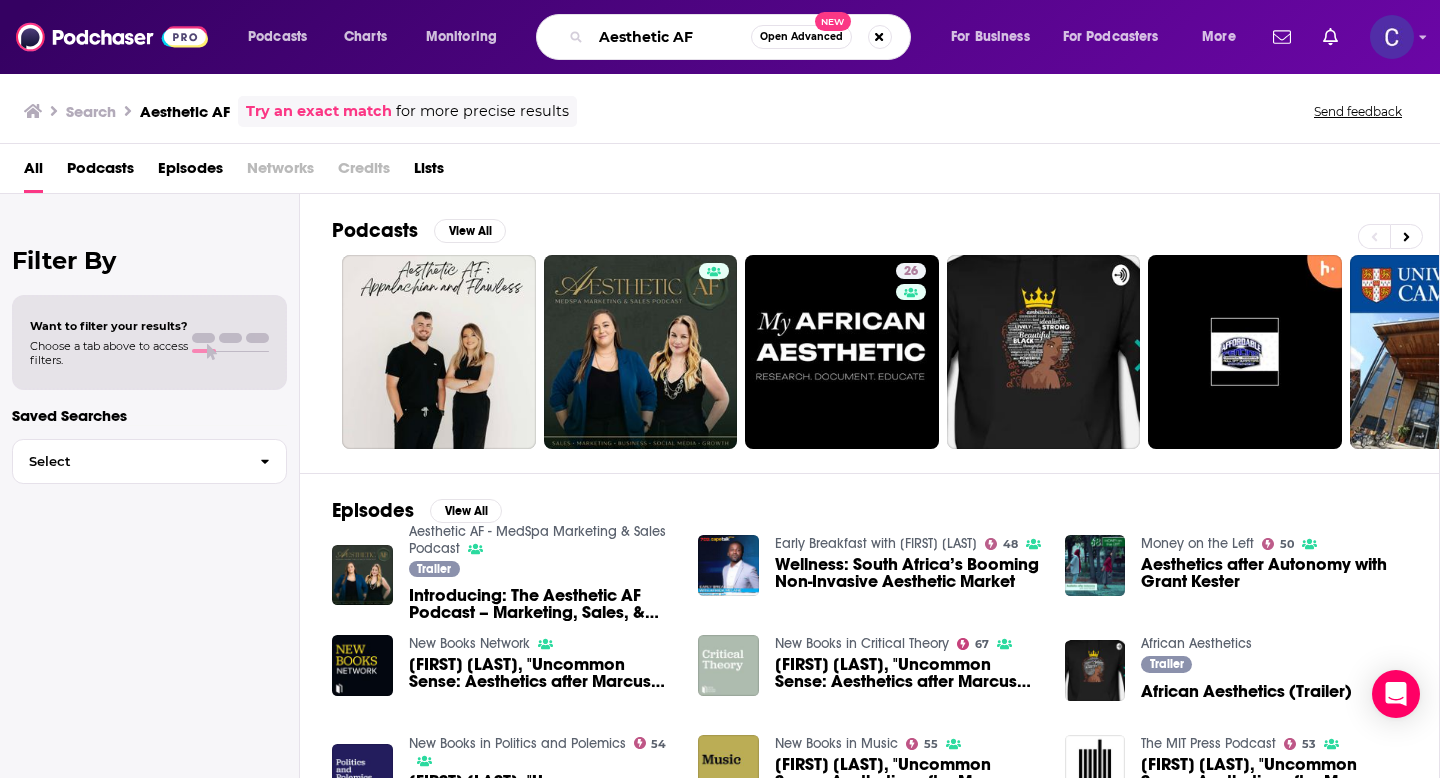 drag, startPoint x: 710, startPoint y: 44, endPoint x: 403, endPoint y: 37, distance: 307.0798 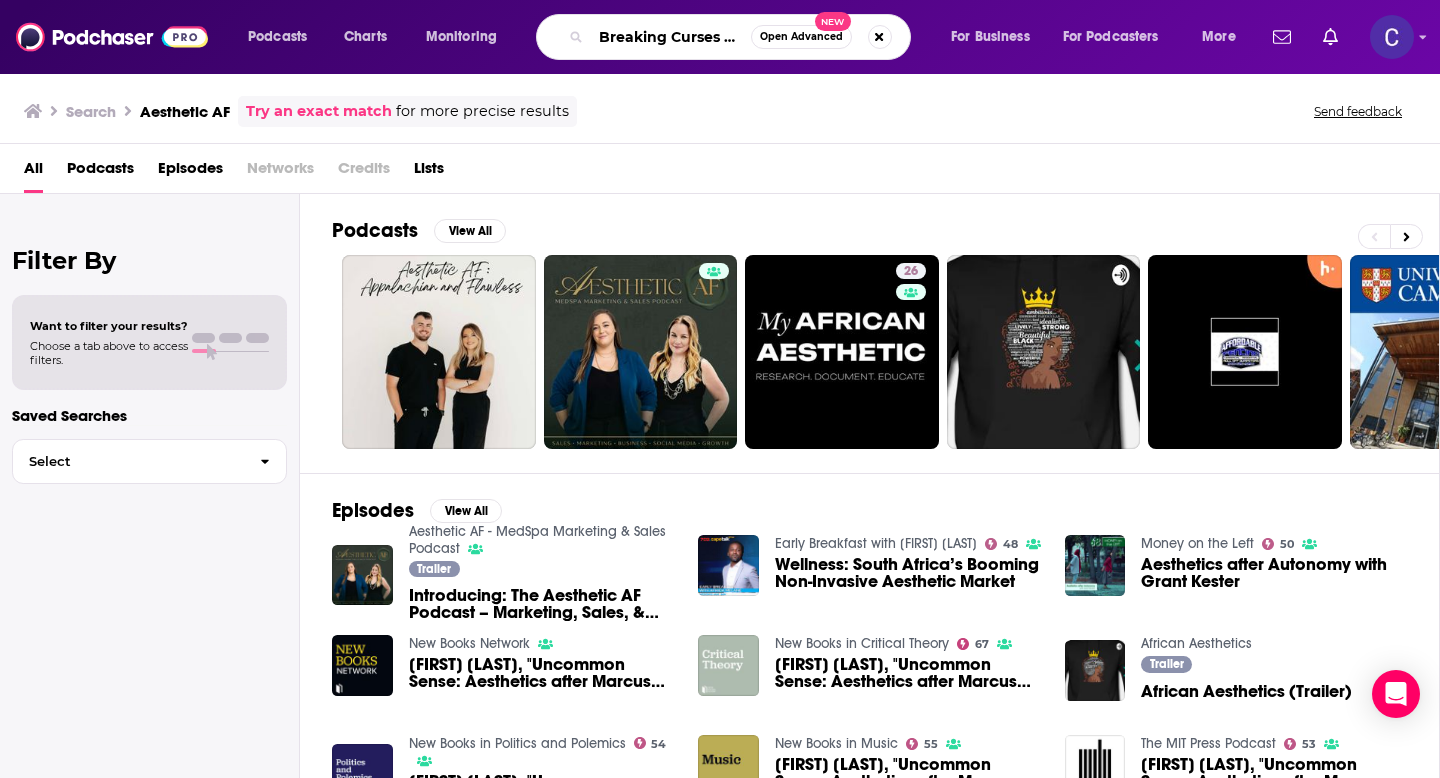 click on "Podcasts Charts Monitoring Breaking Curses with Excellence Open Advanced New For Business For Podcasters More" at bounding box center [744, 37] 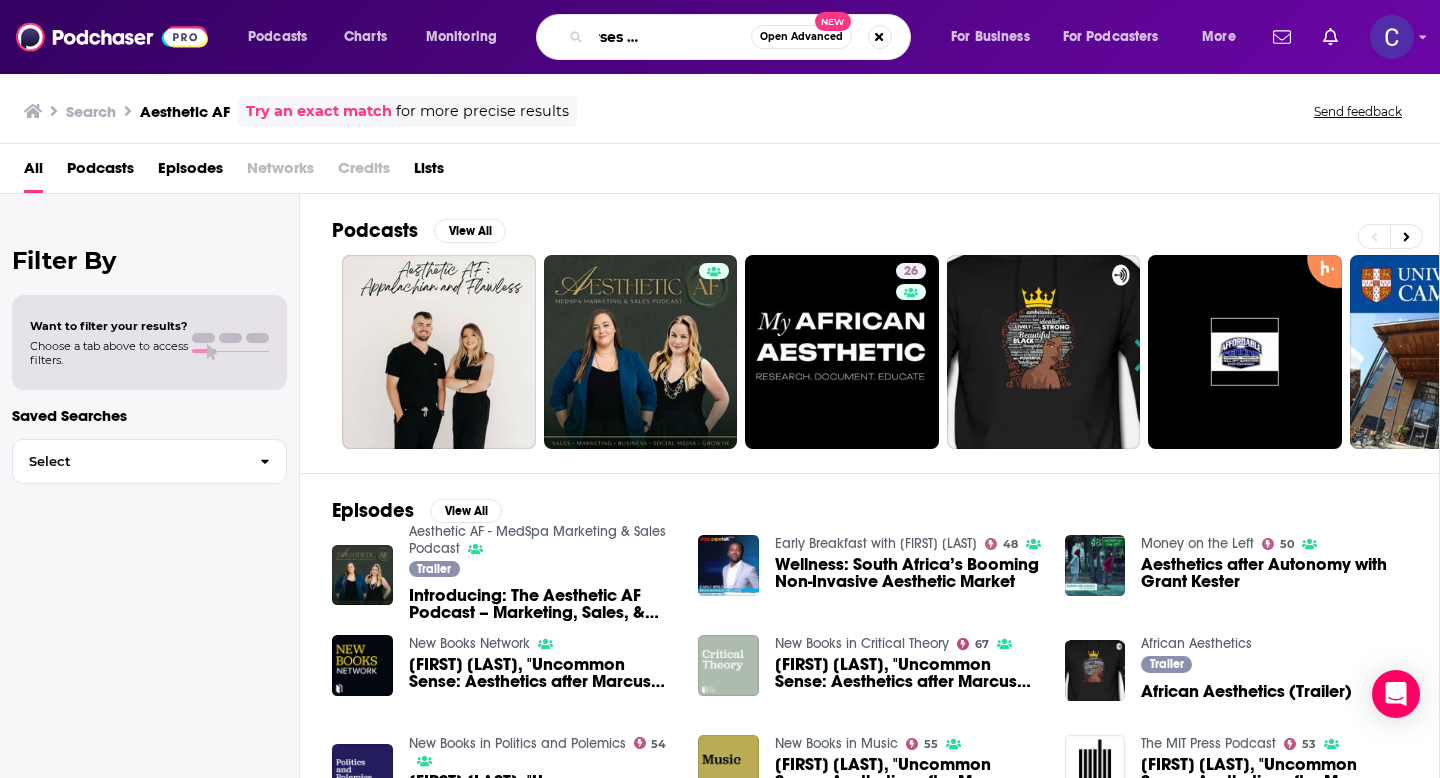 click on "Breaking Curses with Excellence" at bounding box center [671, 37] 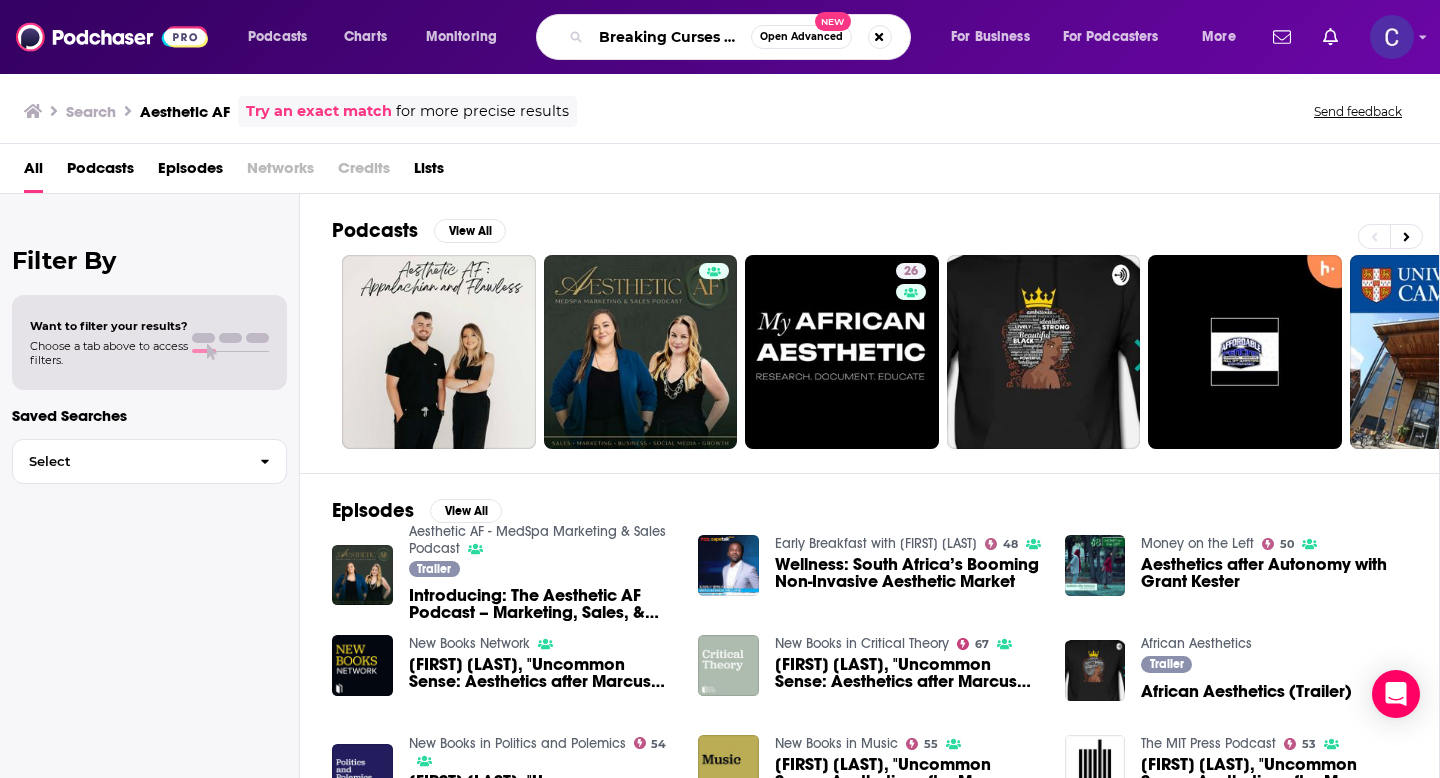 type on "B" 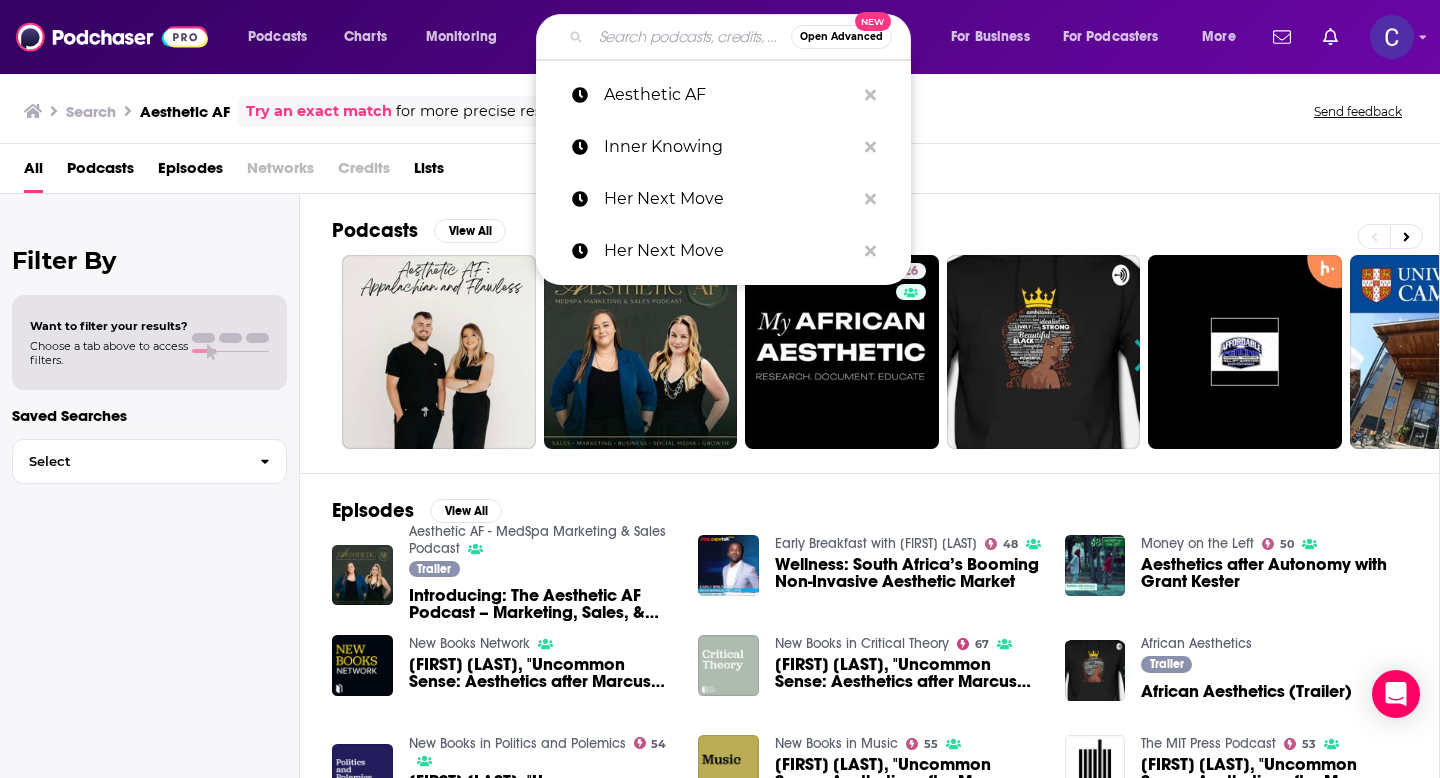 paste on "Breaking Curses with Excellence" 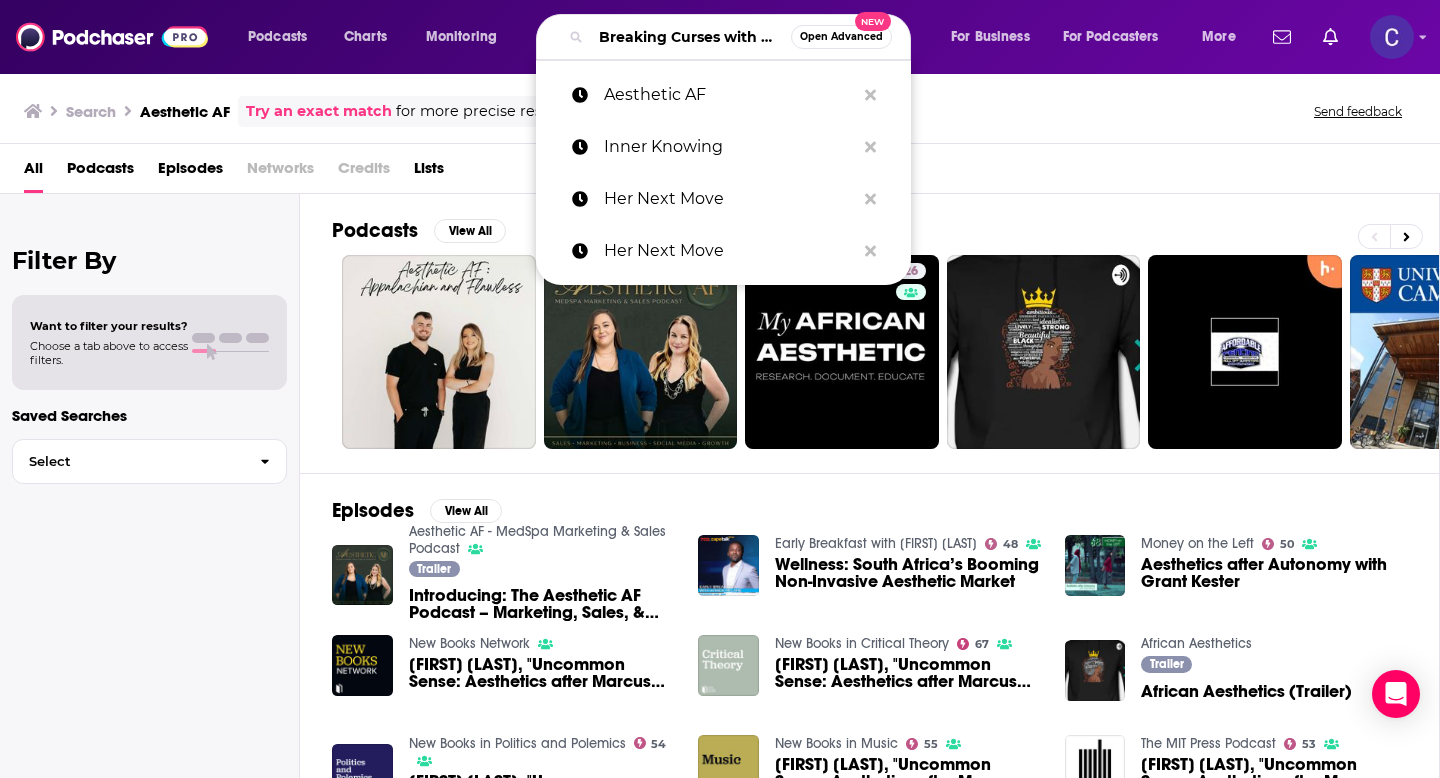 scroll, scrollTop: 0, scrollLeft: 97, axis: horizontal 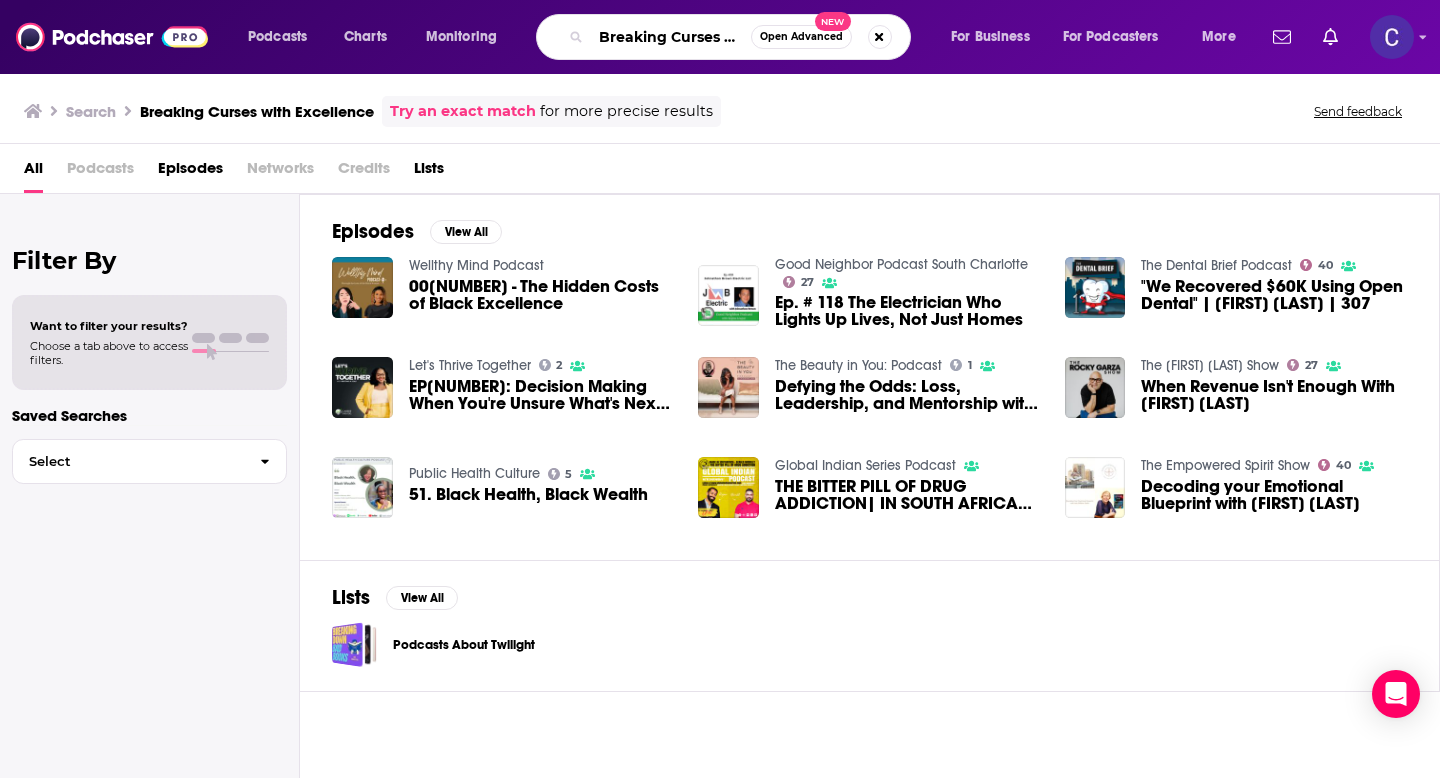 drag, startPoint x: 601, startPoint y: 40, endPoint x: 944, endPoint y: 40, distance: 343 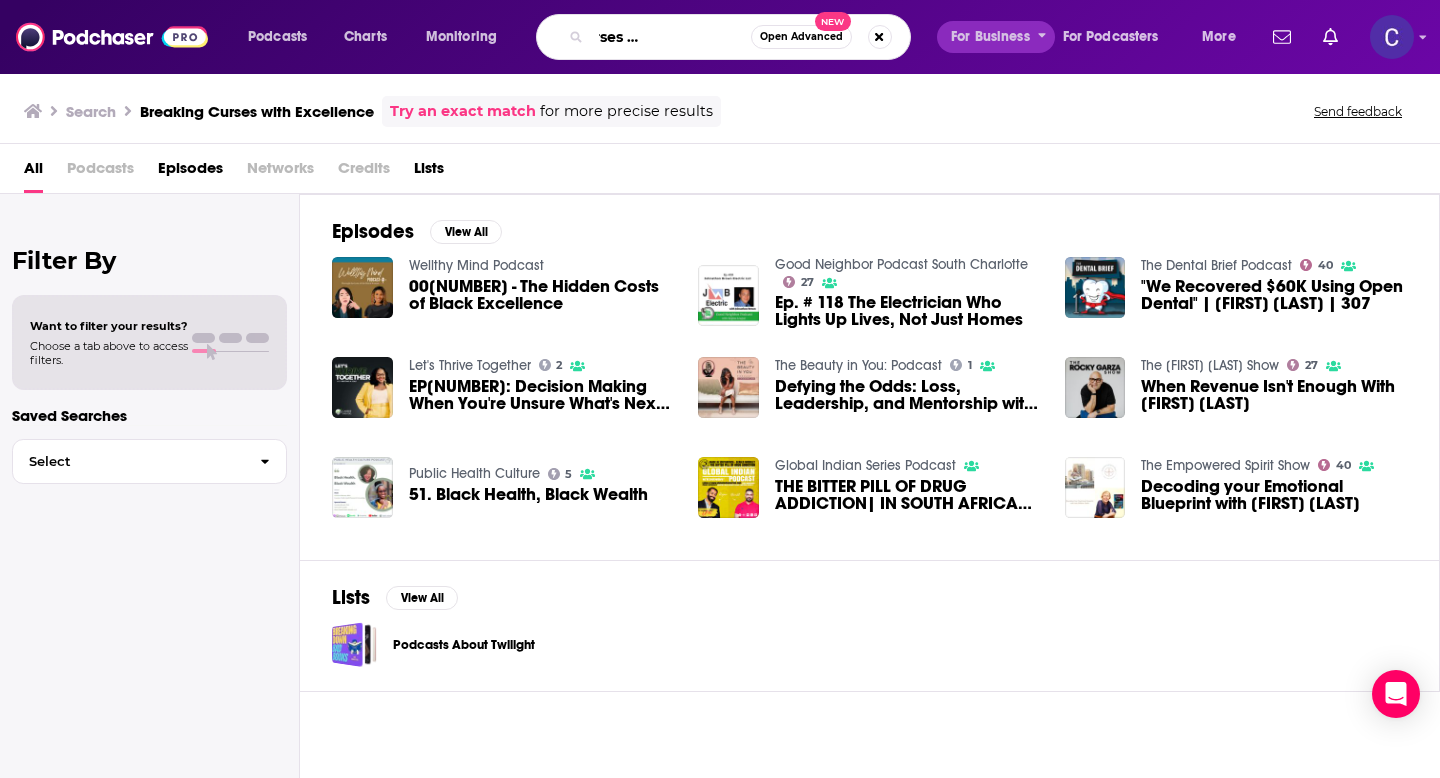 paste on "How to Trust Yourself" 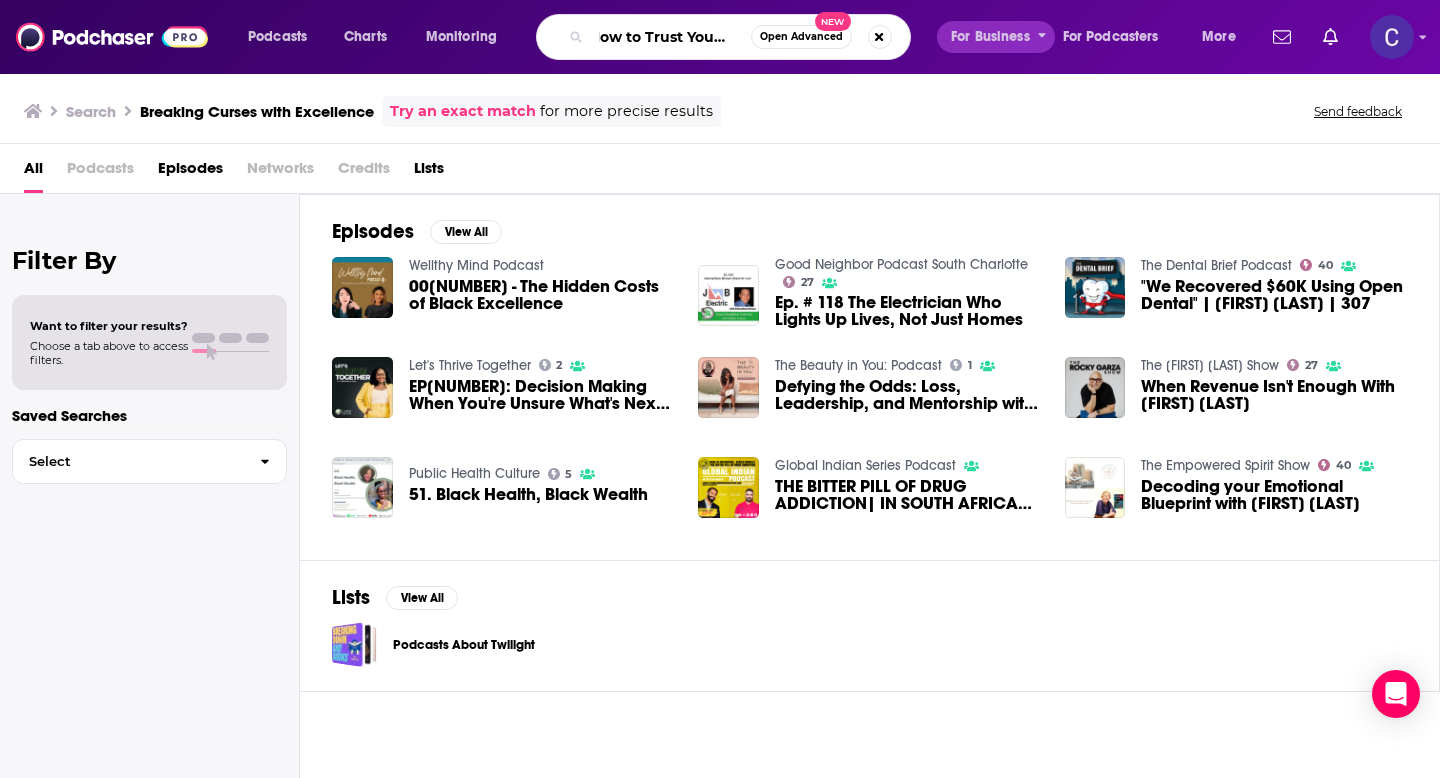 scroll, scrollTop: 0, scrollLeft: 10, axis: horizontal 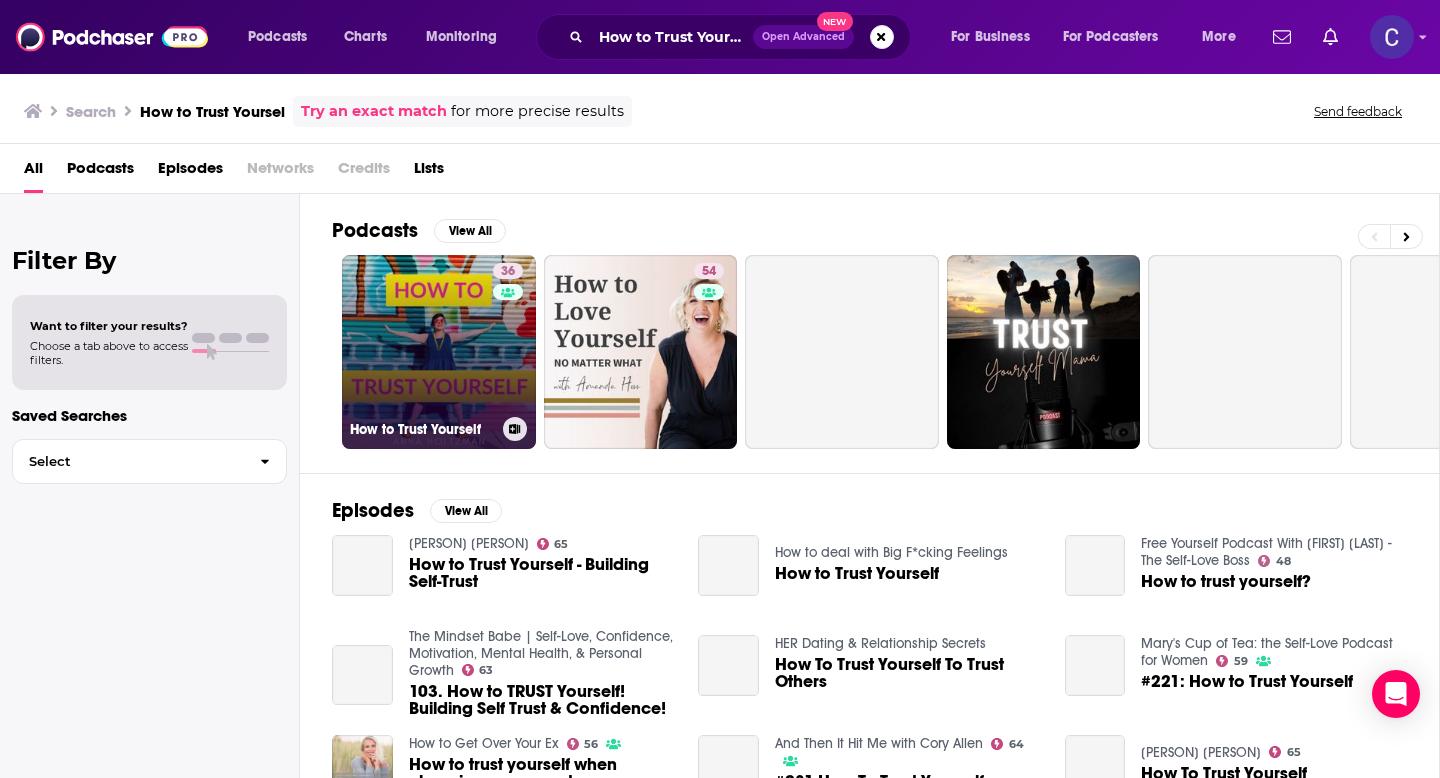 click on "36 How to Trust Yourself" at bounding box center (439, 352) 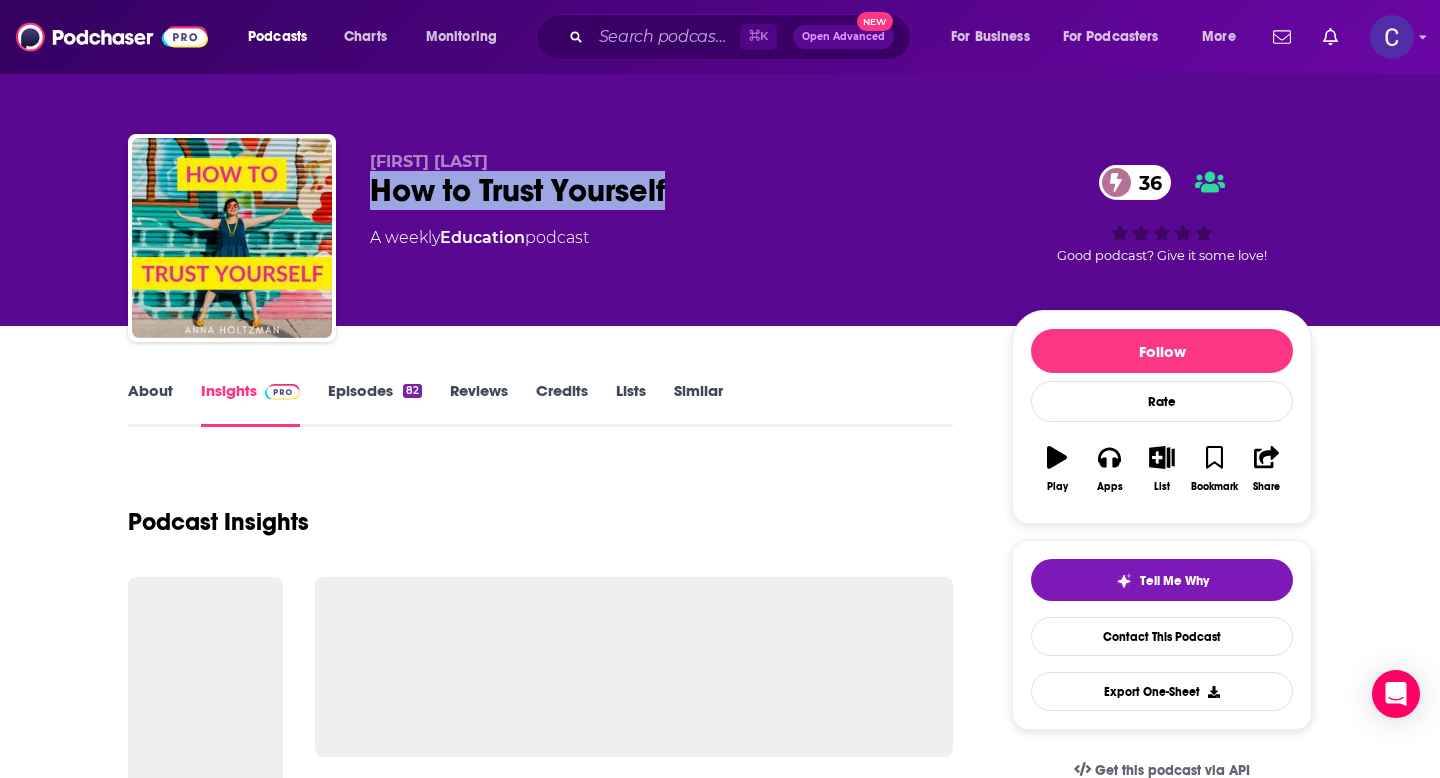 drag, startPoint x: 371, startPoint y: 196, endPoint x: 720, endPoint y: 196, distance: 349 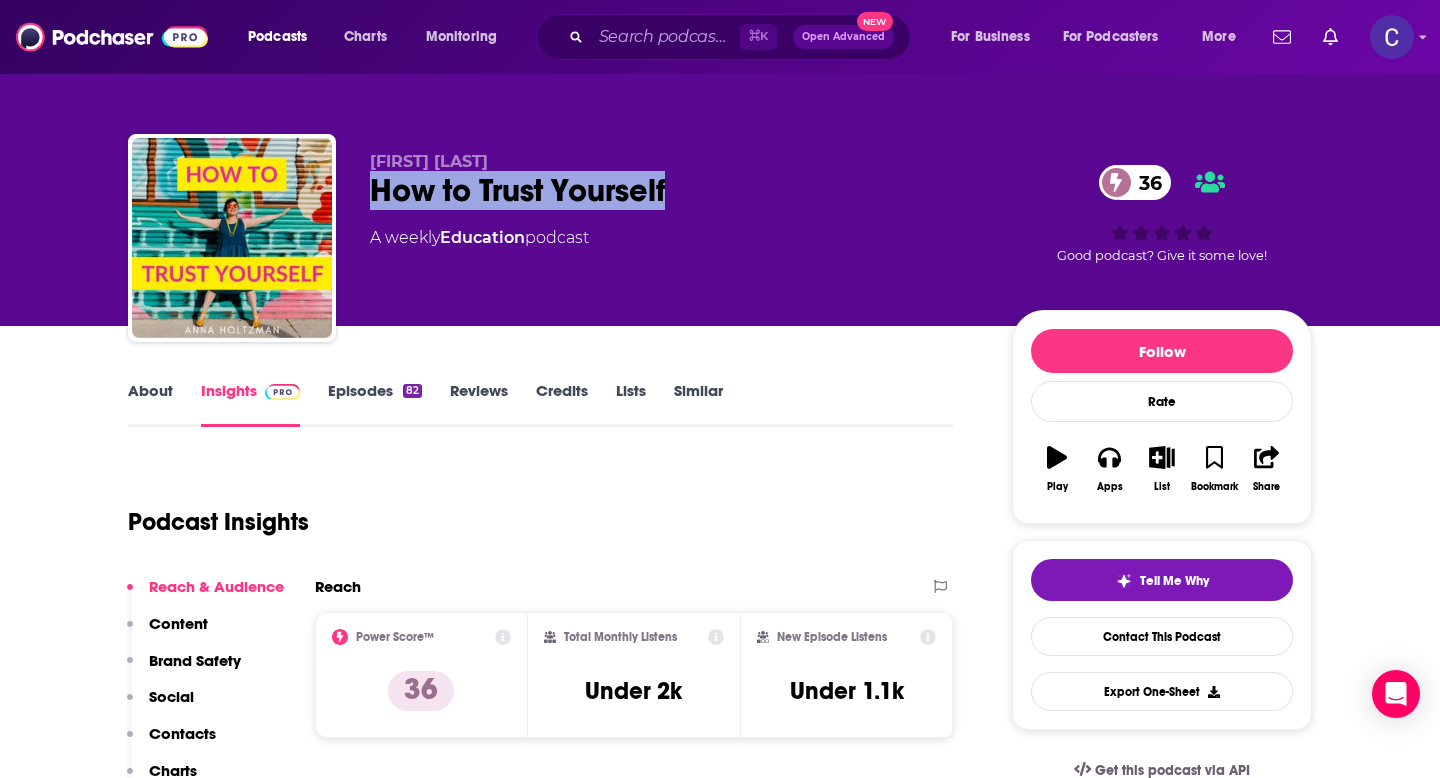 copy on "How to Trust Yourself" 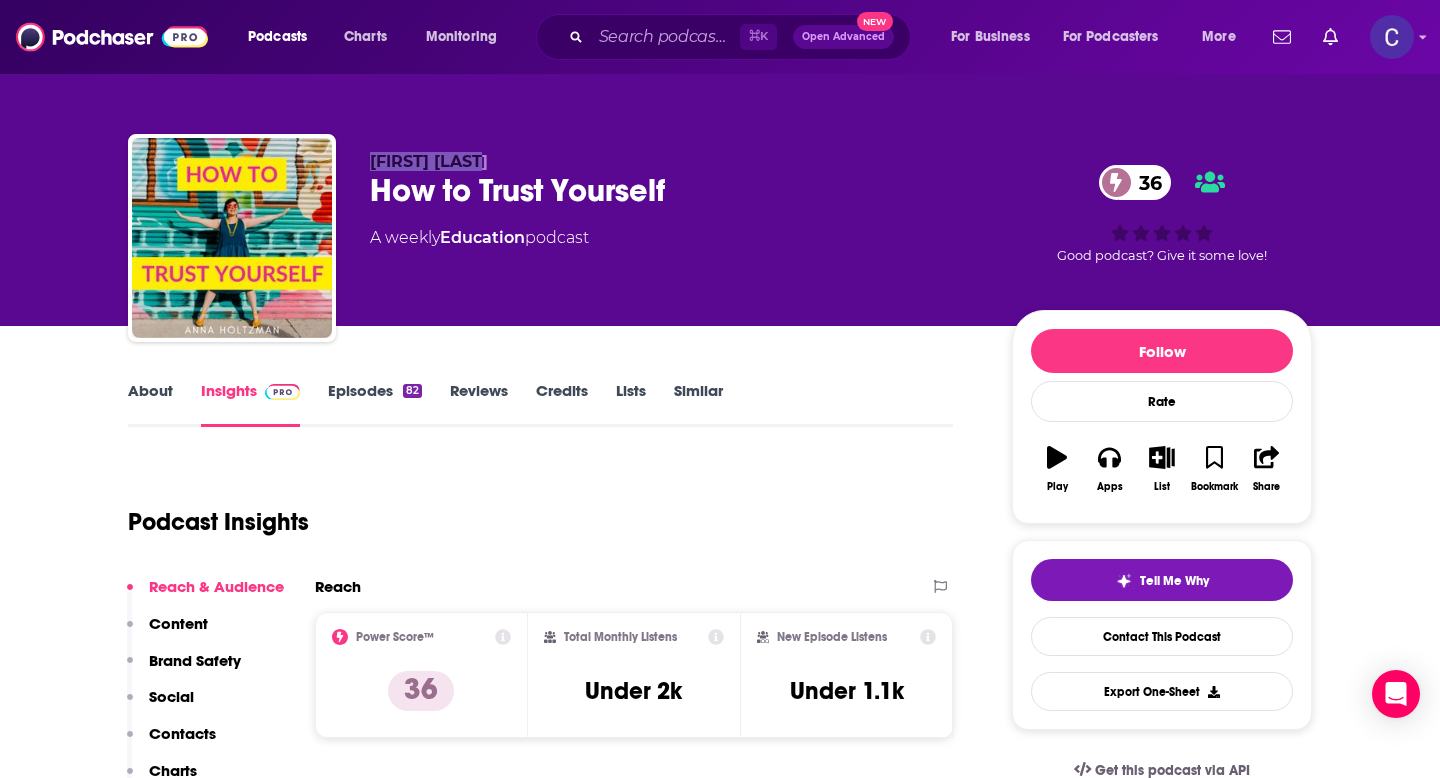 drag, startPoint x: 364, startPoint y: 164, endPoint x: 526, endPoint y: 164, distance: 162 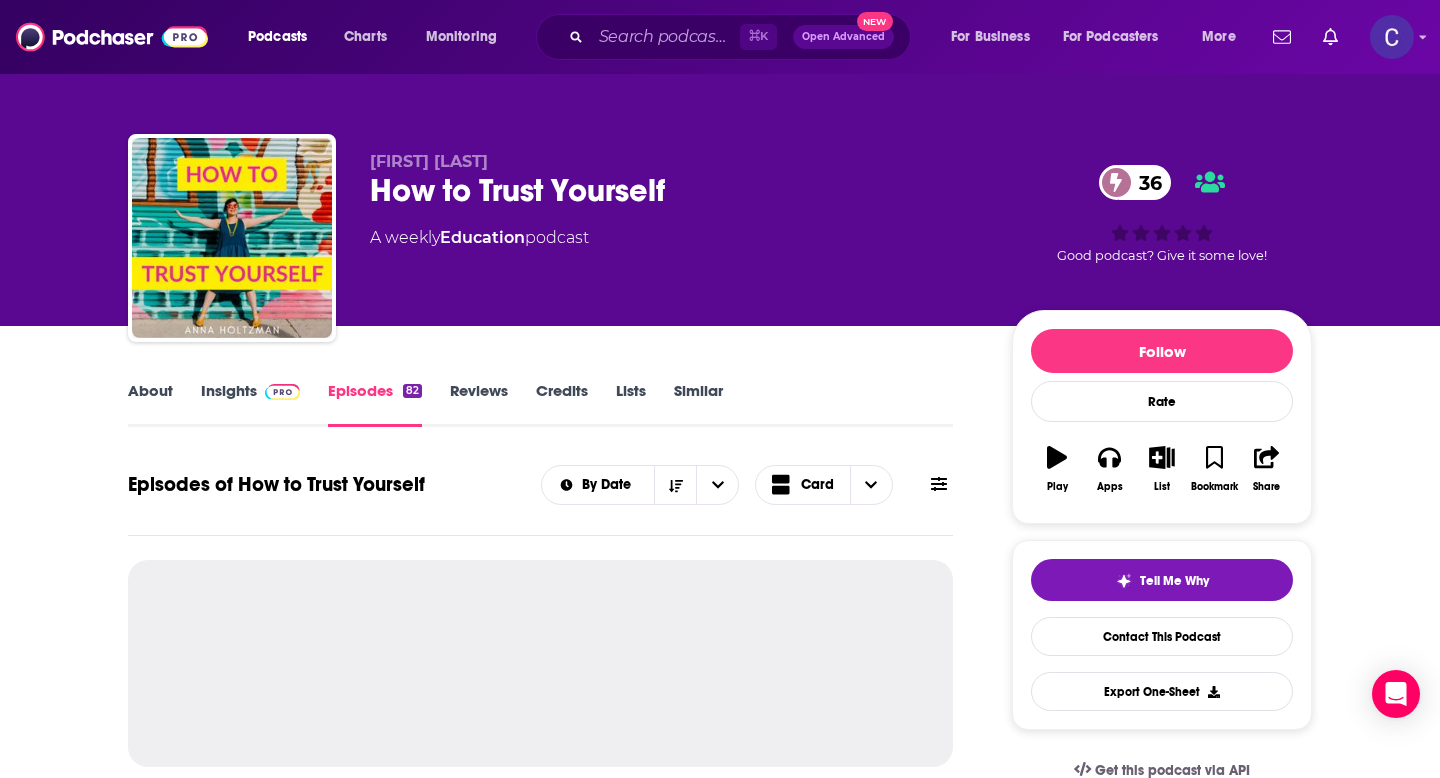 click on "About" at bounding box center [150, 404] 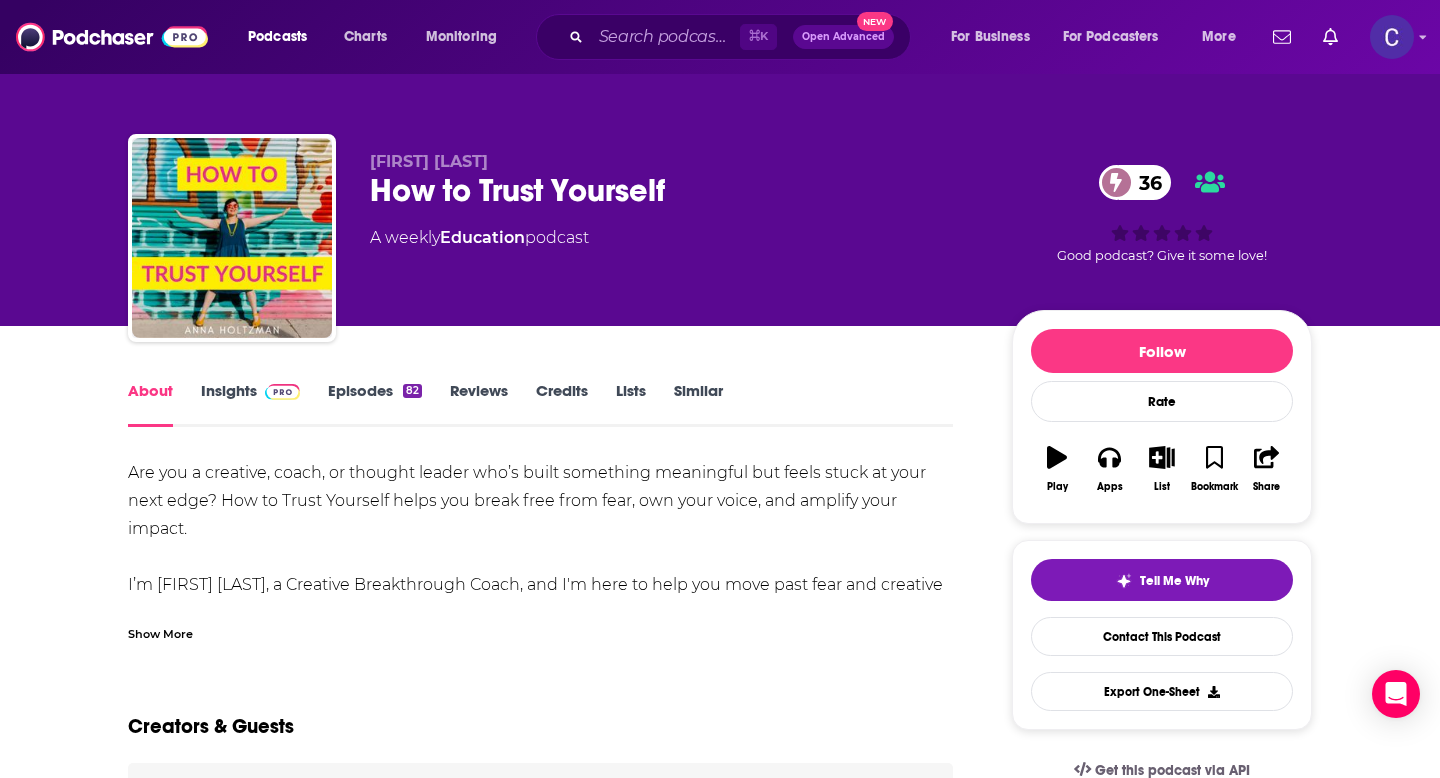 click at bounding box center (282, 392) 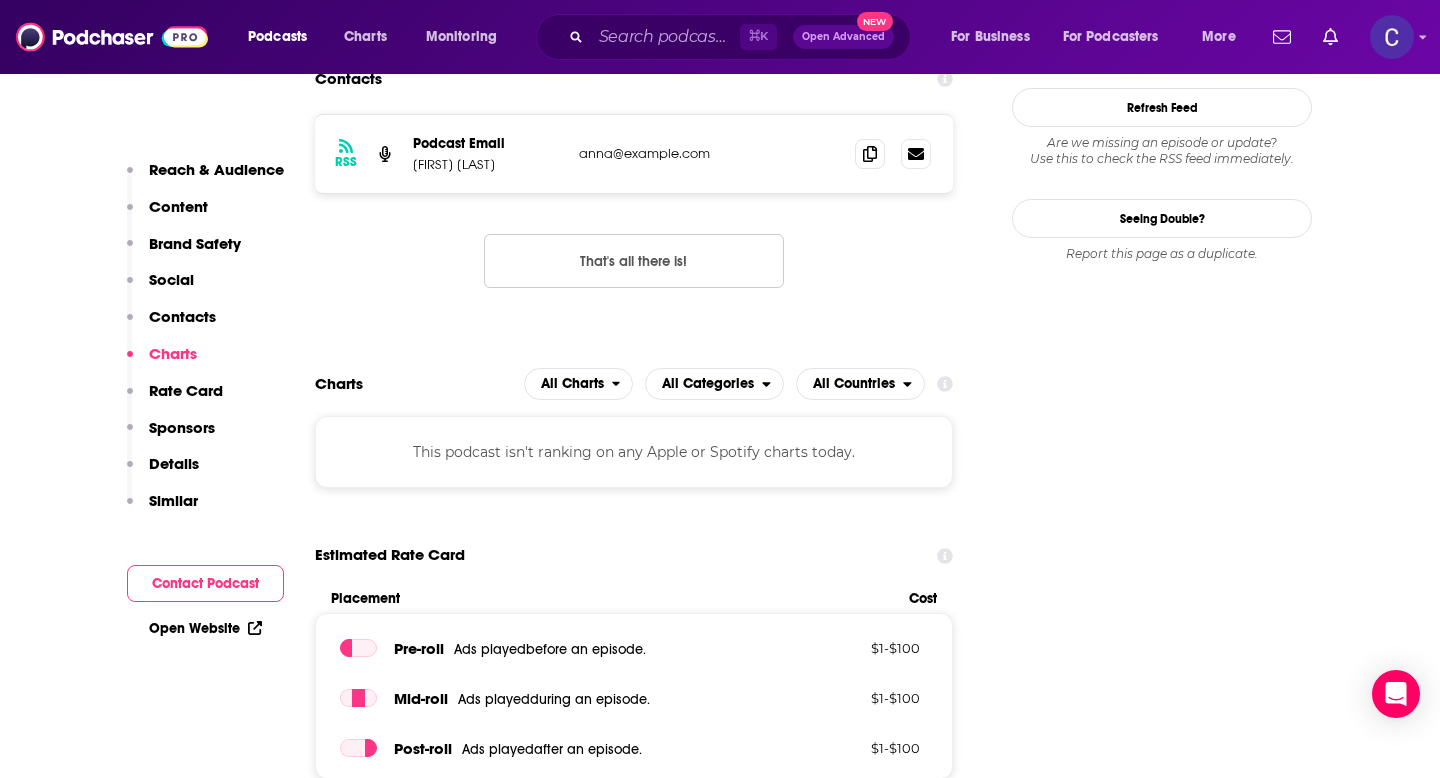 scroll, scrollTop: 1750, scrollLeft: 0, axis: vertical 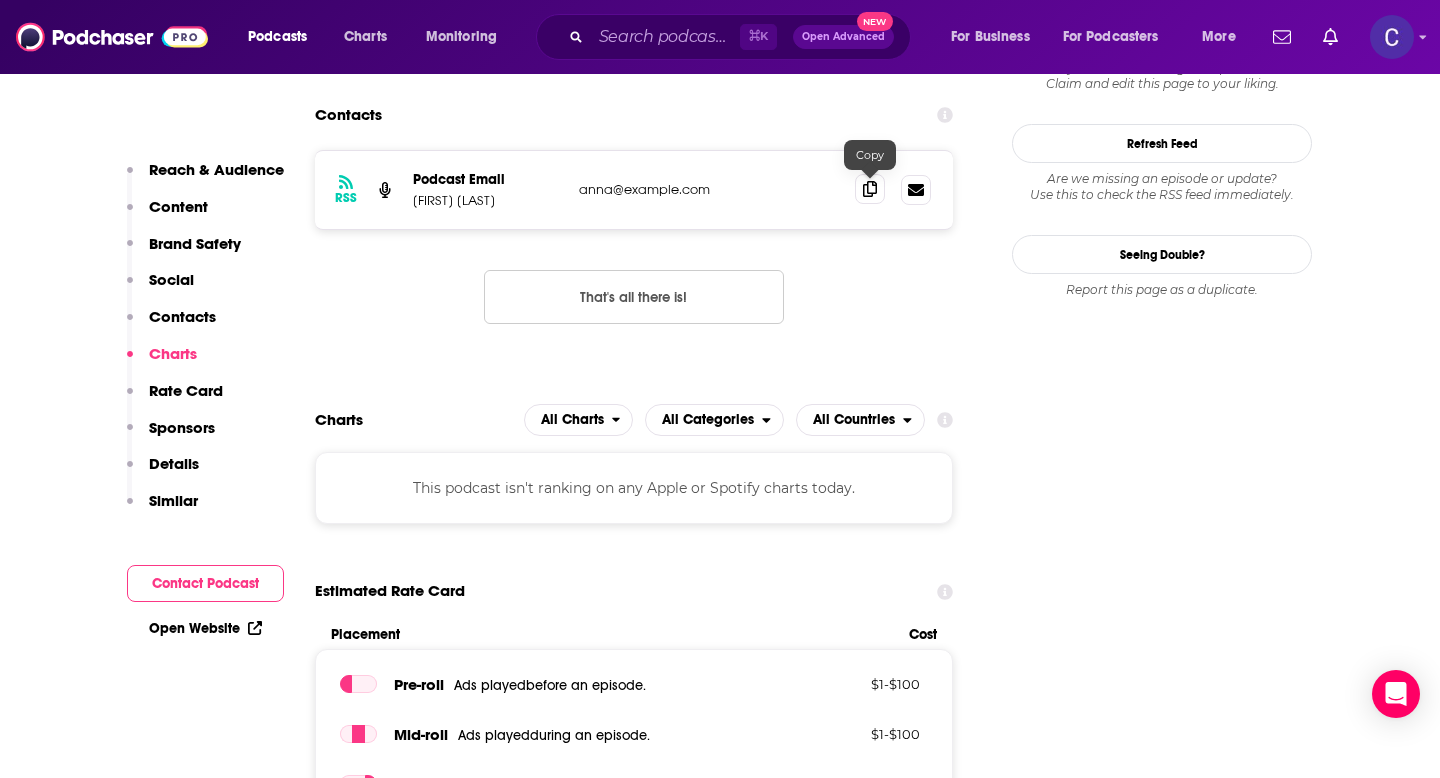 click at bounding box center (870, 189) 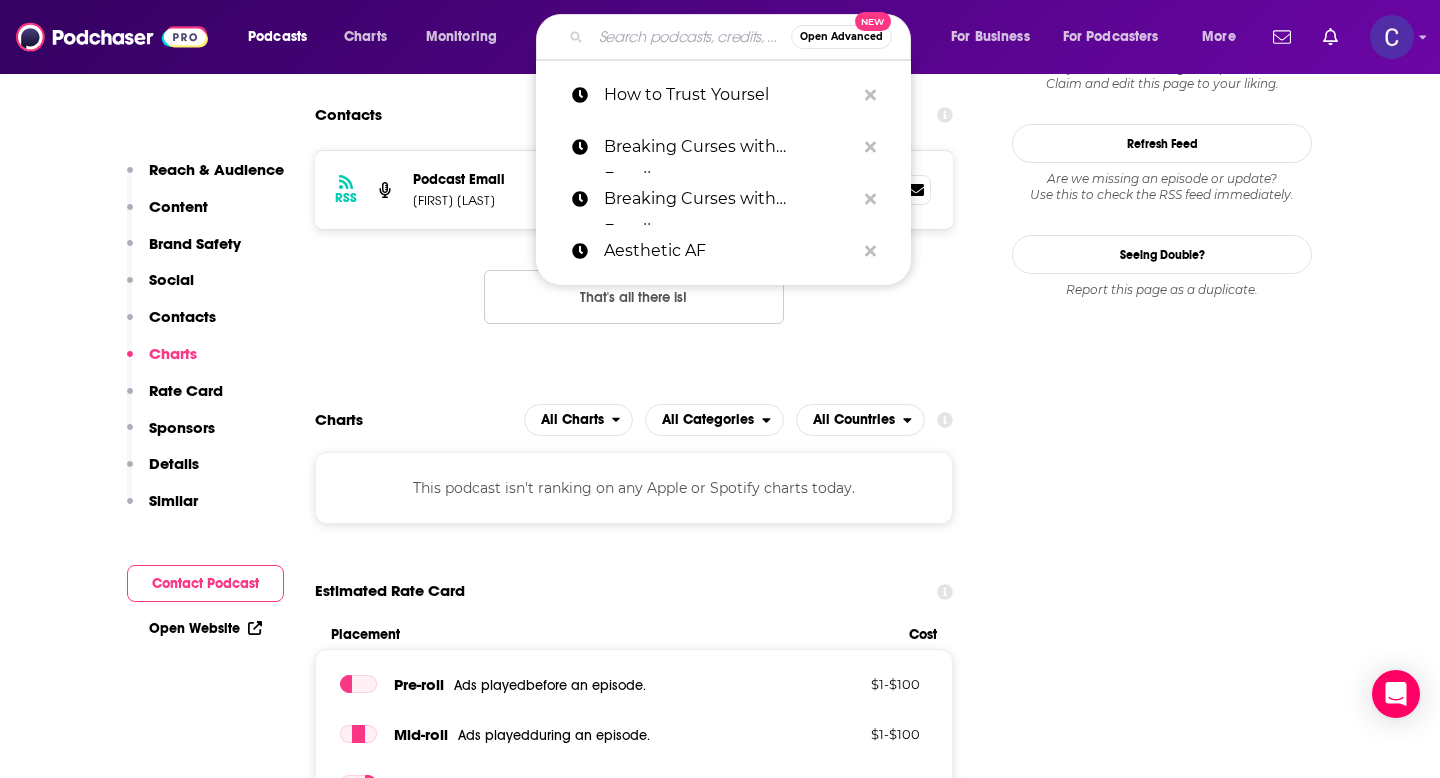 click at bounding box center (691, 37) 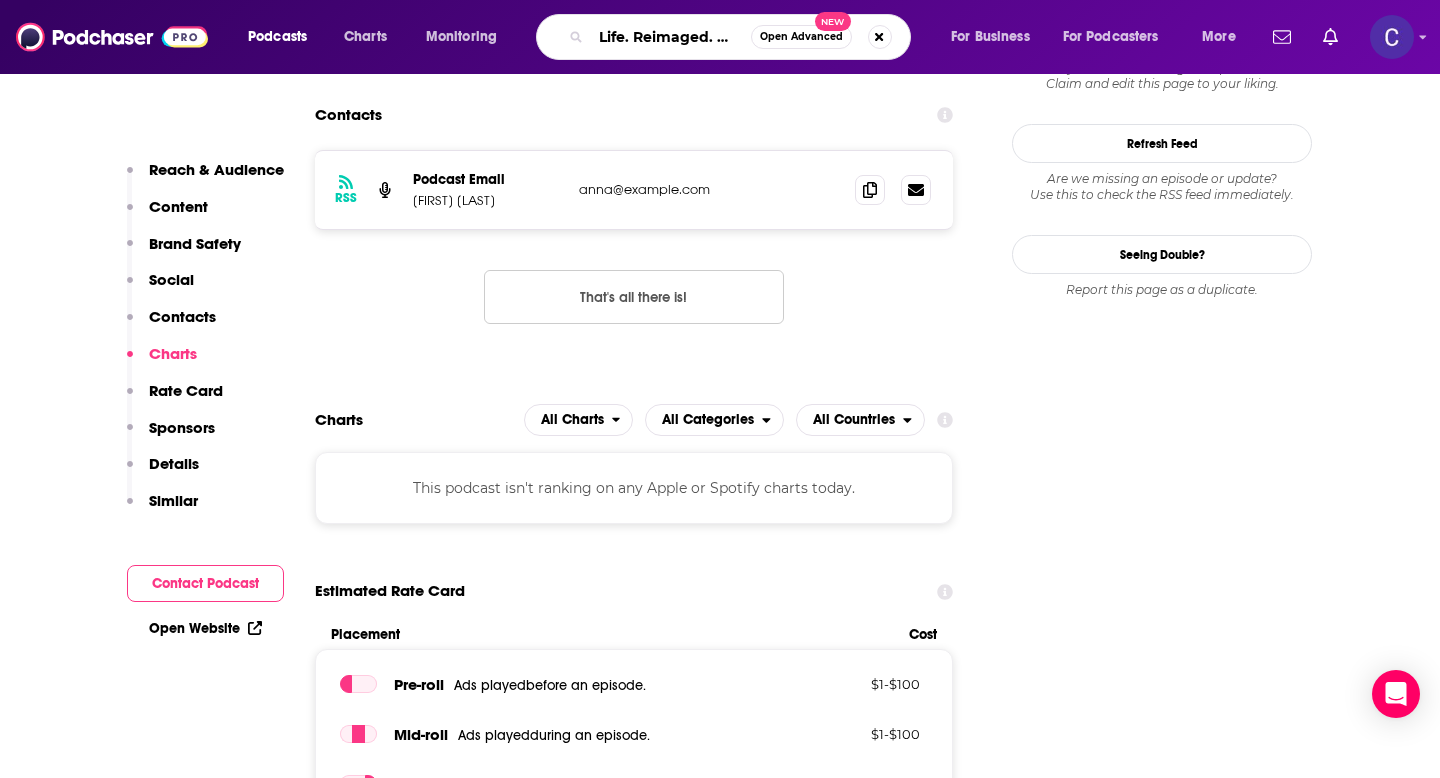 scroll, scrollTop: 0, scrollLeft: 92, axis: horizontal 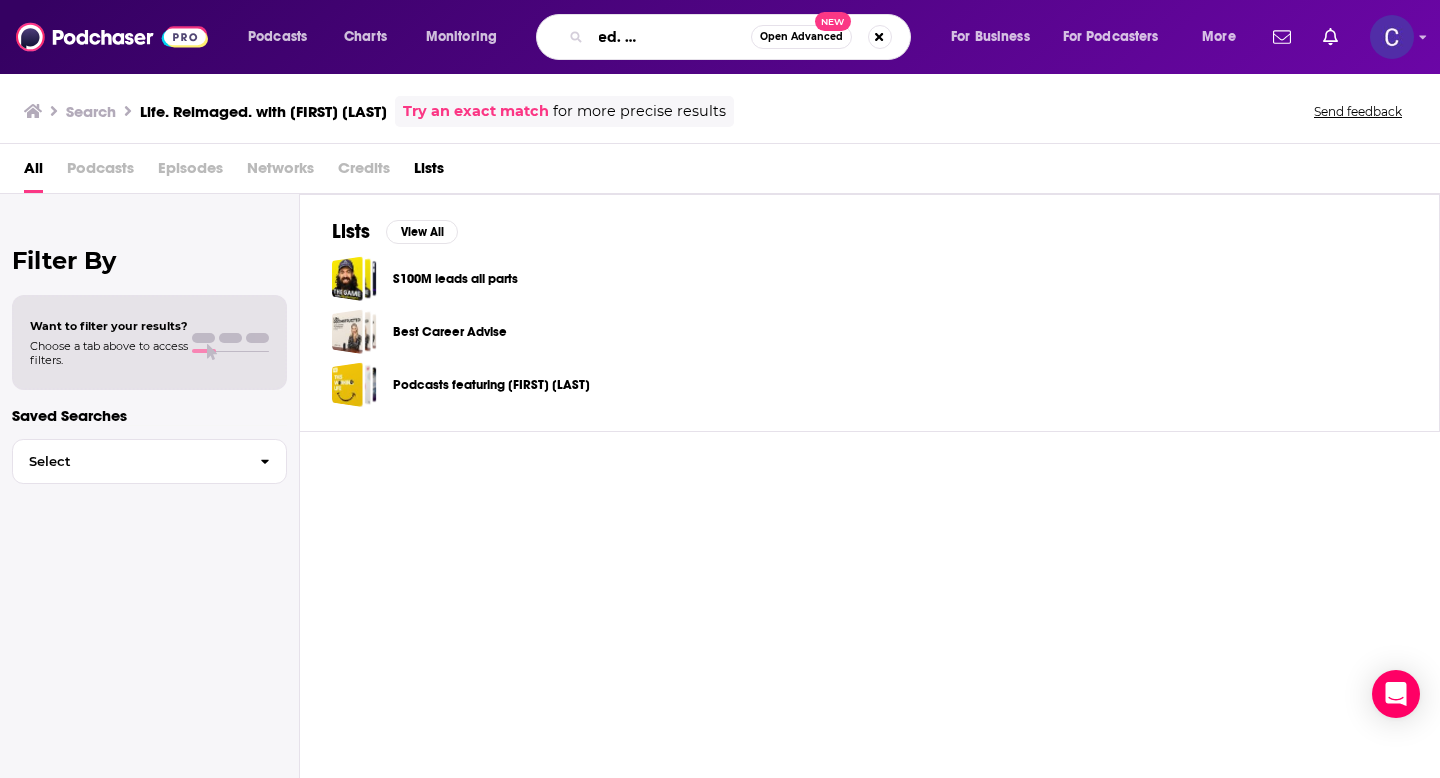 drag, startPoint x: 602, startPoint y: 33, endPoint x: 990, endPoint y: 33, distance: 388 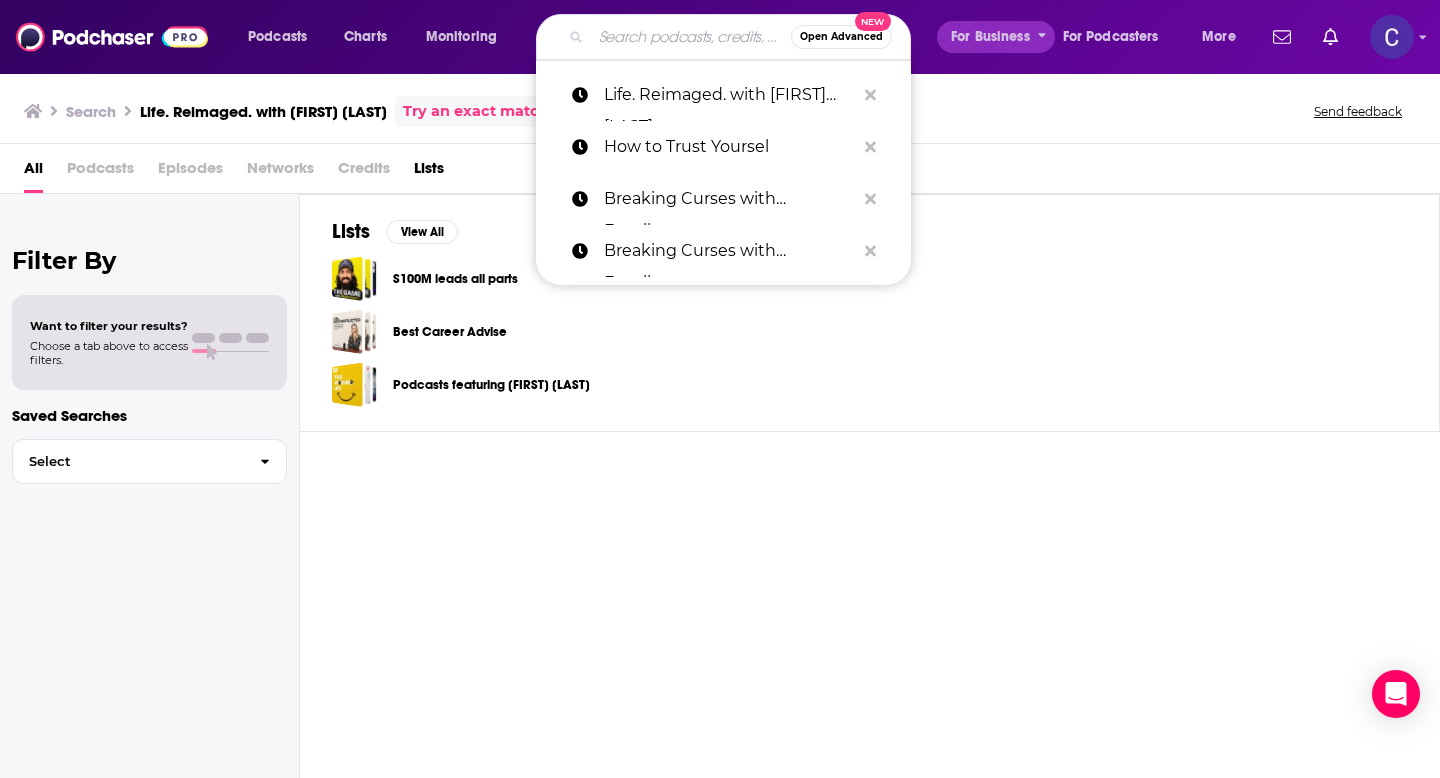 scroll, scrollTop: 0, scrollLeft: 0, axis: both 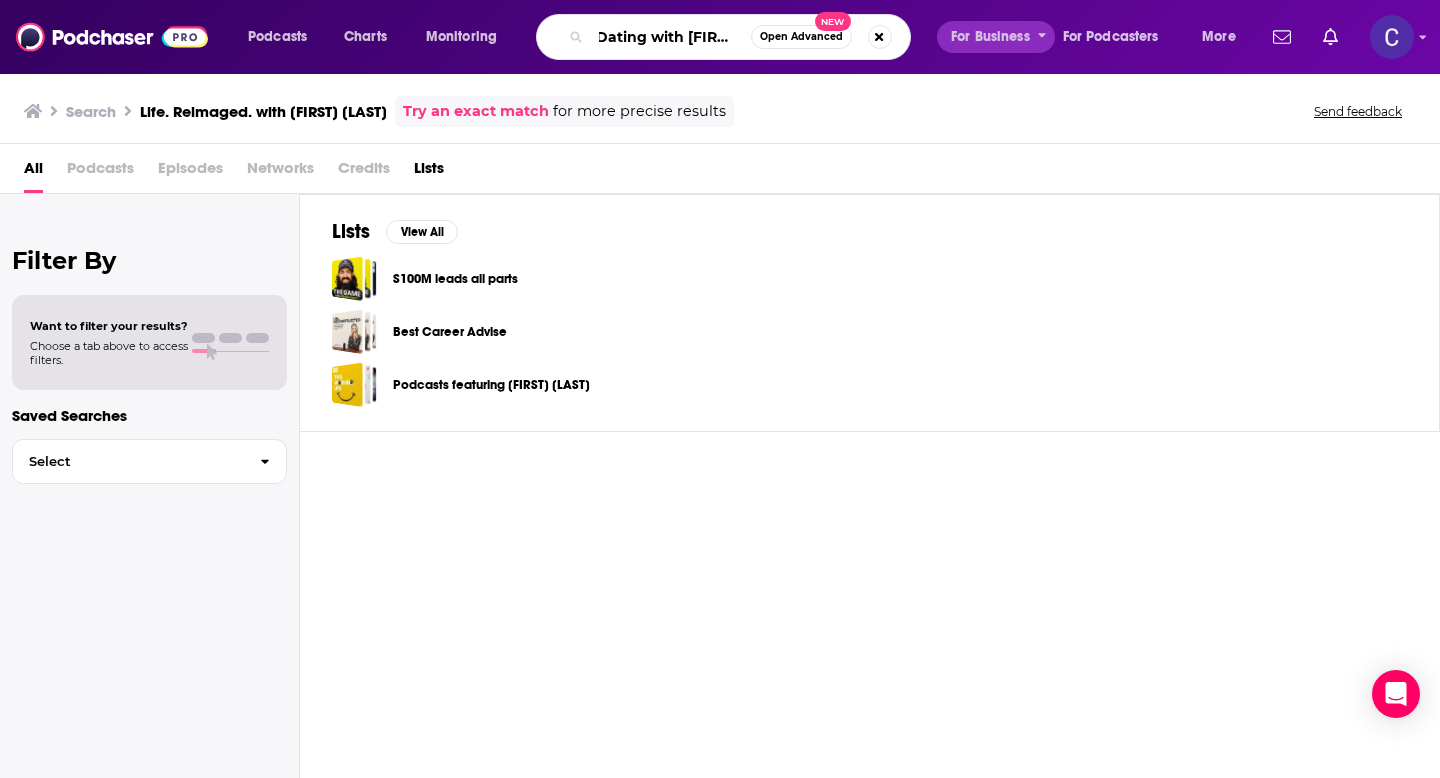 type on "Dating with [FIRST]" 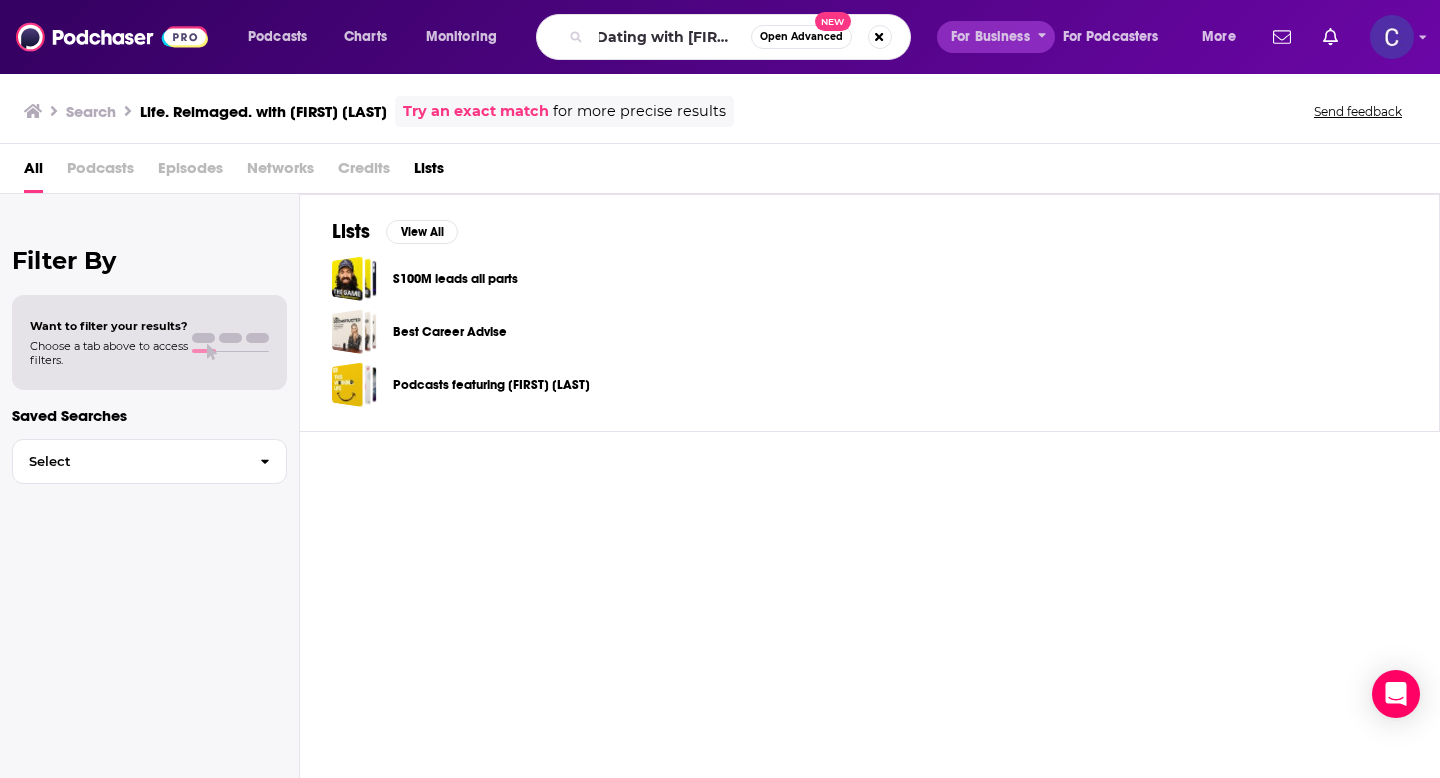 scroll, scrollTop: 0, scrollLeft: 0, axis: both 